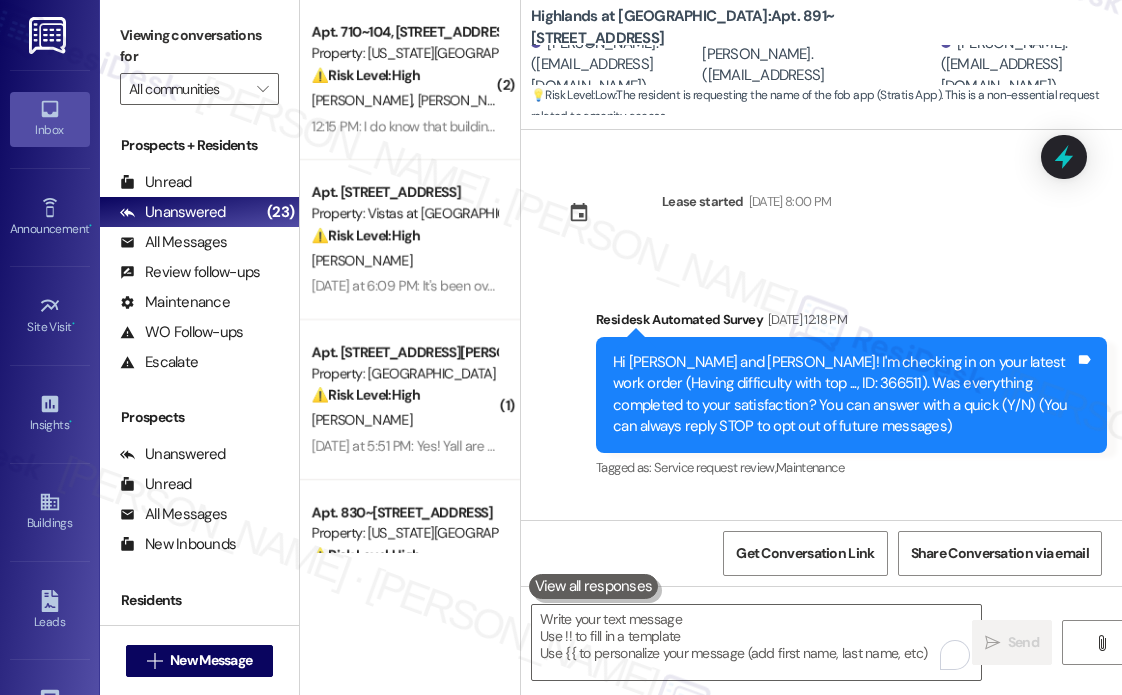 scroll, scrollTop: 0, scrollLeft: 0, axis: both 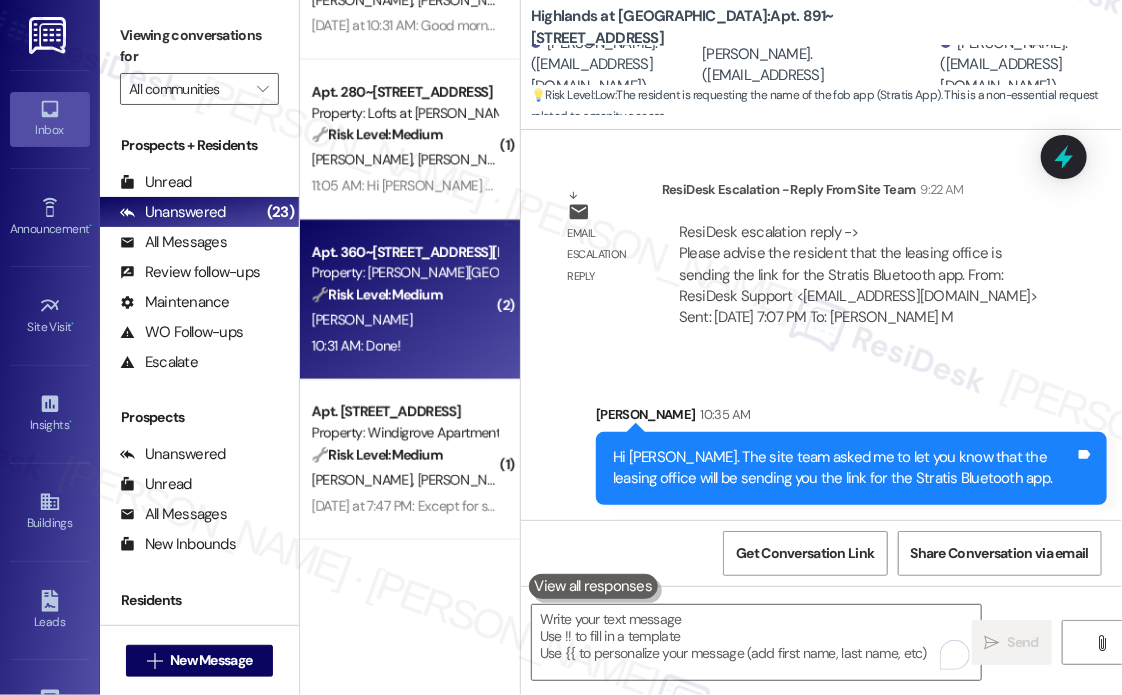 click on "[PERSON_NAME]" at bounding box center [404, 320] 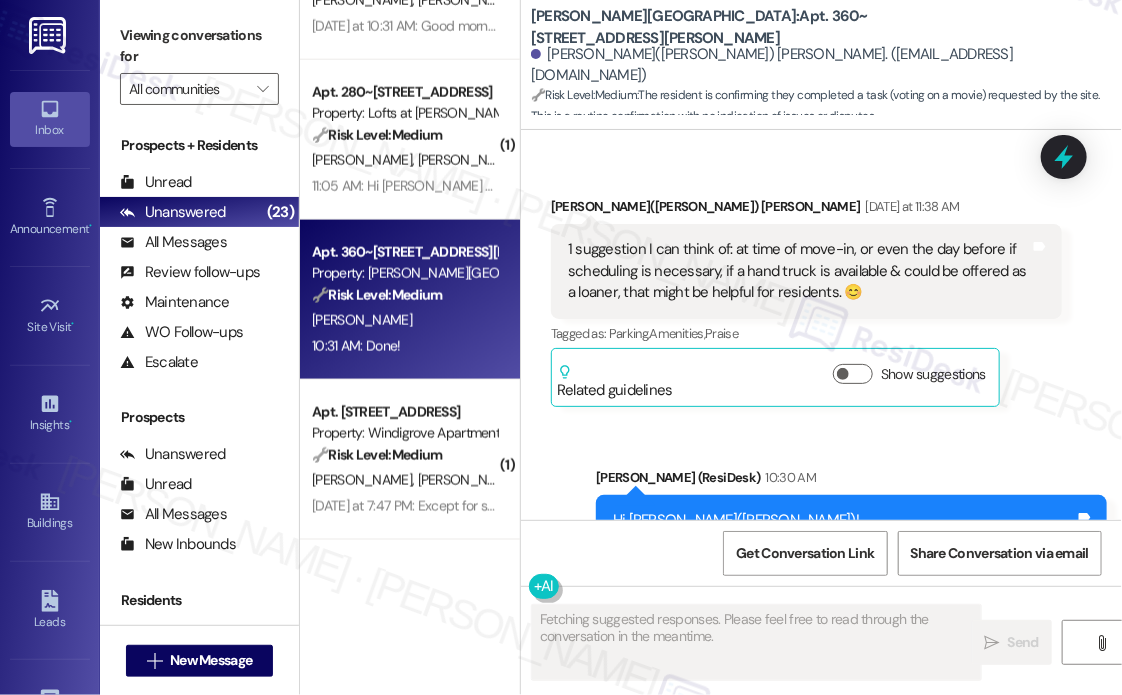 scroll, scrollTop: 828, scrollLeft: 0, axis: vertical 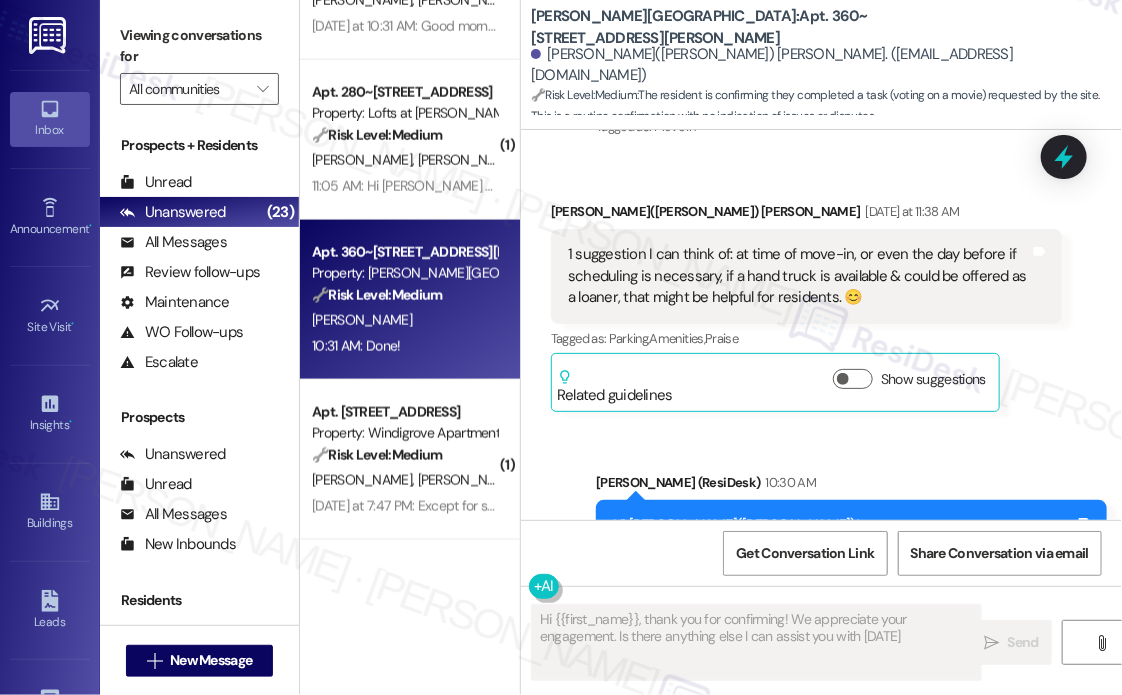 type on "Hi {{first_name}}, thank you for confirming! We appreciate your engagement. Is there anything else I can assist you with [DATE]?" 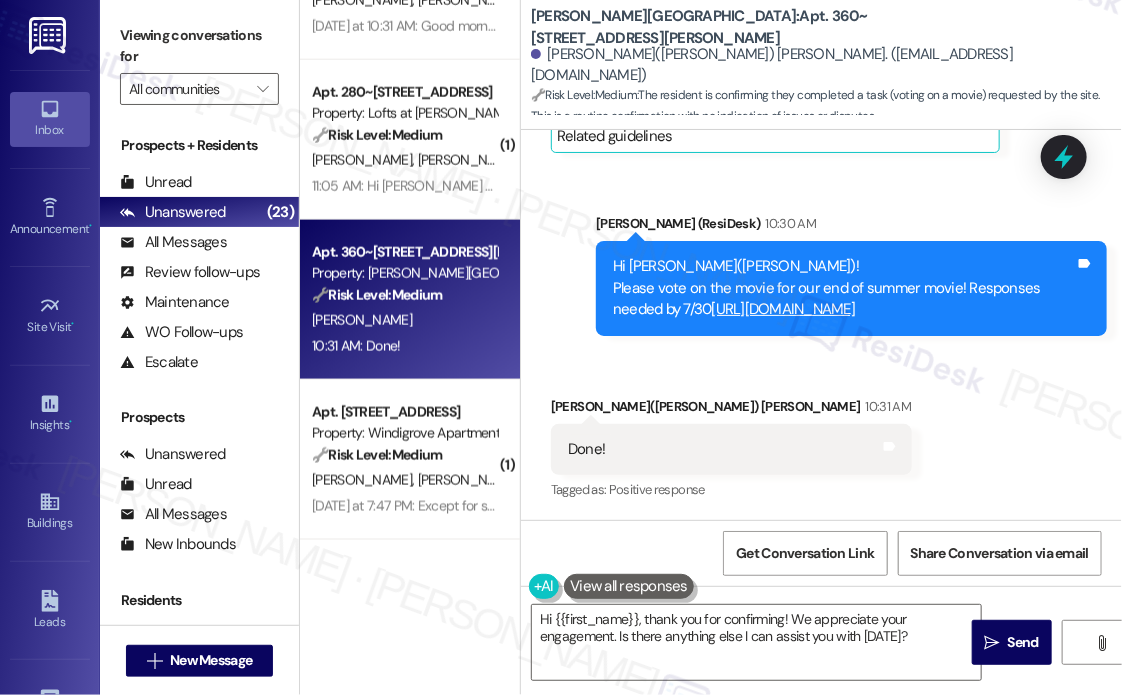 scroll, scrollTop: 1128, scrollLeft: 0, axis: vertical 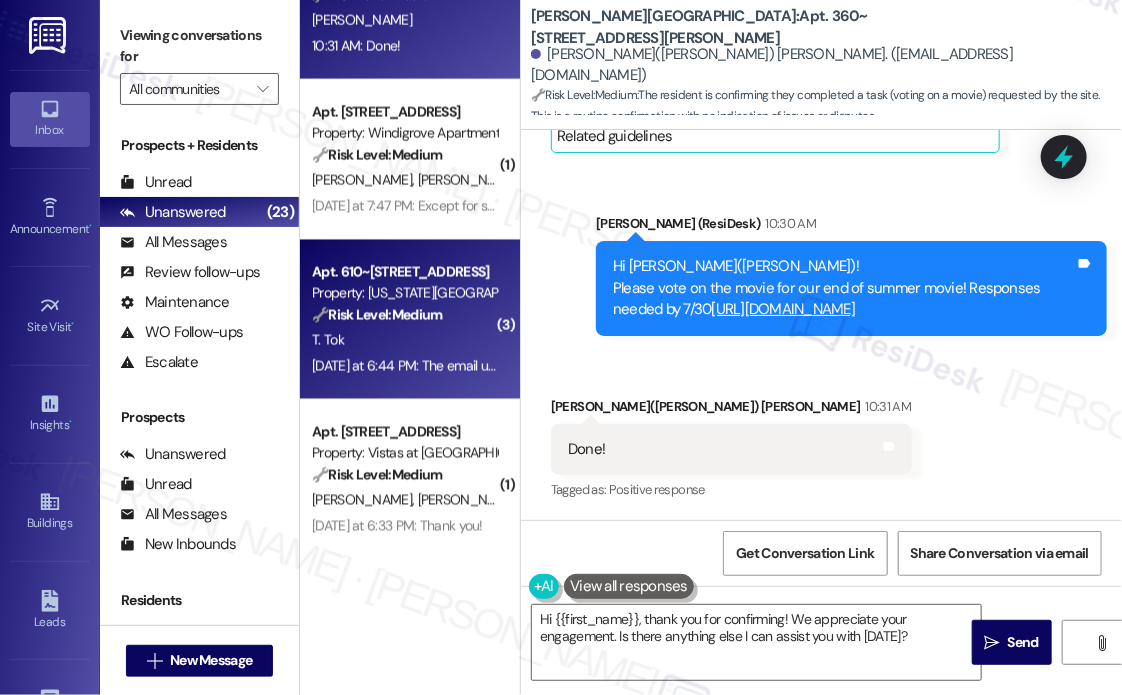 click on "T. Tok" at bounding box center [404, 340] 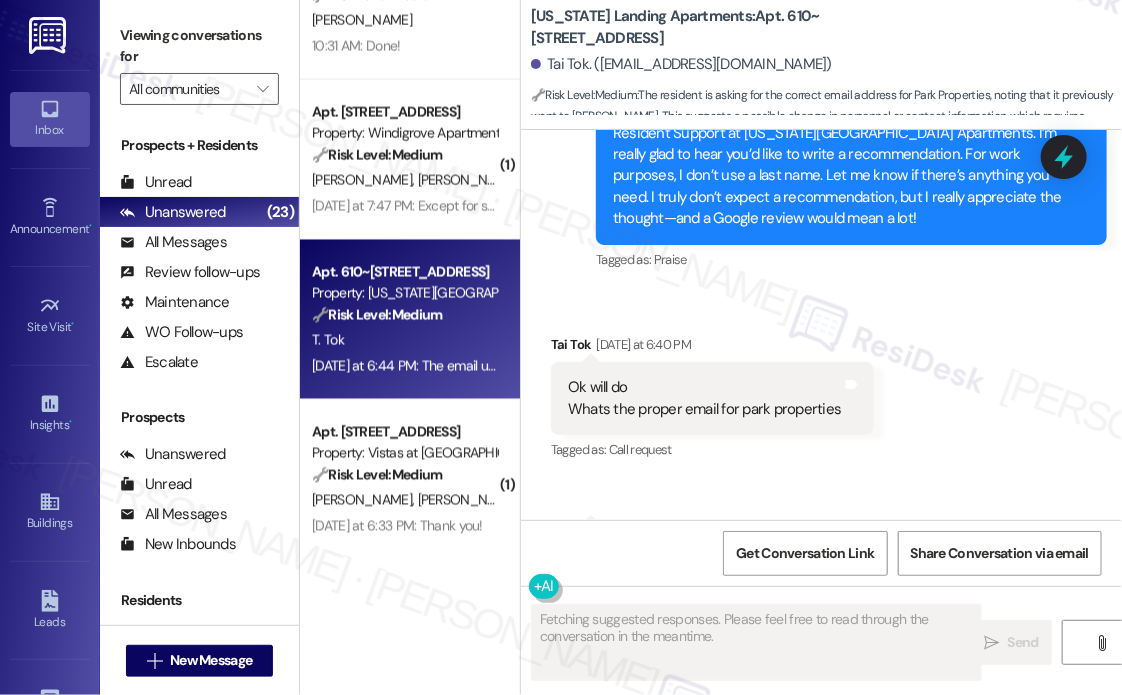 scroll, scrollTop: 21246, scrollLeft: 0, axis: vertical 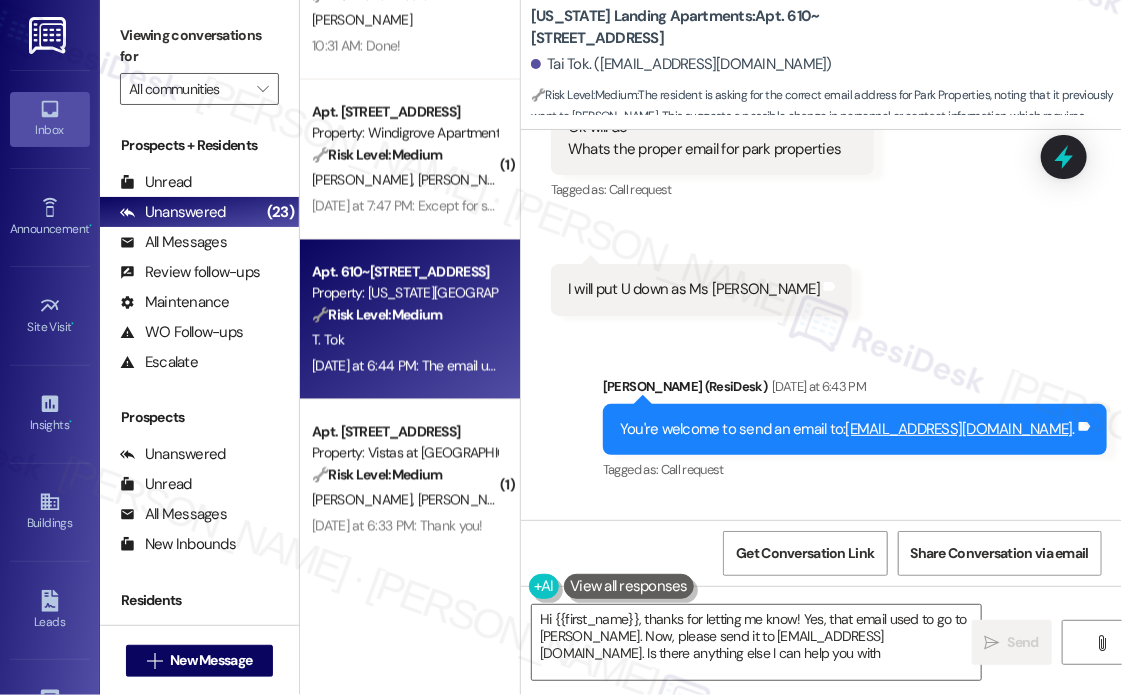 type on "Hi {{first_name}}, thanks for letting me know! Yes, that email used to go to [PERSON_NAME]. Now, please send it to [EMAIL_ADDRESS][DOMAIN_NAME]. Is there anything else I can help you with?" 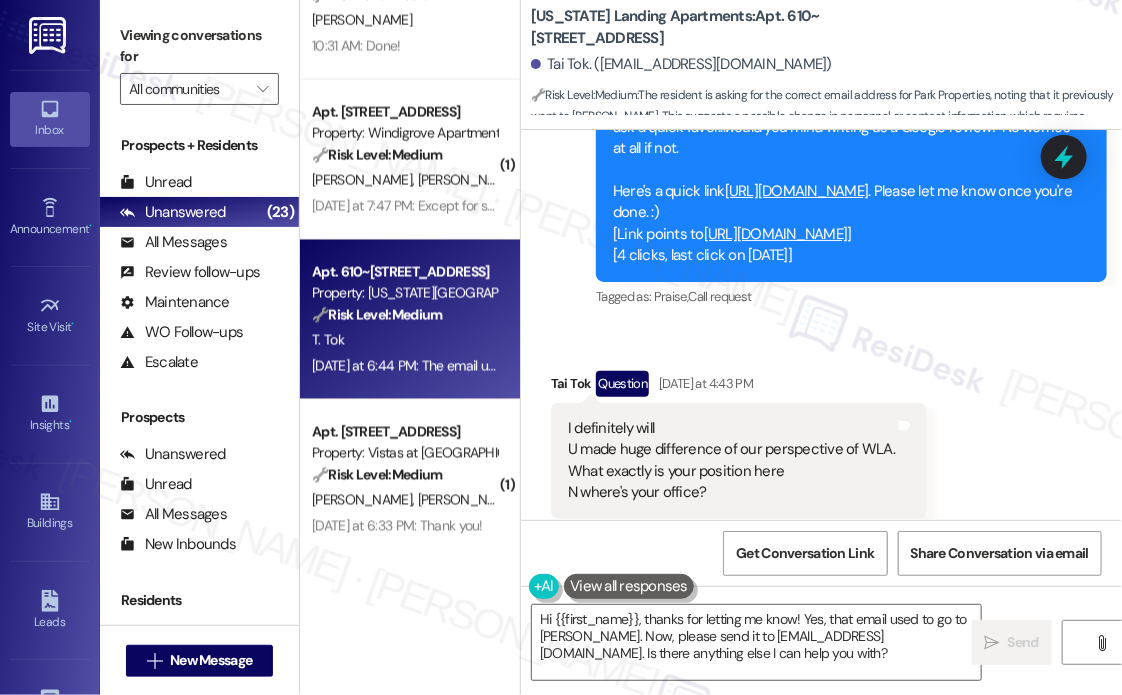 scroll, scrollTop: 18546, scrollLeft: 0, axis: vertical 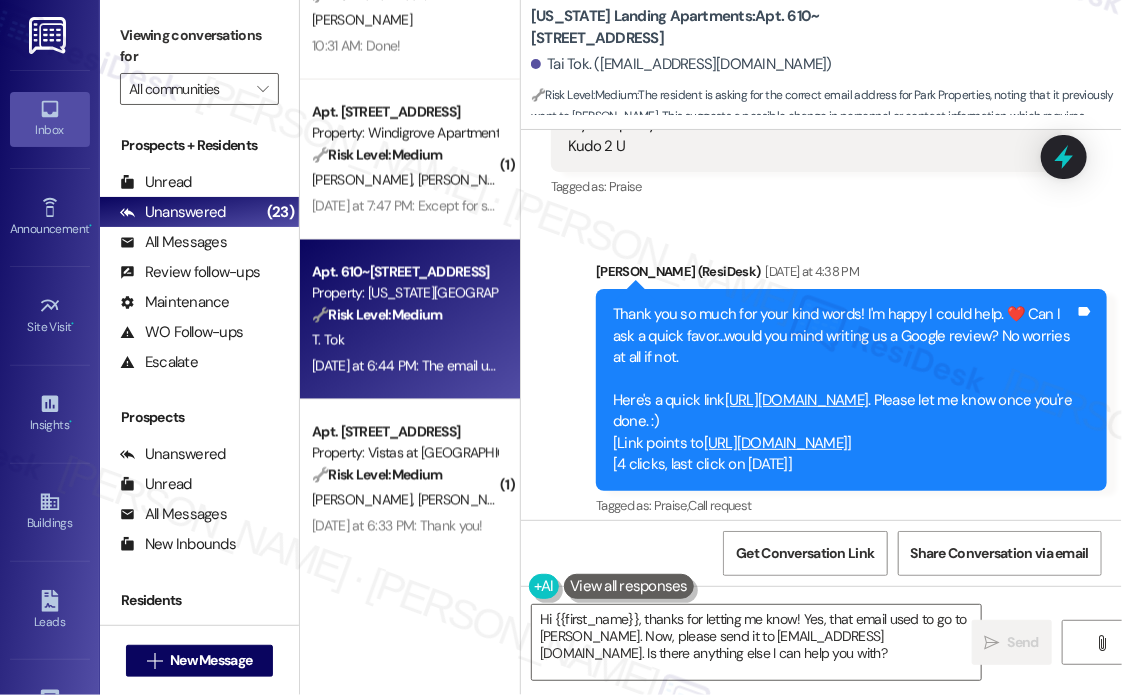 click on "[URL][DOMAIN_NAME]" at bounding box center [776, 443] 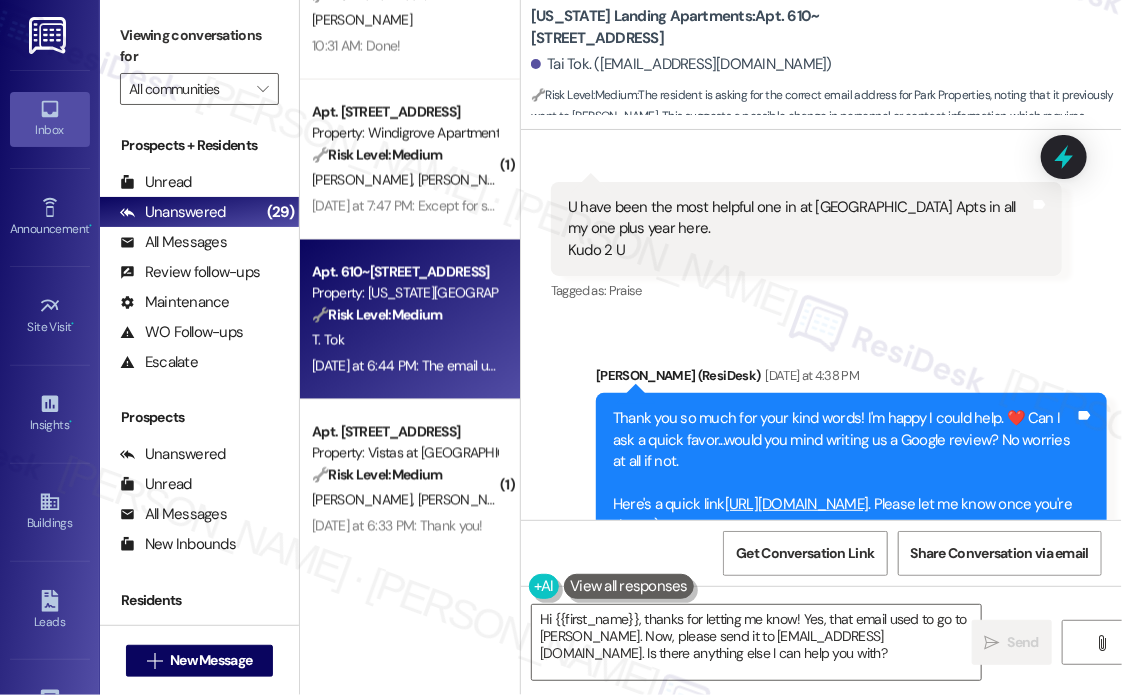 scroll, scrollTop: 18346, scrollLeft: 0, axis: vertical 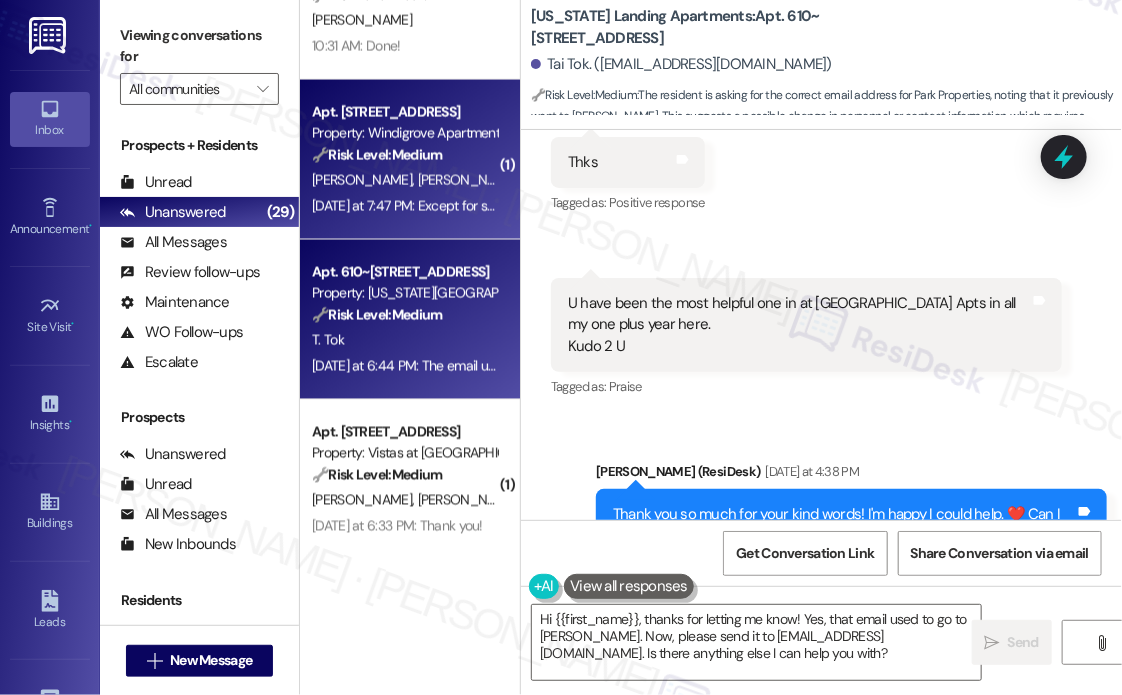 click on "[PERSON_NAME] [PERSON_NAME]" at bounding box center (404, 180) 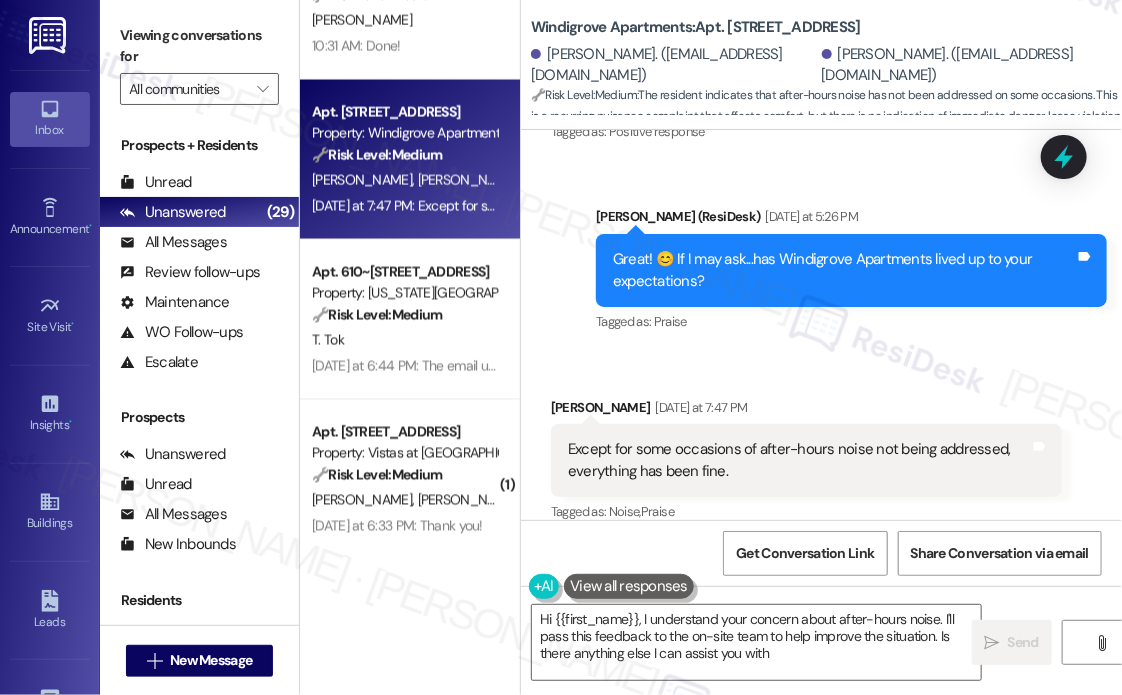 type on "Hi {{first_name}}, I understand your concern about after-hours noise. I'll pass this feedback to the on-site team to help improve the situation. Is there anything else I can assist you with?" 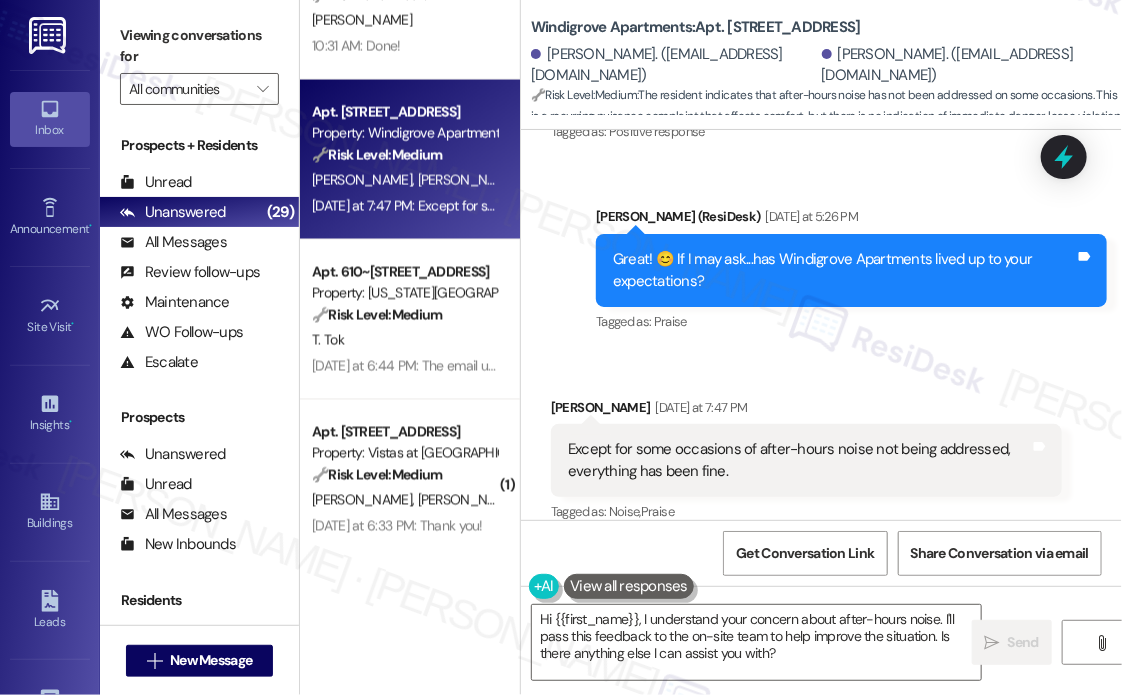 scroll, scrollTop: 964, scrollLeft: 0, axis: vertical 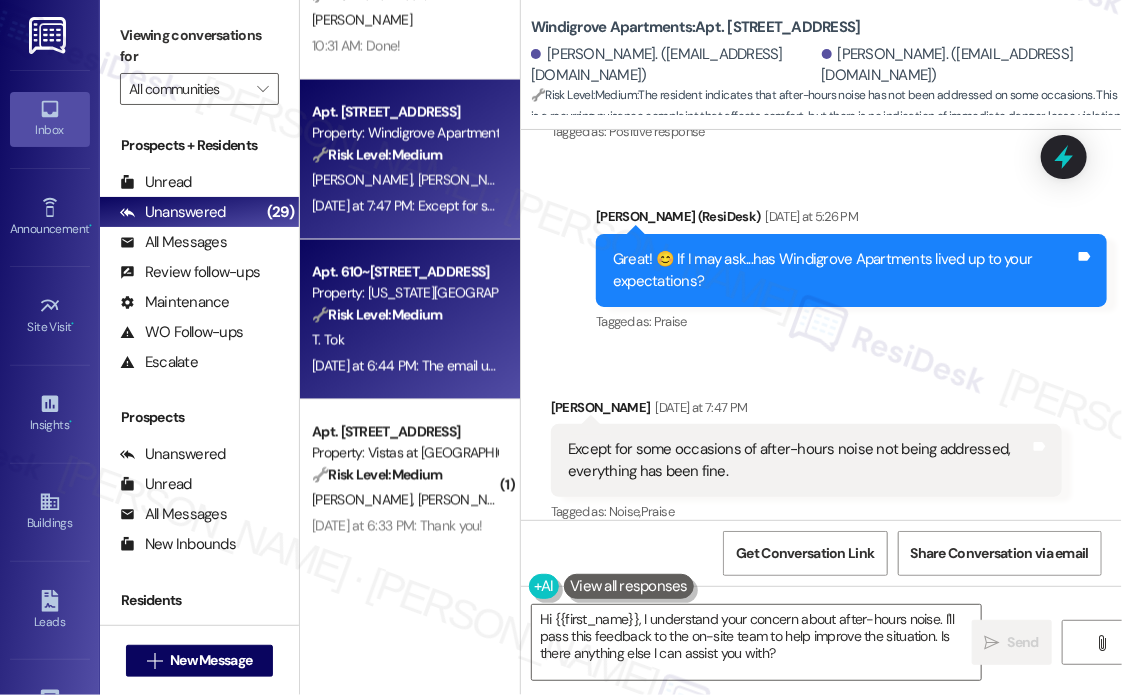 click on "[DATE] at 6:44 PM: The email used 2 go n to [PERSON_NAME] [DATE] at 6:44 PM: The email used 2 go n to [PERSON_NAME]" at bounding box center (489, 366) 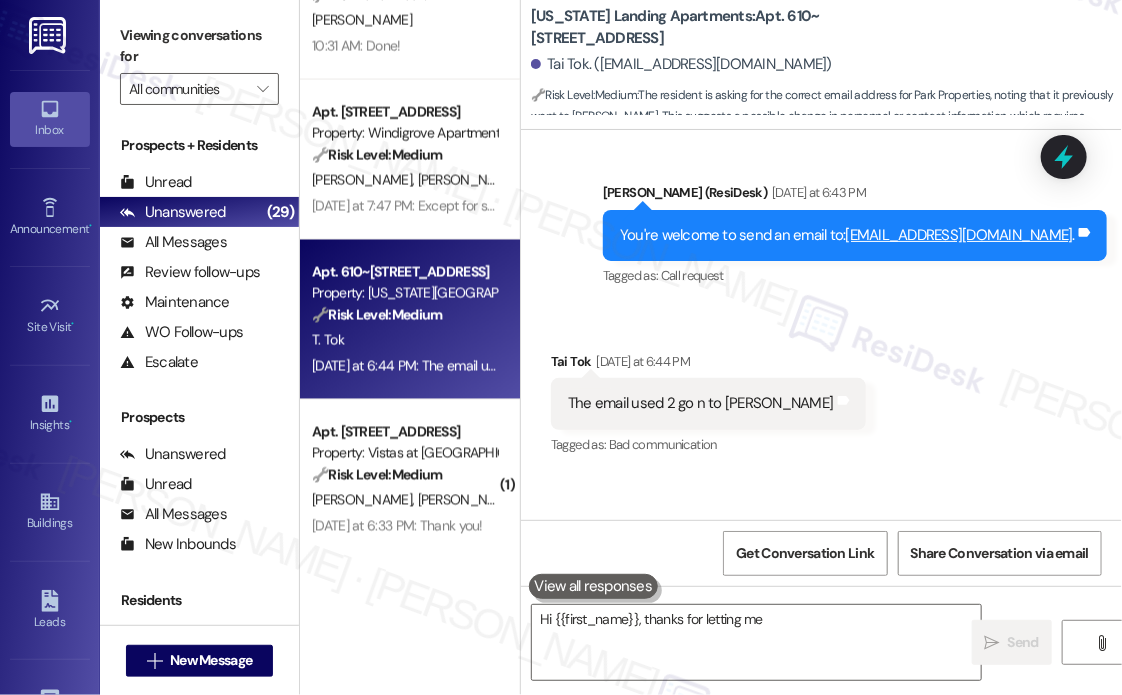 scroll, scrollTop: 21040, scrollLeft: 0, axis: vertical 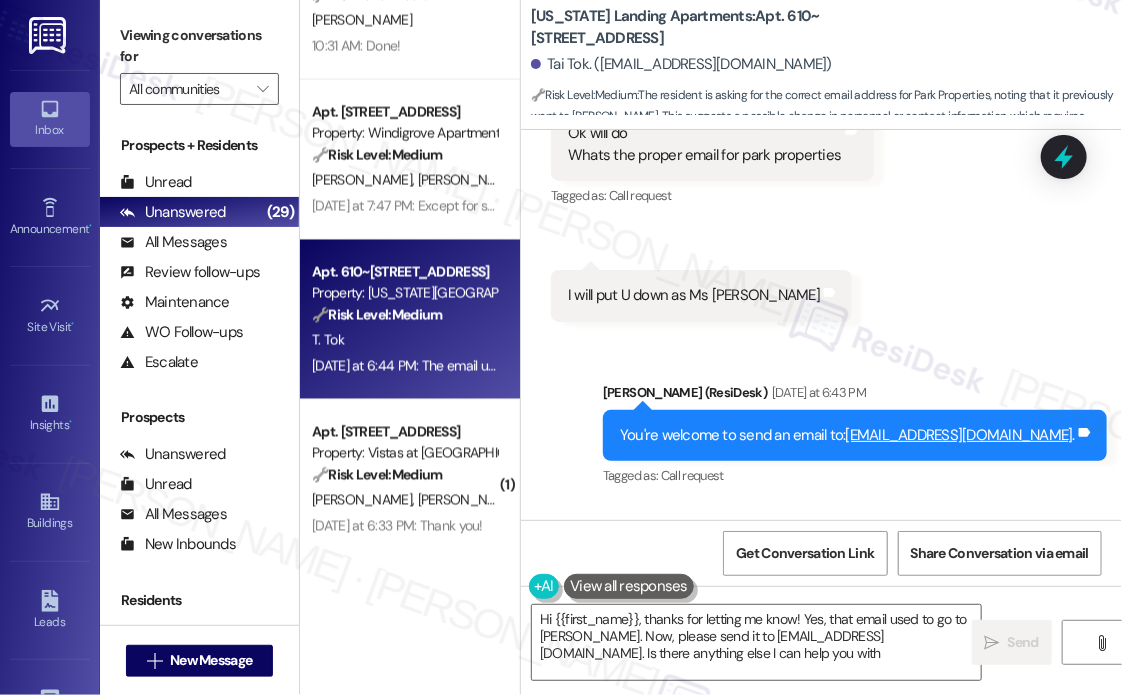 type on "Hi {{first_name}}, thanks for letting me know! Yes, that email used to go to [PERSON_NAME]. Now, please send it to [EMAIL_ADDRESS][DOMAIN_NAME]. Is there anything else I can help you with?" 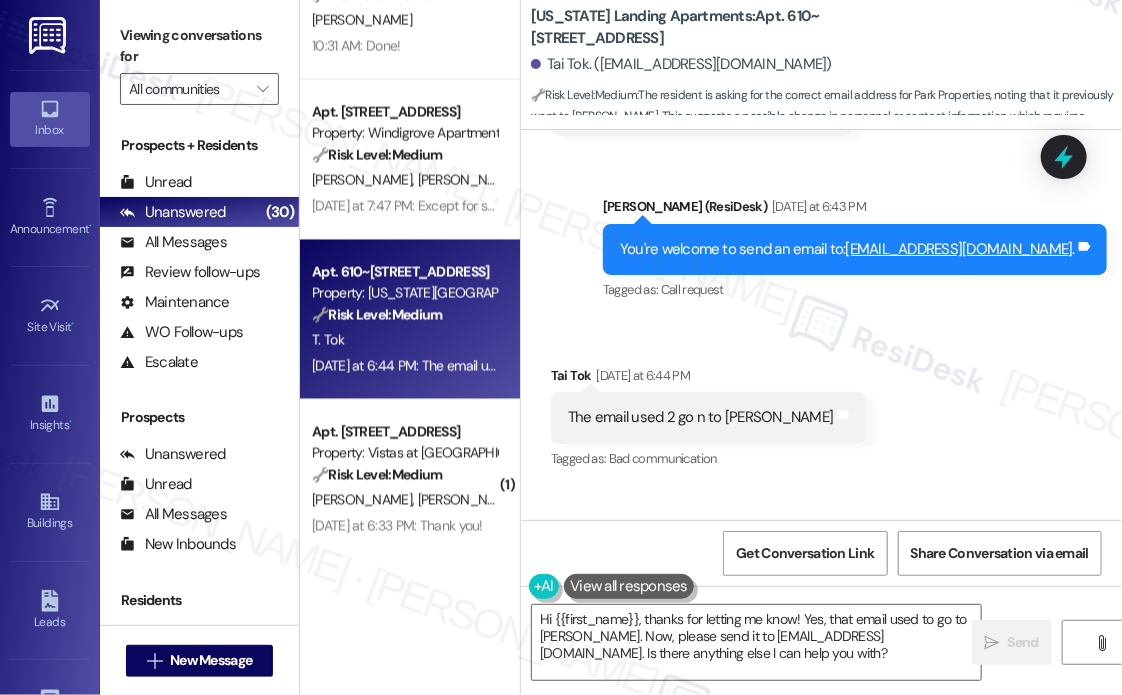 scroll, scrollTop: 21246, scrollLeft: 0, axis: vertical 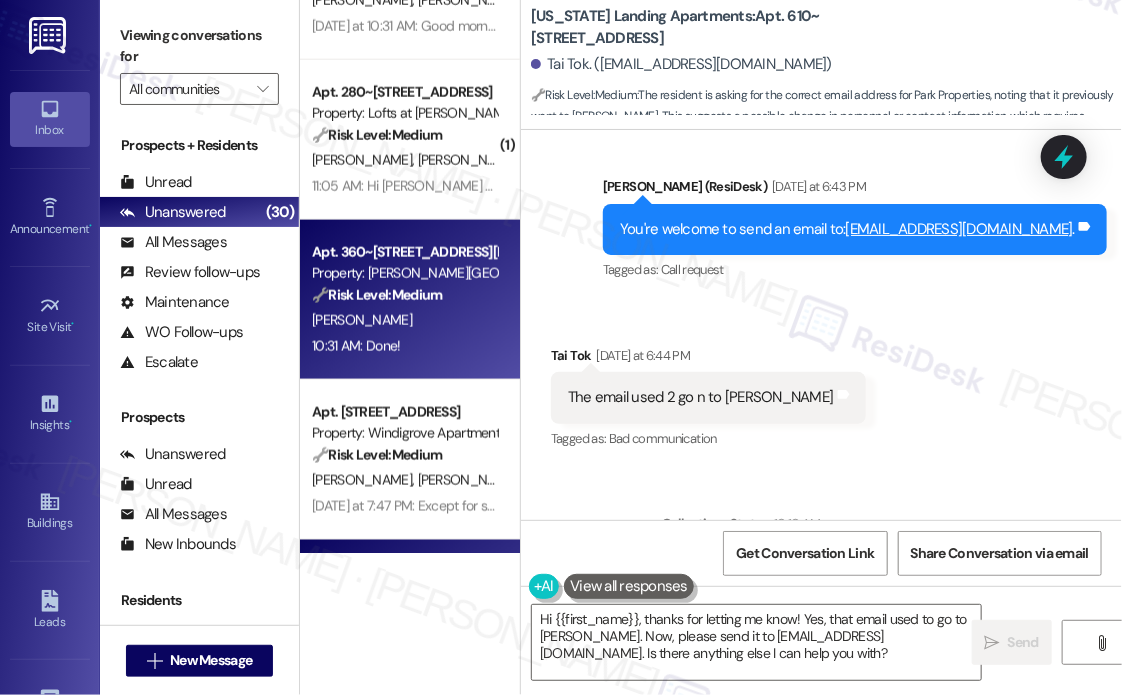 click on "10:31 AM: Done! 10:31 AM: Done!" at bounding box center (404, 346) 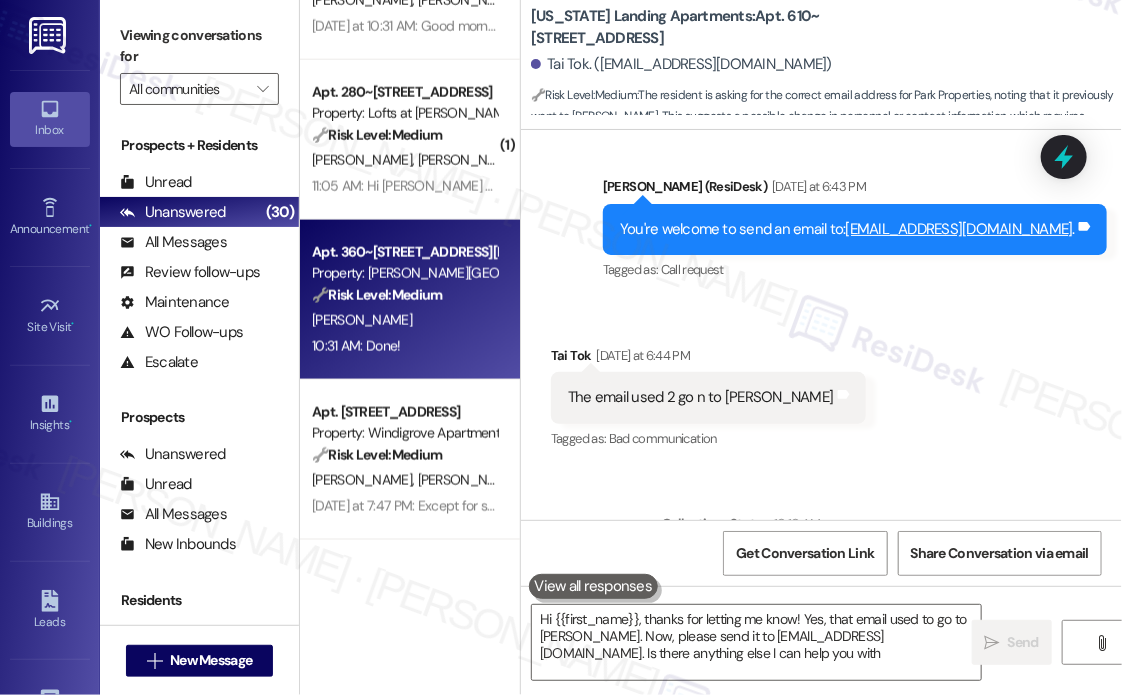 type on "Hi {{first_name}}, thanks for letting me know! Yes, that email used to go to [PERSON_NAME]. Now, please send it to [EMAIL_ADDRESS][DOMAIN_NAME]. Is there anything else I can help you with?" 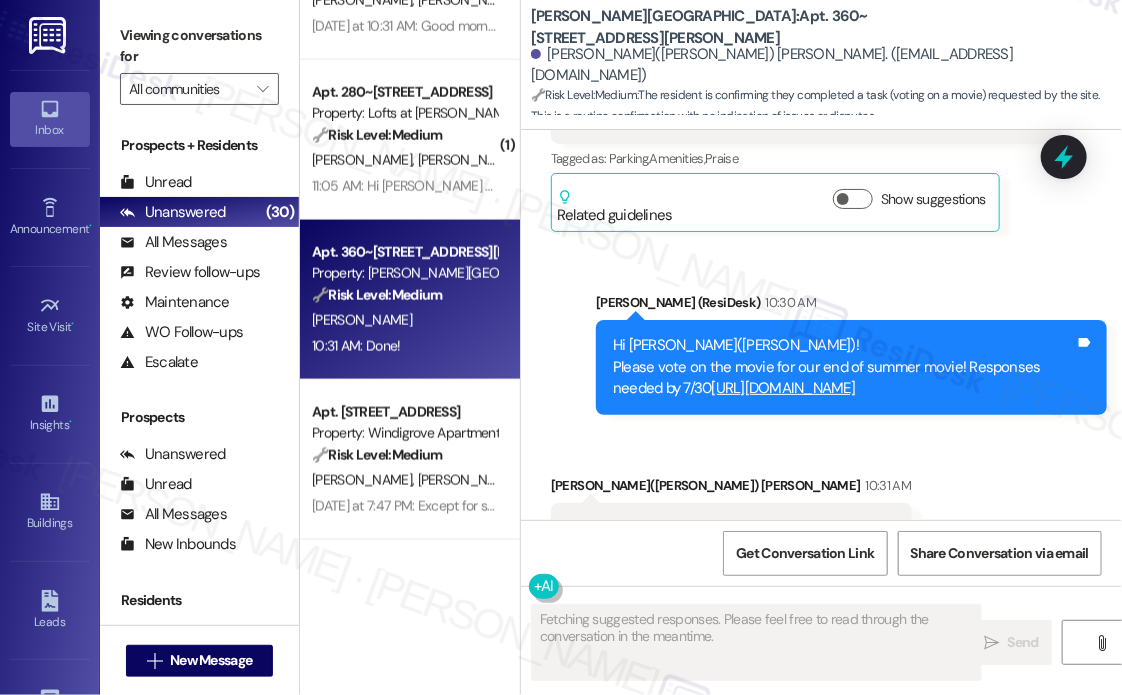 scroll, scrollTop: 1128, scrollLeft: 0, axis: vertical 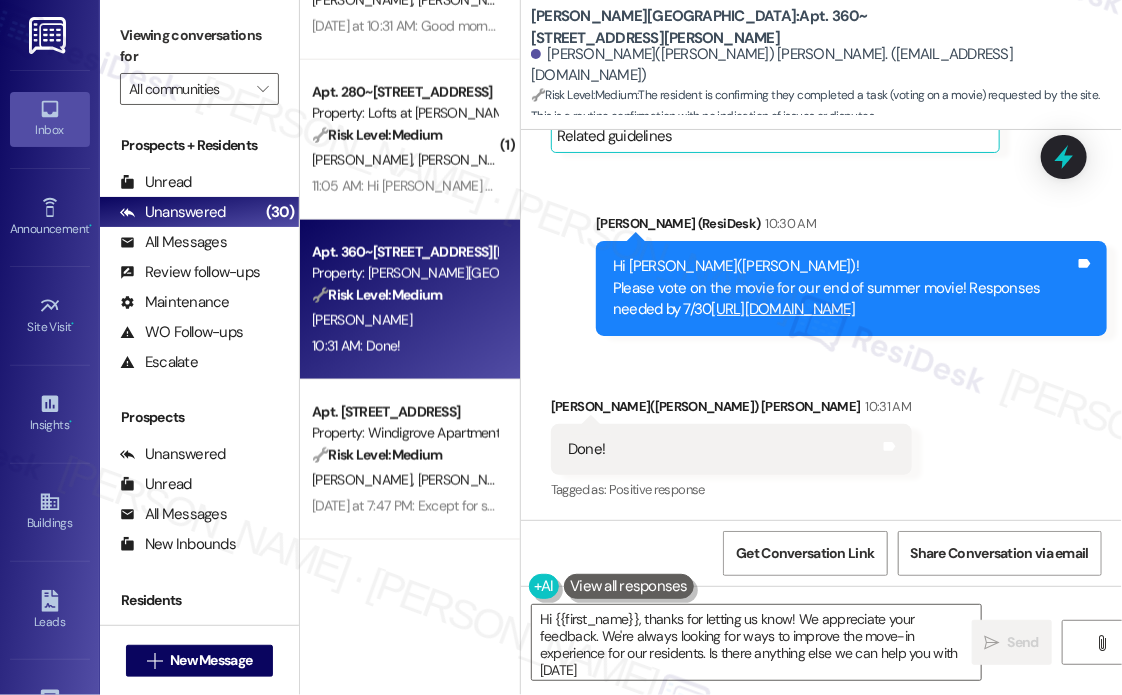 type on "Hi {{first_name}}, thanks for letting us know! We appreciate your feedback. We're always looking for ways to improve the move-in experience for our residents. Is there anything else we can help you with [DATE]?" 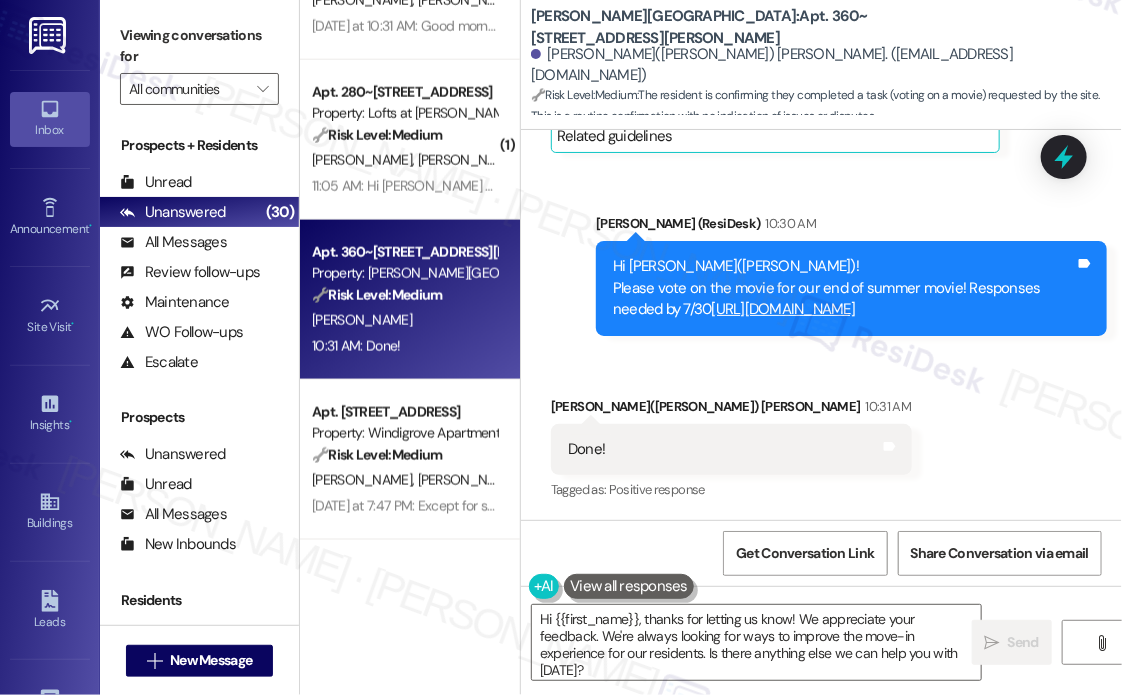 scroll, scrollTop: 1129, scrollLeft: 0, axis: vertical 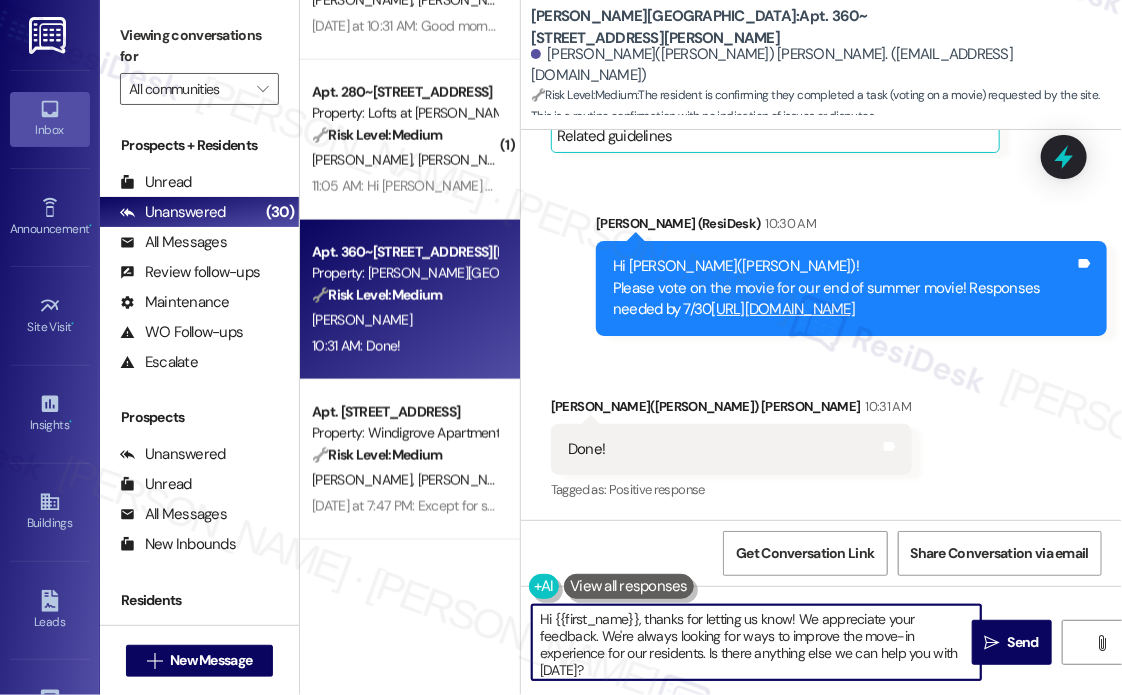 click on "Hi {{first_name}}, thanks for letting us know! We appreciate your feedback. We're always looking for ways to improve the move-in experience for our residents. Is there anything else we can help you with [DATE]?" at bounding box center [756, 642] 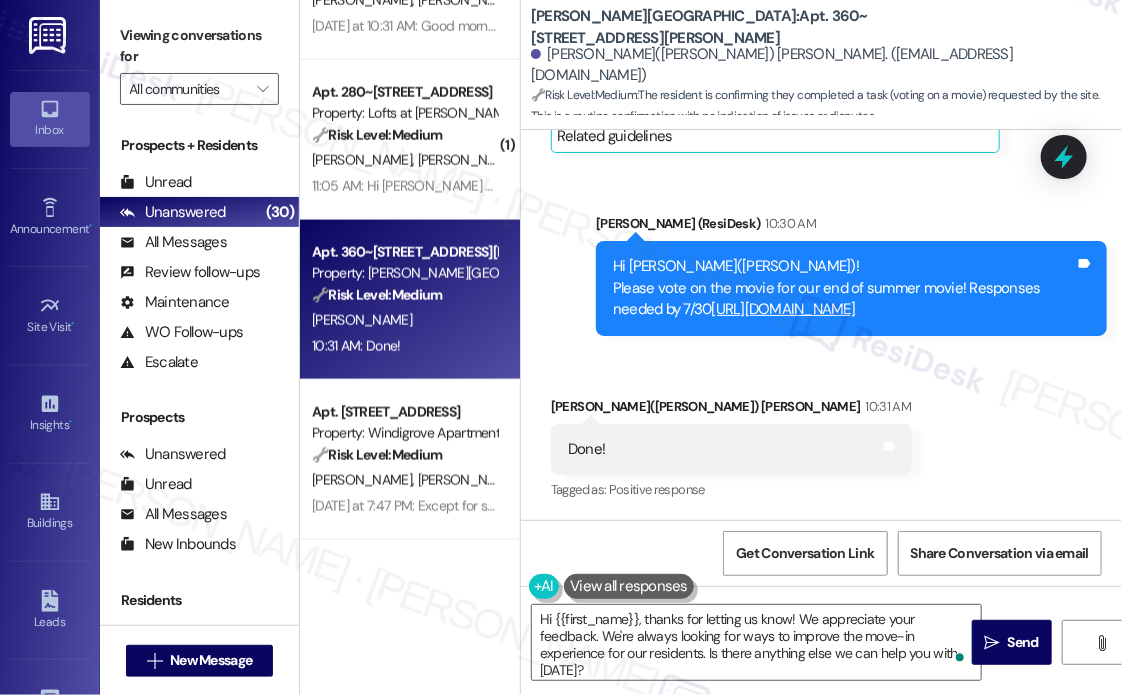 click on "Received via SMS [PERSON_NAME]([PERSON_NAME]) [PERSON_NAME] 10:31 AM Done! Tags and notes Tagged as:   Positive response Click to highlight conversations about Positive response" at bounding box center (821, 435) 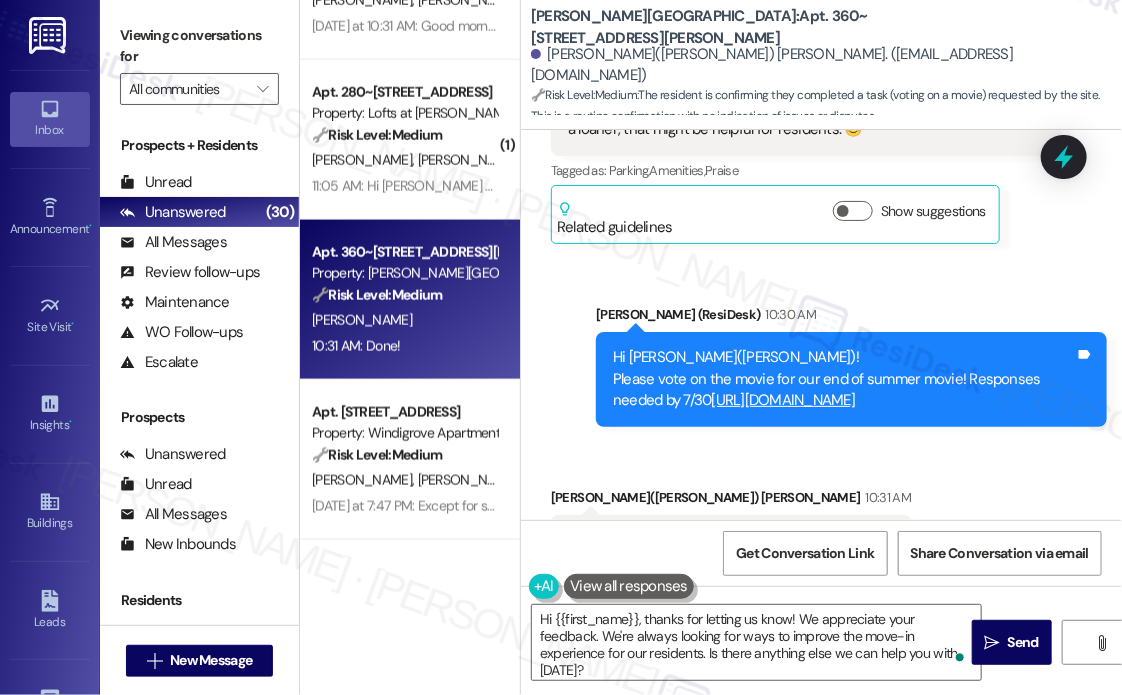 scroll, scrollTop: 829, scrollLeft: 0, axis: vertical 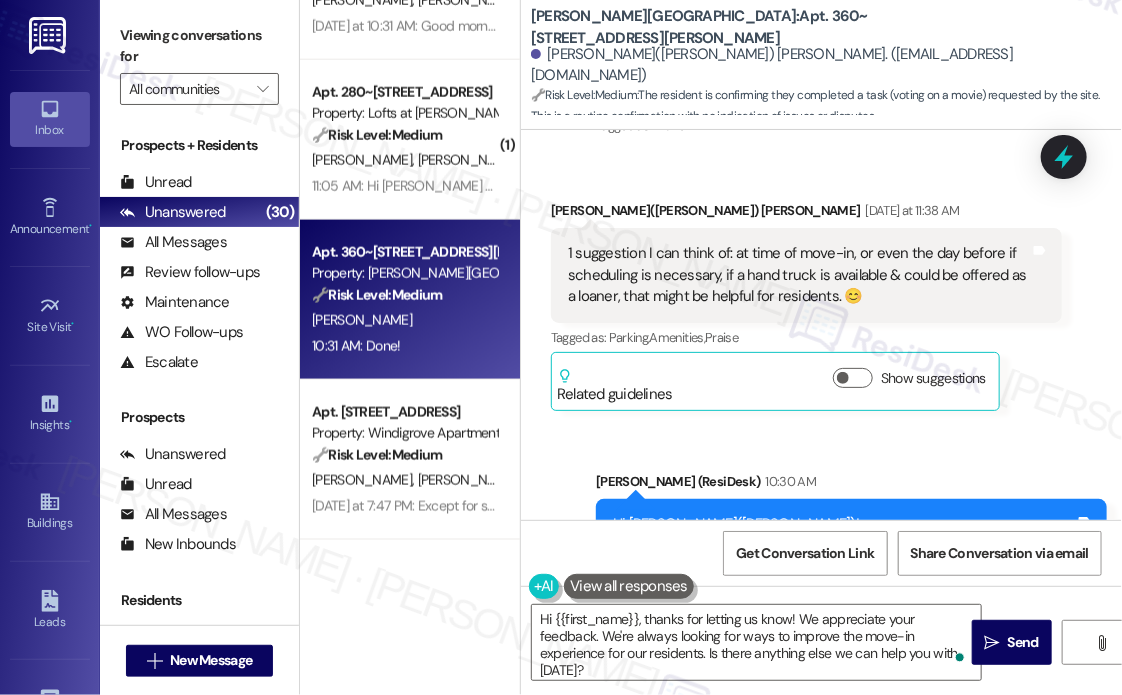 click on "Received via SMS [PERSON_NAME]([PERSON_NAME]) [PERSON_NAME] [DATE] at 11:38 AM 1 suggestion I can think of: at time of move-in, or even the day before if scheduling is necessary, if a hand truck is available & could be offered as a loaner, that might be helpful for residents. 😊 Tags and notes Tagged as:   Parking ,  Click to highlight conversations about Parking Amenities ,  Click to highlight conversations about Amenities Praise Click to highlight conversations about Praise  Related guidelines Show suggestions" at bounding box center (821, 290) 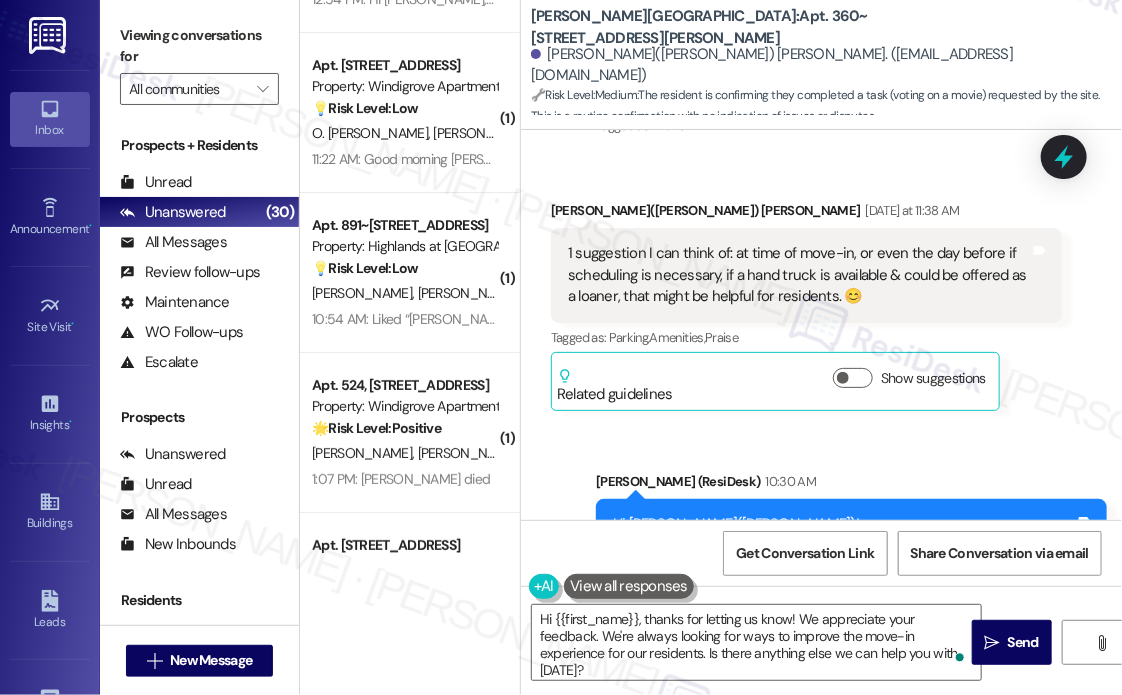 scroll, scrollTop: 2700, scrollLeft: 0, axis: vertical 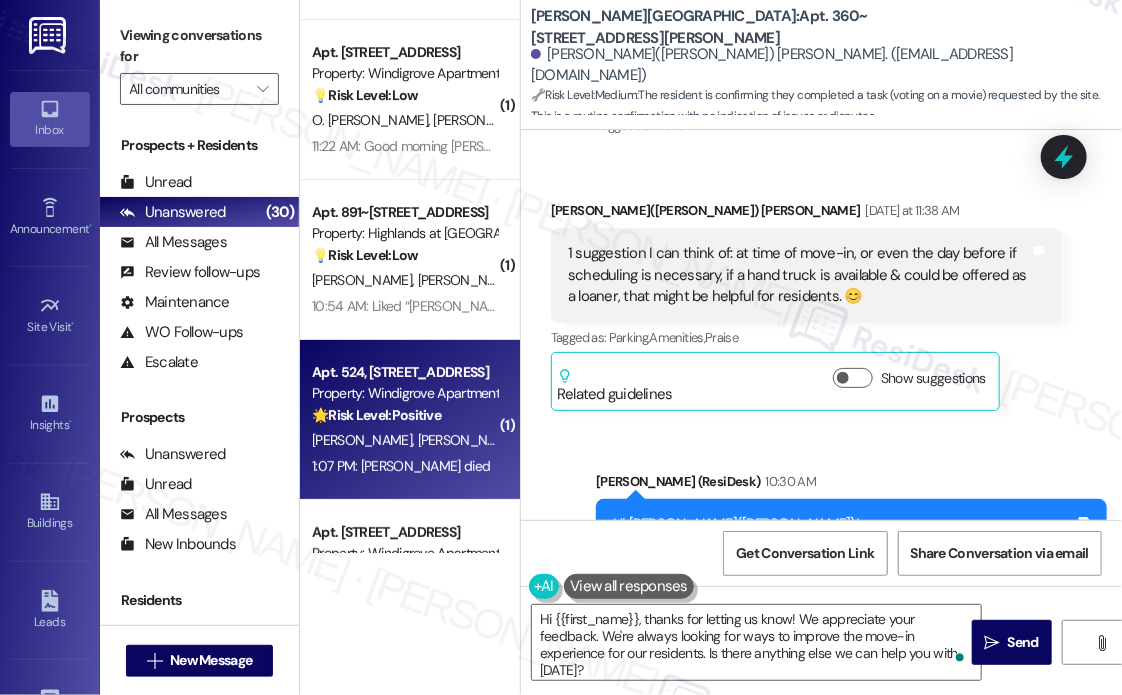click on "🌟  Risk Level:  Positive This is a positive engagement and relationship-building message. The initial message is a check-in to gauge resident satisfaction, and the resident's response, while unexpected, does not indicate any issues requiring urgent attention or property-related concerns." at bounding box center [404, 415] 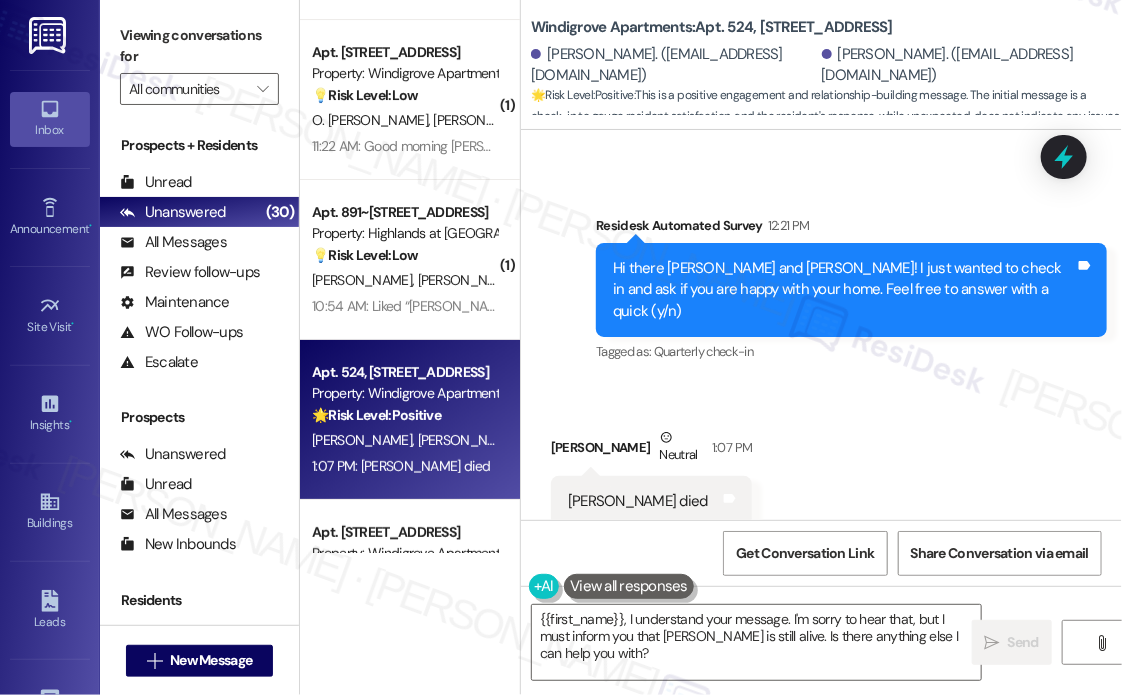 scroll, scrollTop: 576, scrollLeft: 0, axis: vertical 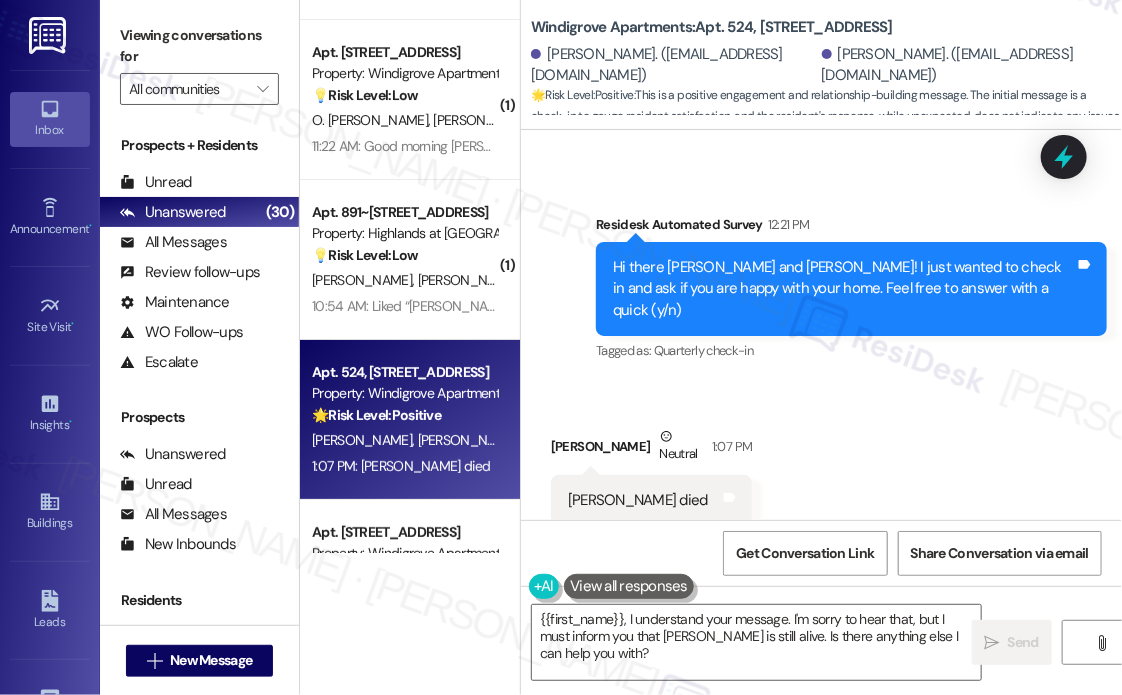 click on "Received via SMS [PERSON_NAME]   Neutral 1:07 PM [PERSON_NAME] died  Tags and notes" at bounding box center [821, 461] 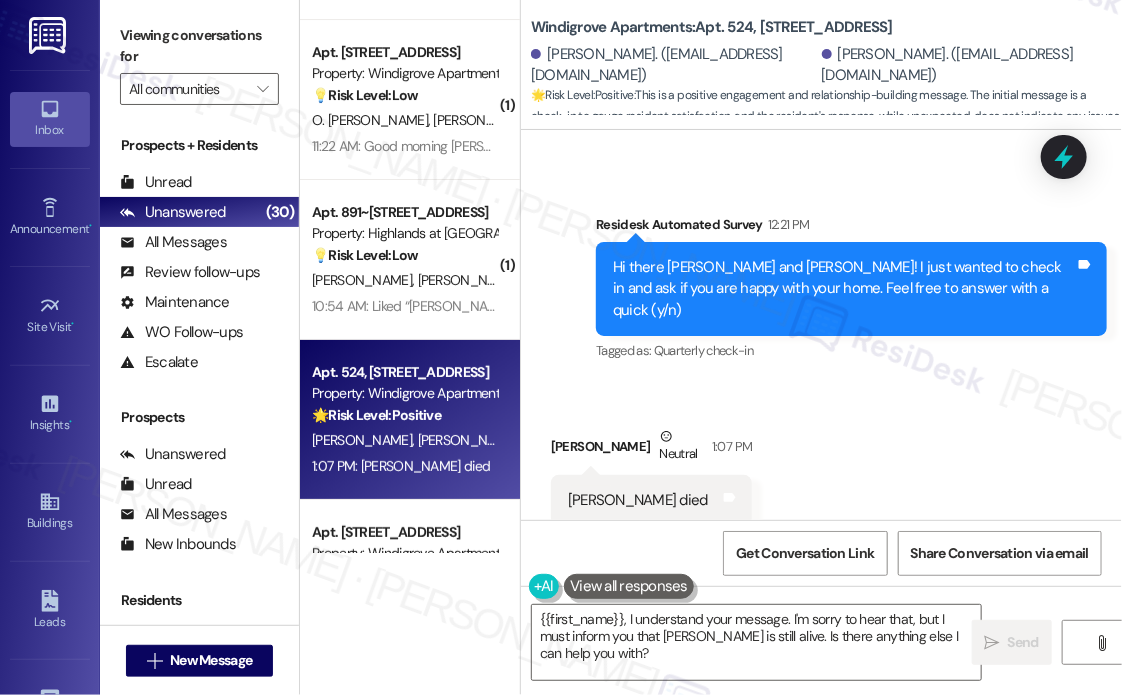 click on "Received via SMS [PERSON_NAME]   Neutral 1:07 PM [PERSON_NAME] died  Tags and notes" at bounding box center (821, 461) 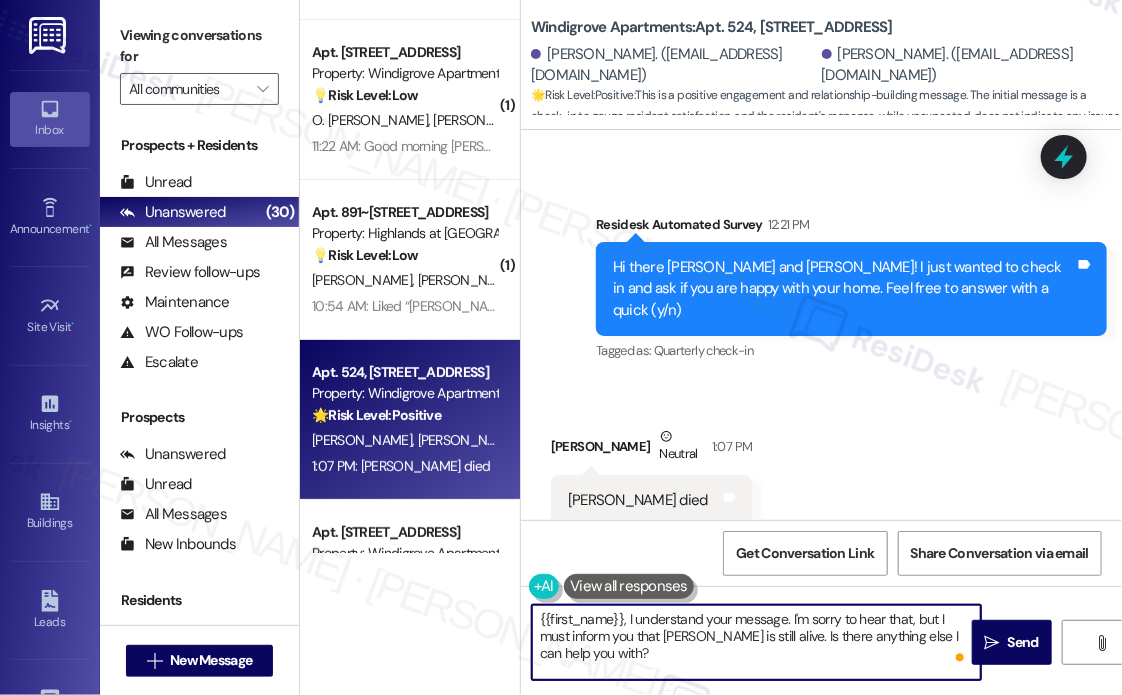 drag, startPoint x: 914, startPoint y: 619, endPoint x: 787, endPoint y: 687, distance: 144.05902 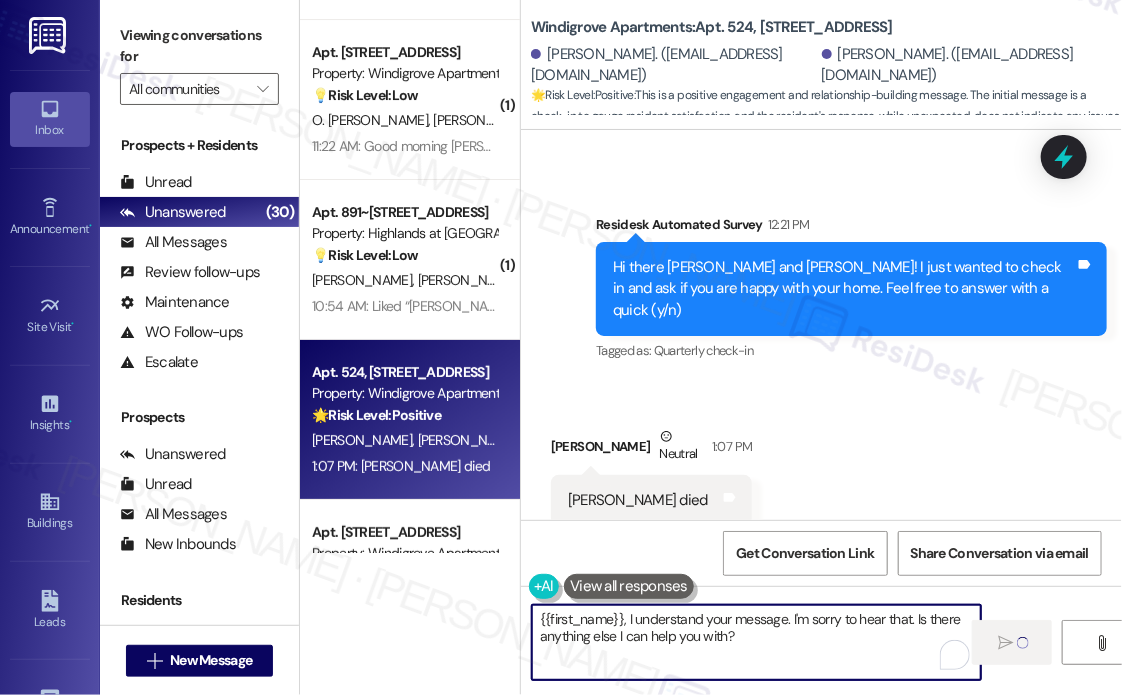 type on "{{first_name}}, I understand your message. I'm sorry to hear that. Is there anything else I can help you with?" 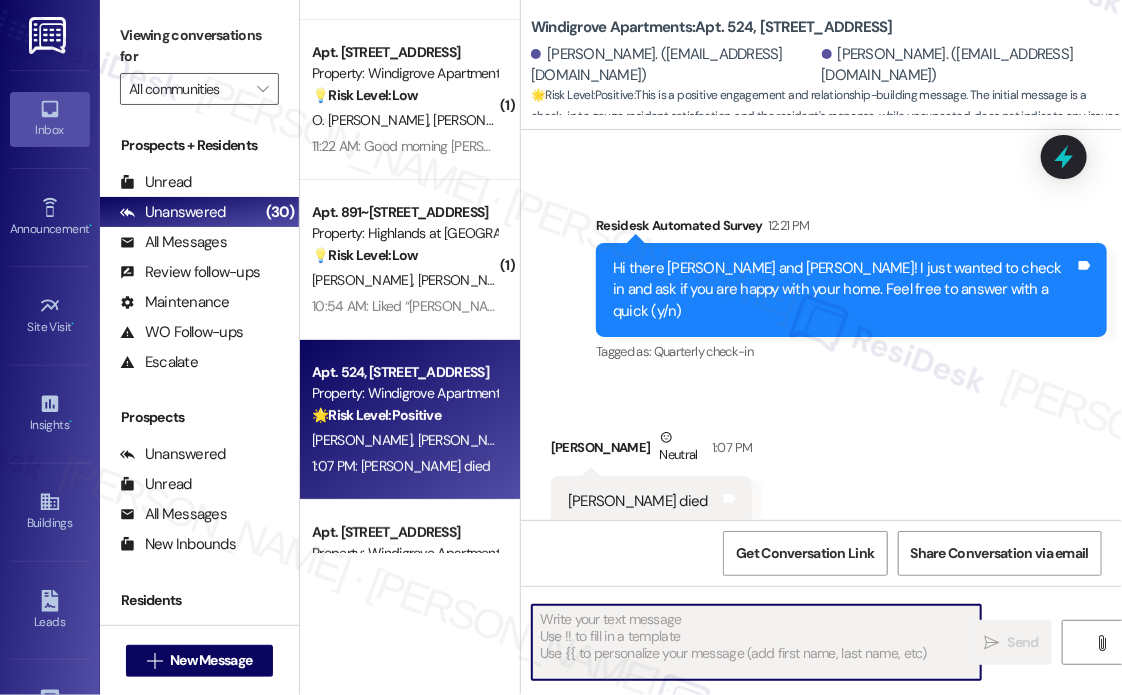 scroll, scrollTop: 736, scrollLeft: 0, axis: vertical 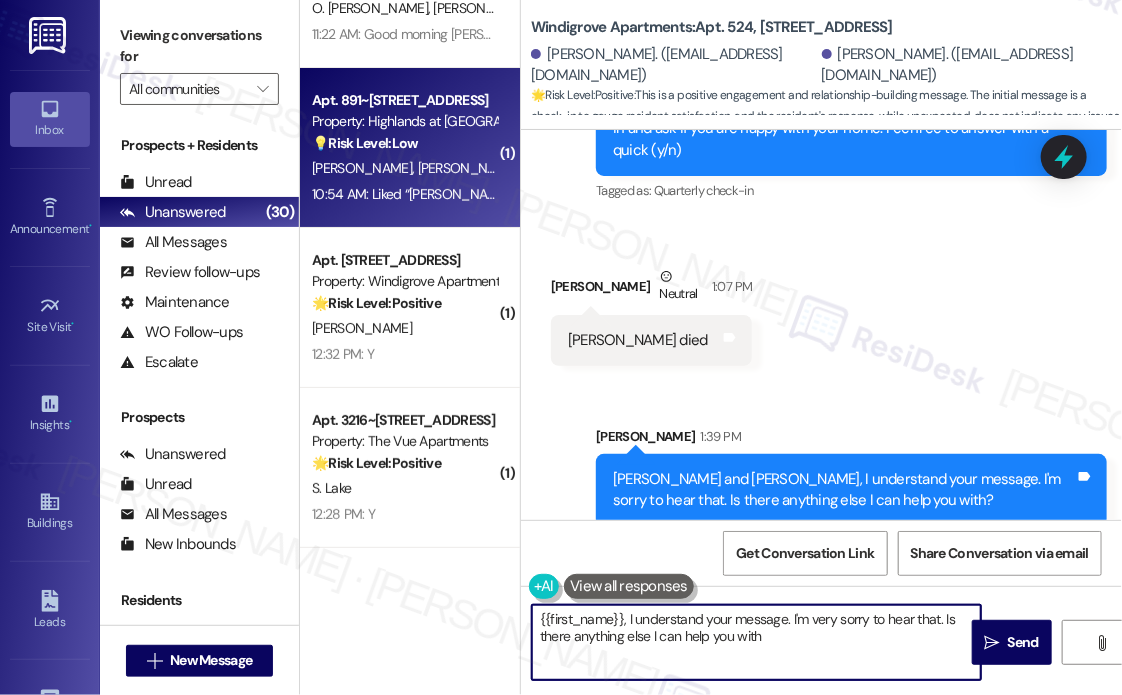 type on "{{first_name}}, I understand your message. I'm very sorry to hear that. Is there anything else I can help you with?" 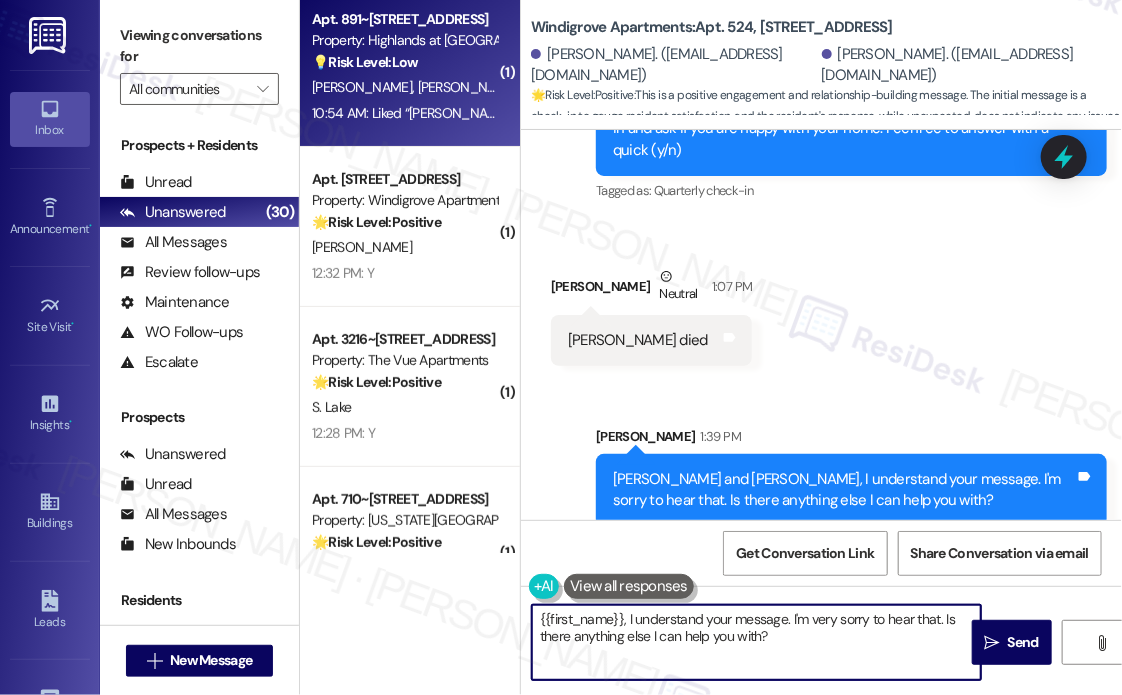 scroll, scrollTop: 2900, scrollLeft: 0, axis: vertical 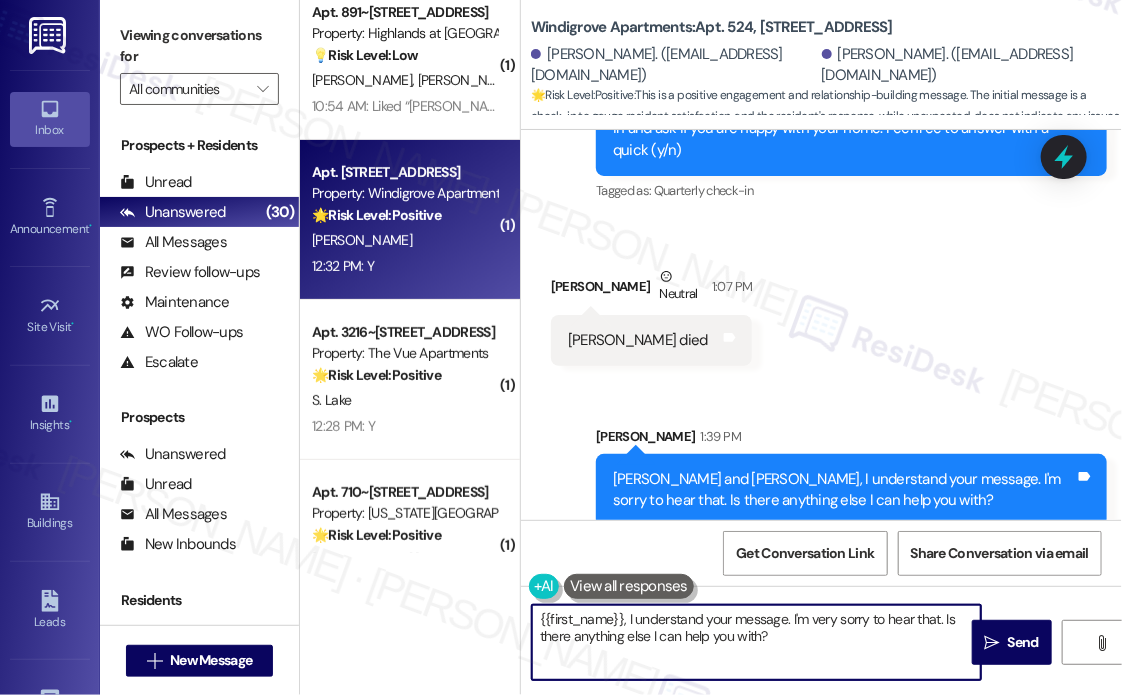 click on "12:32 PM: Y 12:32 PM: Y" at bounding box center (404, 266) 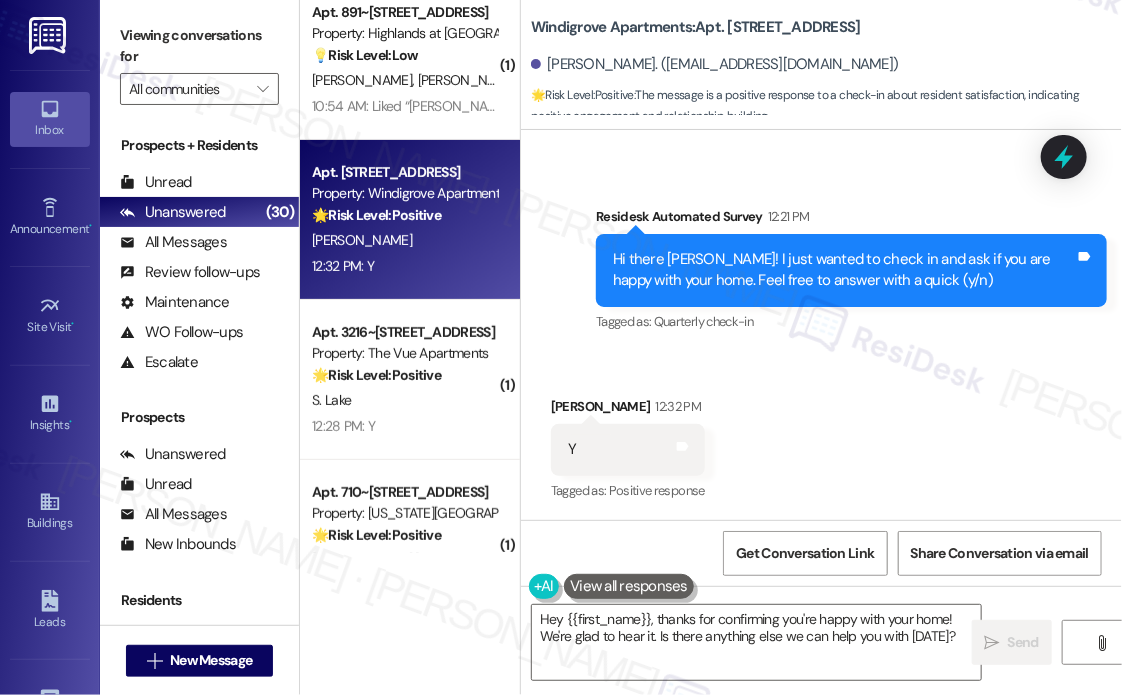 scroll, scrollTop: 584, scrollLeft: 0, axis: vertical 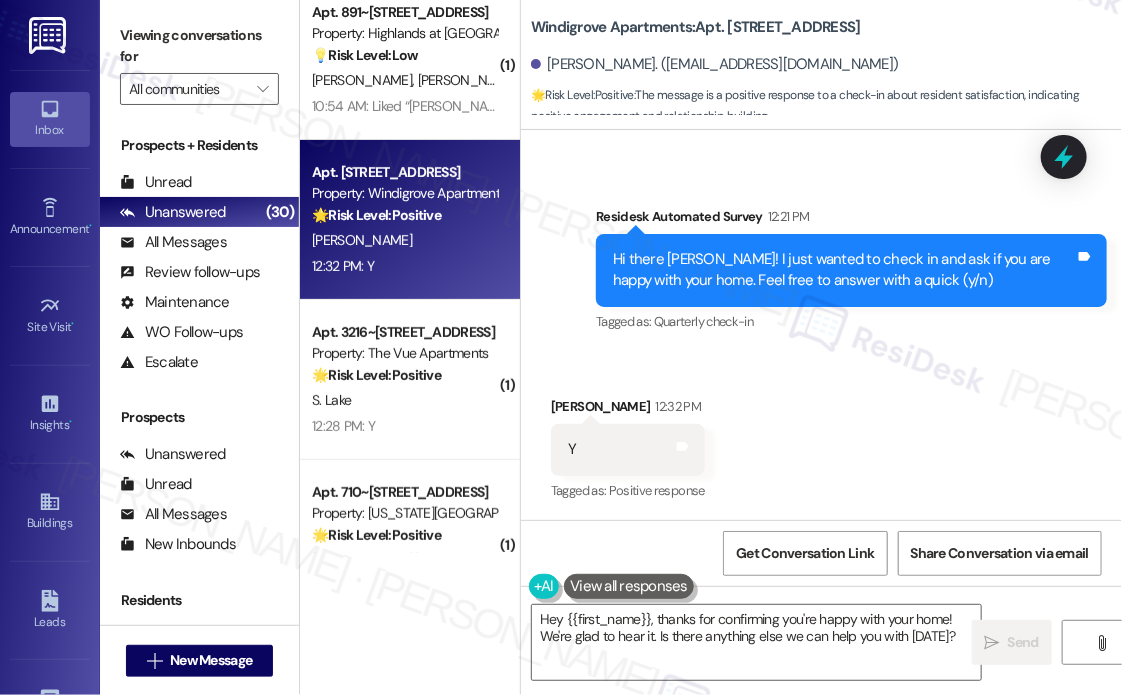 click on "Survey, sent via SMS Residesk Automated Survey 12:21 PM Hi there [PERSON_NAME]! I just wanted to check in and ask if you are happy with your home.  Feel free to answer with a quick (y/n) Tags and notes Tagged as:   Quarterly check-in Click to highlight conversations about Quarterly check-in" at bounding box center [821, 256] 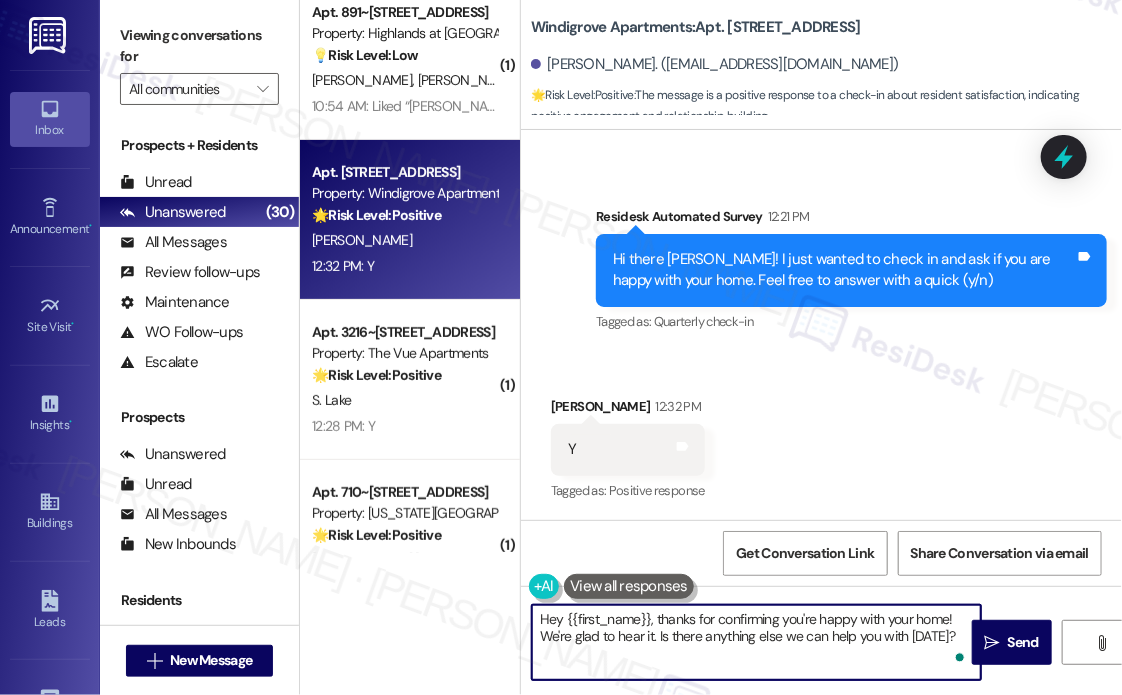 drag, startPoint x: 956, startPoint y: 643, endPoint x: 658, endPoint y: 639, distance: 298.02686 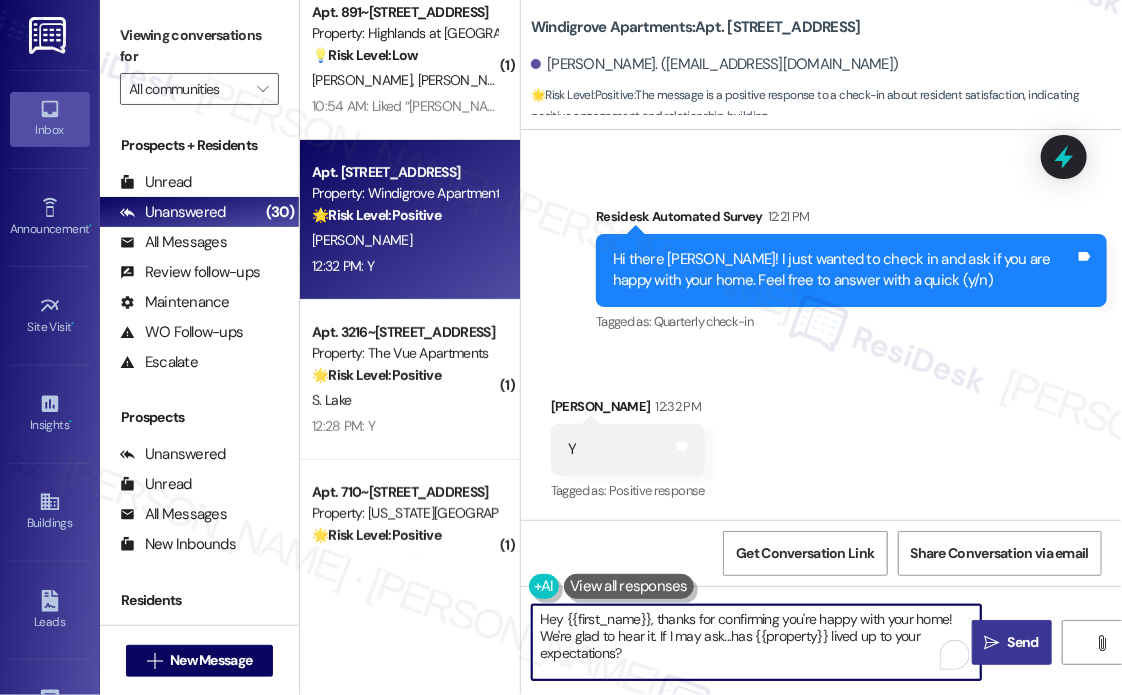 type on "Hey {{first_name}}, thanks for confirming you're happy with your home! We're glad to hear it. If I may ask...has {{property}} lived up to your expectations?" 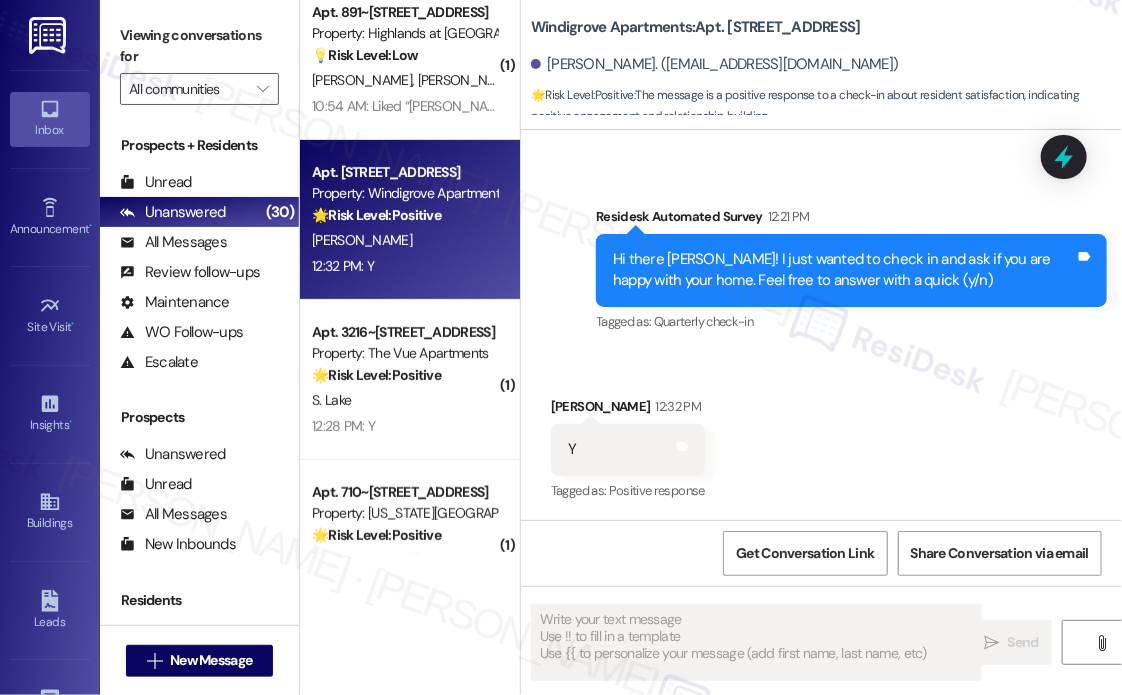scroll, scrollTop: 584, scrollLeft: 0, axis: vertical 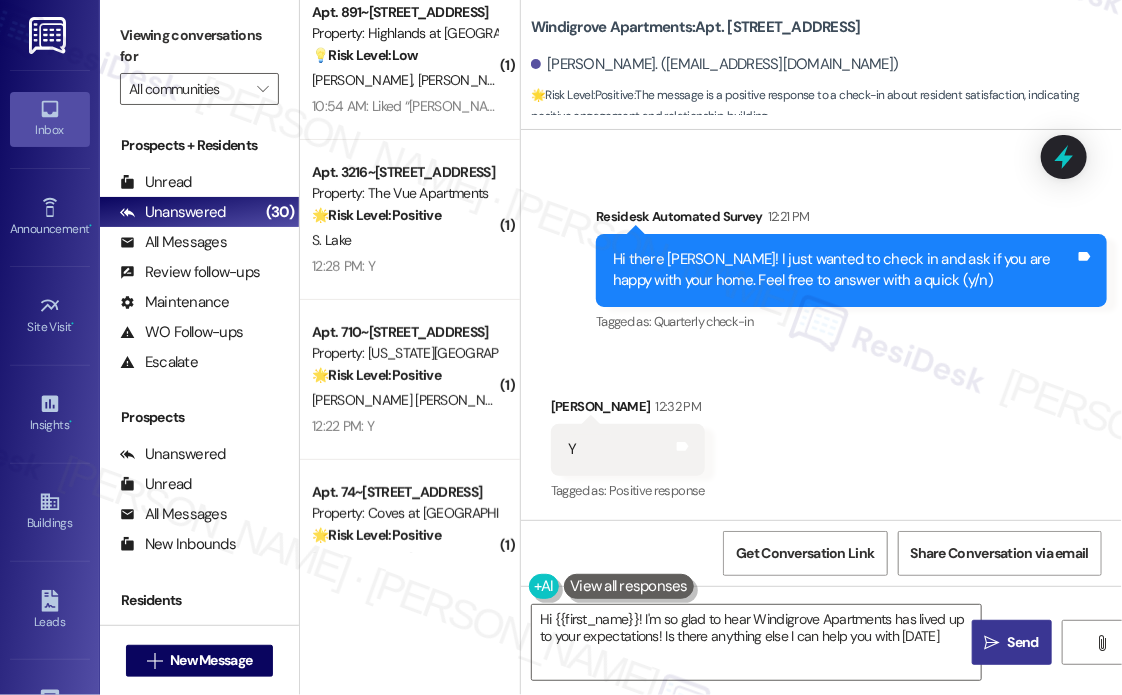 type on "Hi {{first_name}}! I'm so glad to hear Windigrove Apartments has lived up to your expectations! Is there anything else I can help you with [DATE]?" 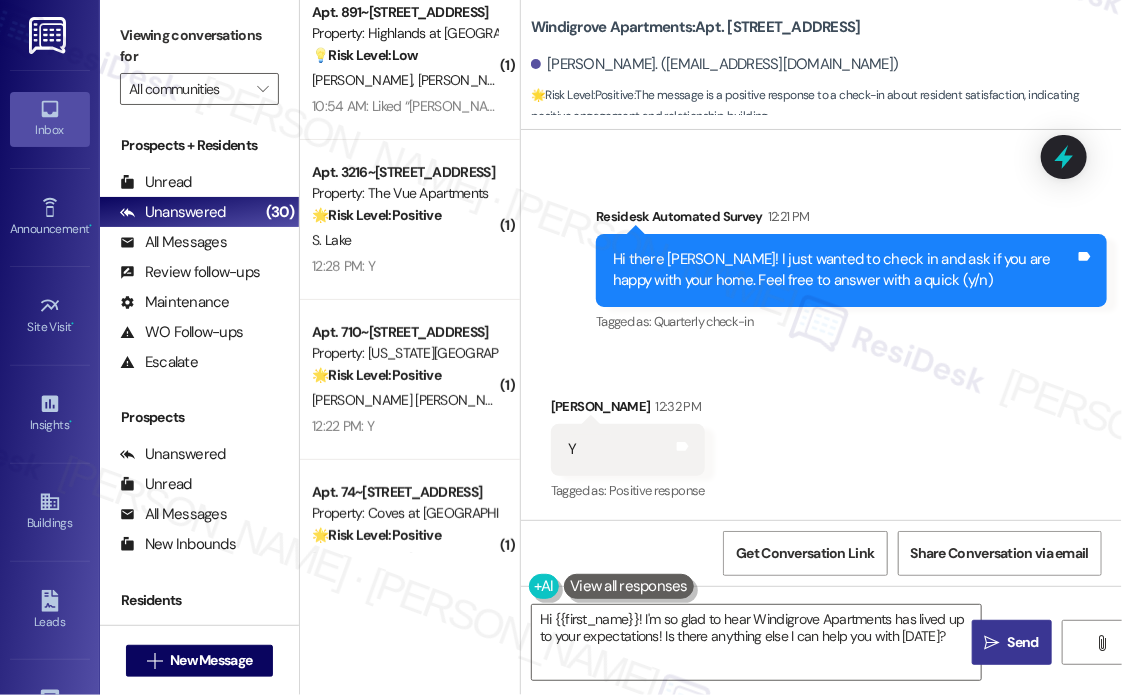 click on "Survey, sent via SMS Residesk Automated Survey 12:21 PM Hi there [PERSON_NAME]! I just wanted to check in and ask if you are happy with your home.  Feel free to answer with a quick (y/n) Tags and notes Tagged as:   Quarterly check-in Click to highlight conversations about Quarterly check-in" at bounding box center (821, 256) 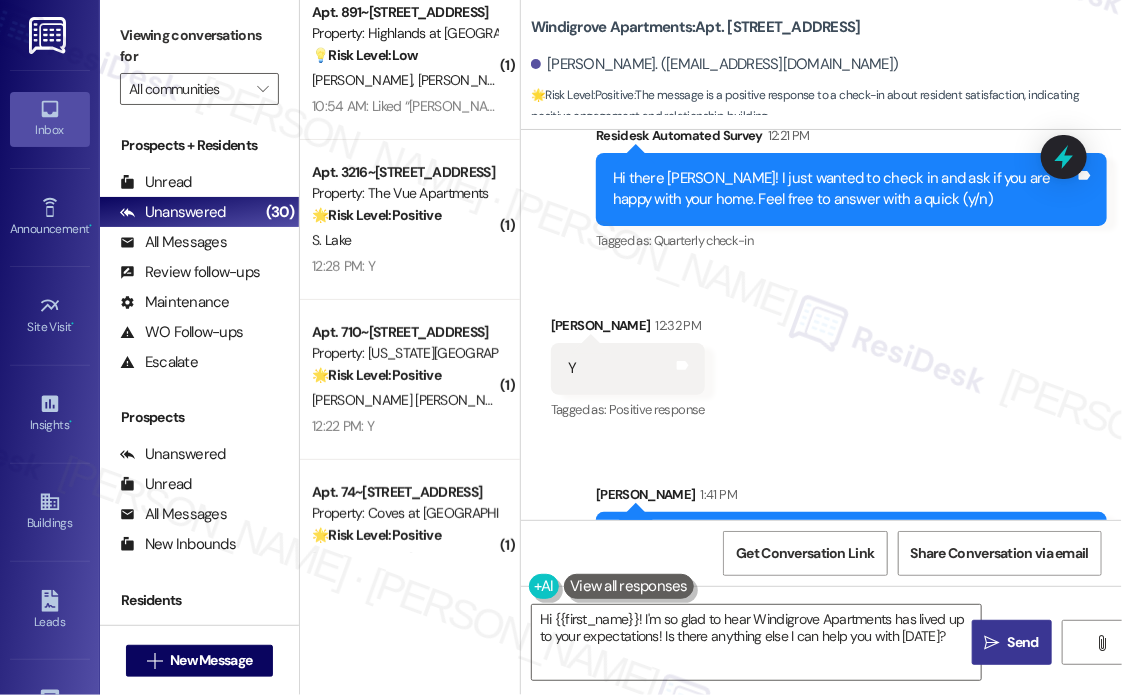 scroll, scrollTop: 767, scrollLeft: 0, axis: vertical 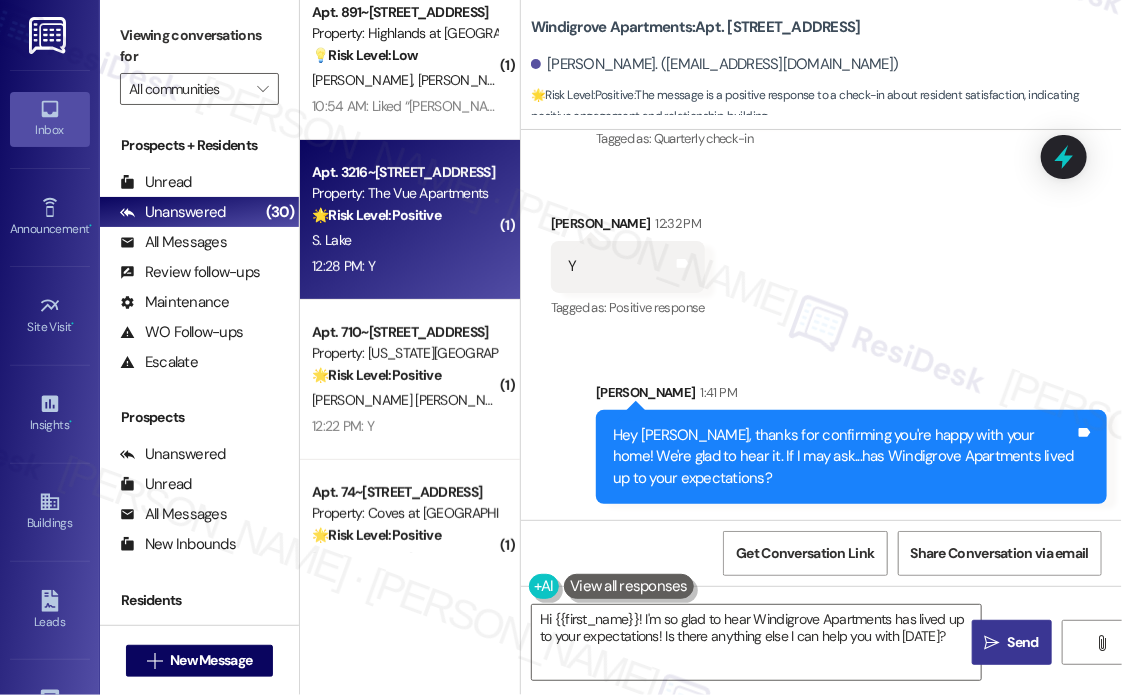 click on "Apt. 3216~[STREET_ADDRESS] Property: The Vue Apartments 🌟  Risk Level:  Positive The message is a positive response to a check-in about resident satisfaction, indicating positive engagement. S. Lake 12:28 PM: Y 12:28 PM: Y" at bounding box center (410, 220) 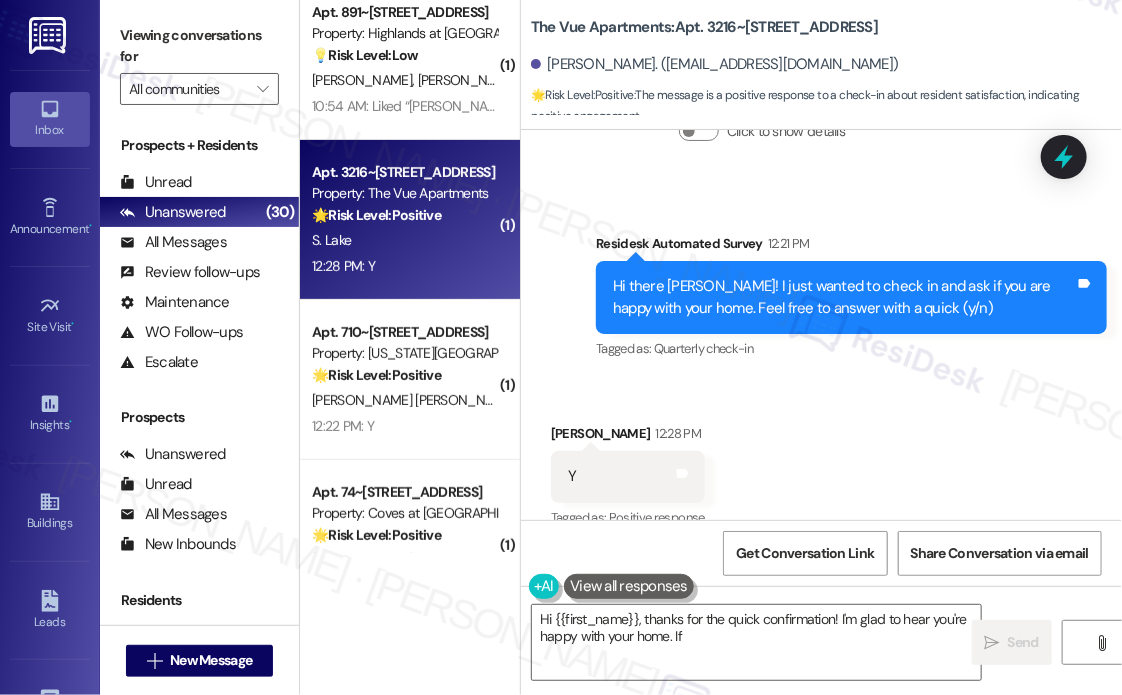 scroll, scrollTop: 774, scrollLeft: 0, axis: vertical 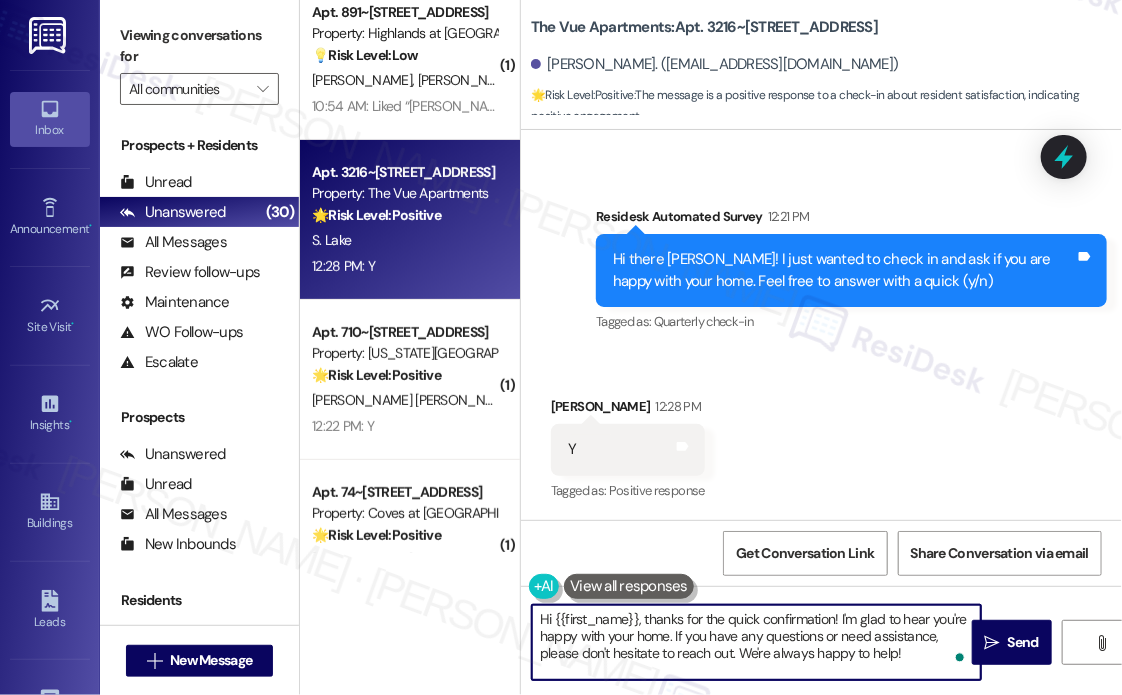 drag, startPoint x: 932, startPoint y: 643, endPoint x: 891, endPoint y: 642, distance: 41.01219 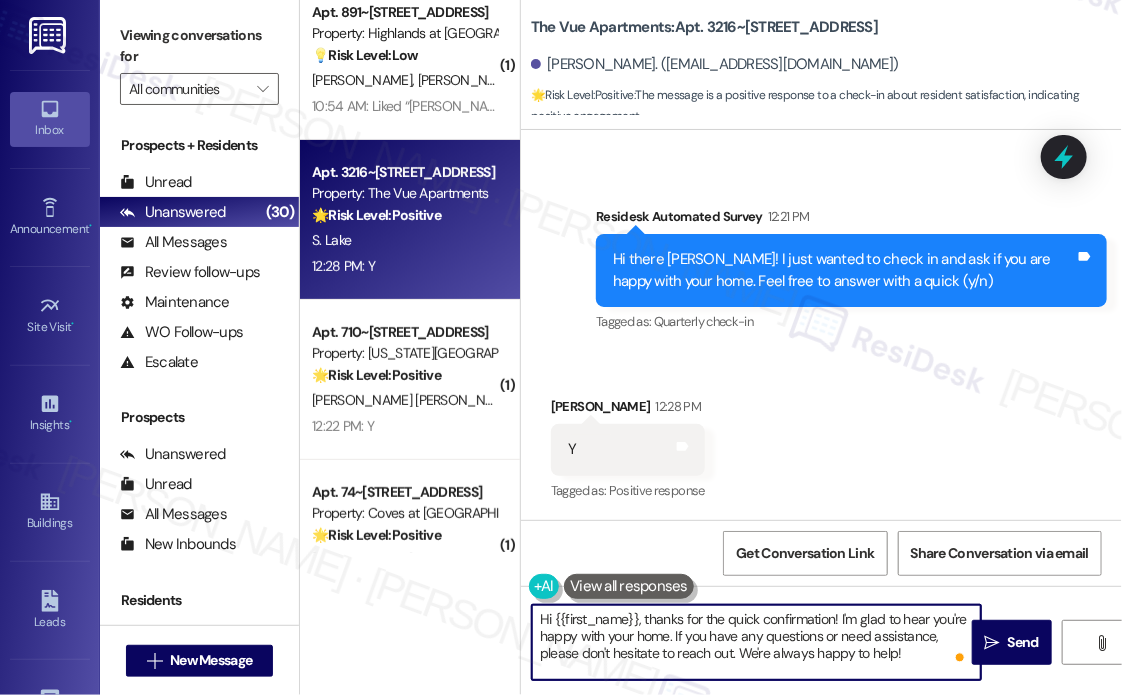 drag, startPoint x: 902, startPoint y: 660, endPoint x: 675, endPoint y: 640, distance: 227.87935 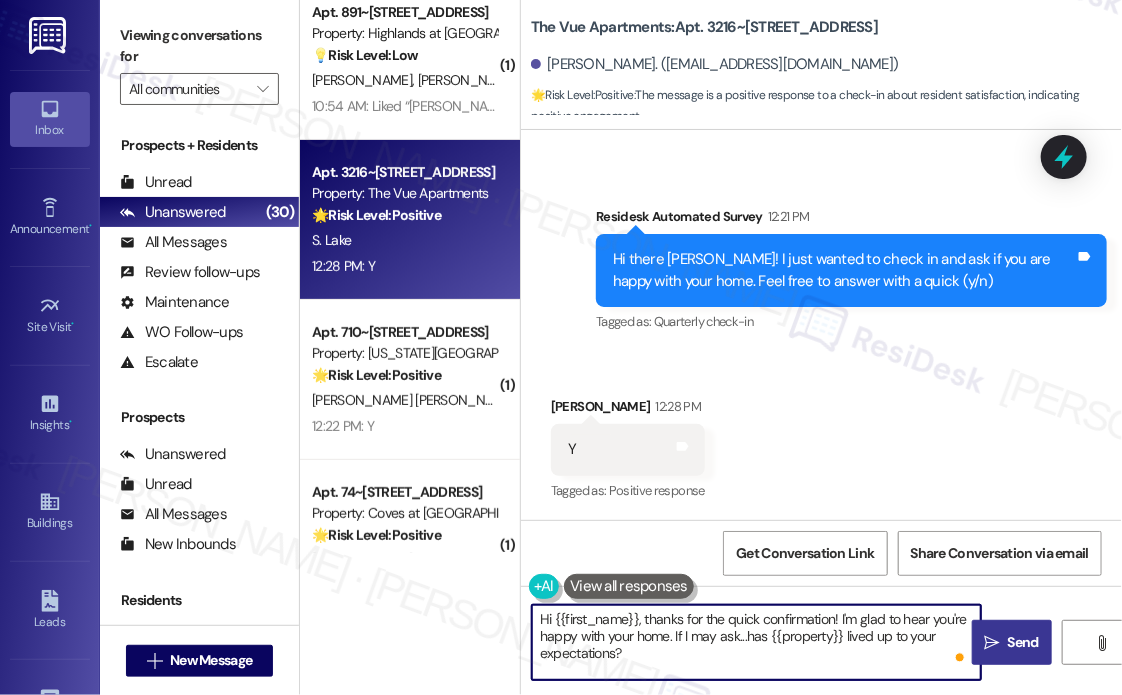 click on "Send" at bounding box center [1023, 642] 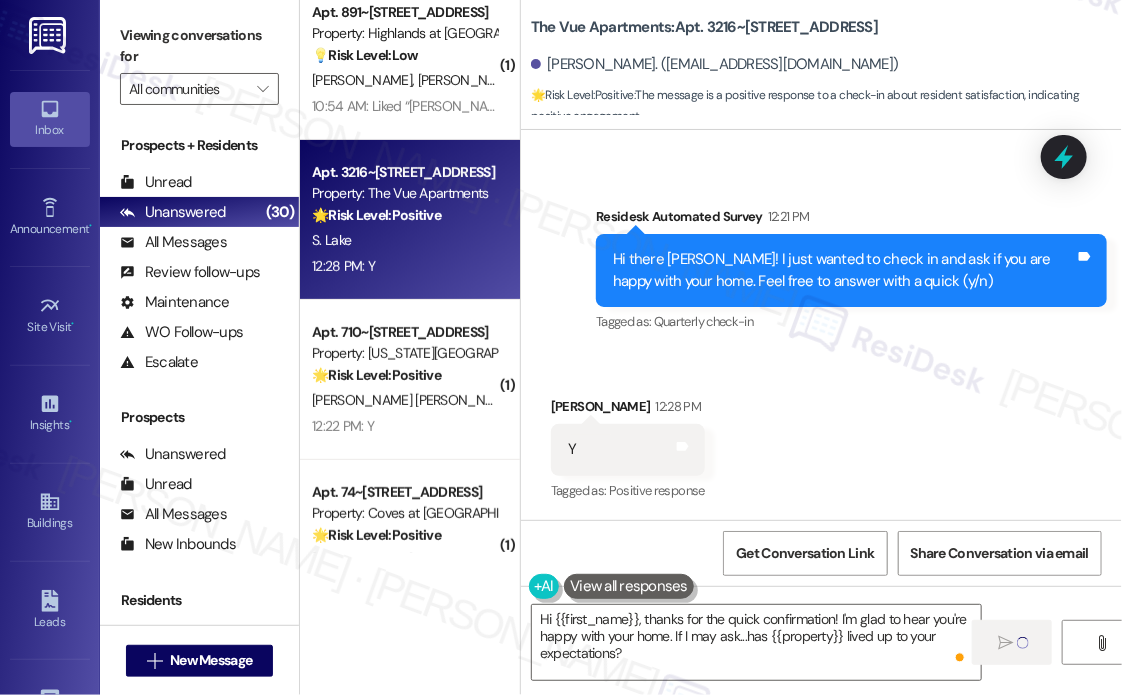 type on "Fetching suggested responses. Please feel free to read through the conversation in the meantime." 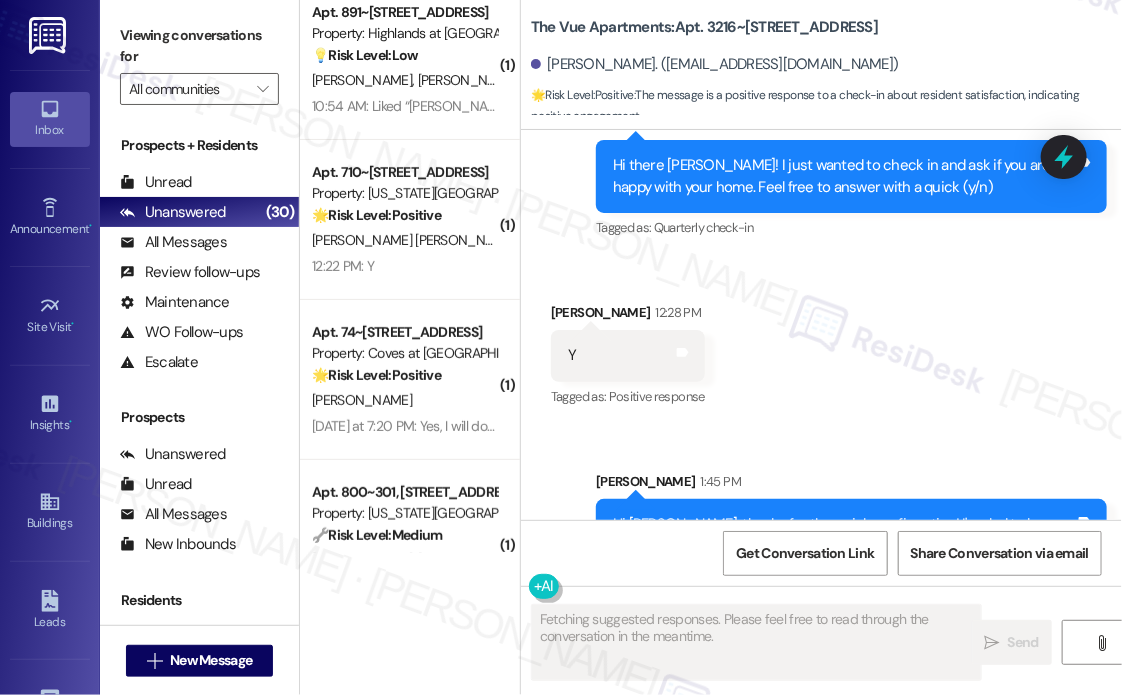 scroll, scrollTop: 956, scrollLeft: 0, axis: vertical 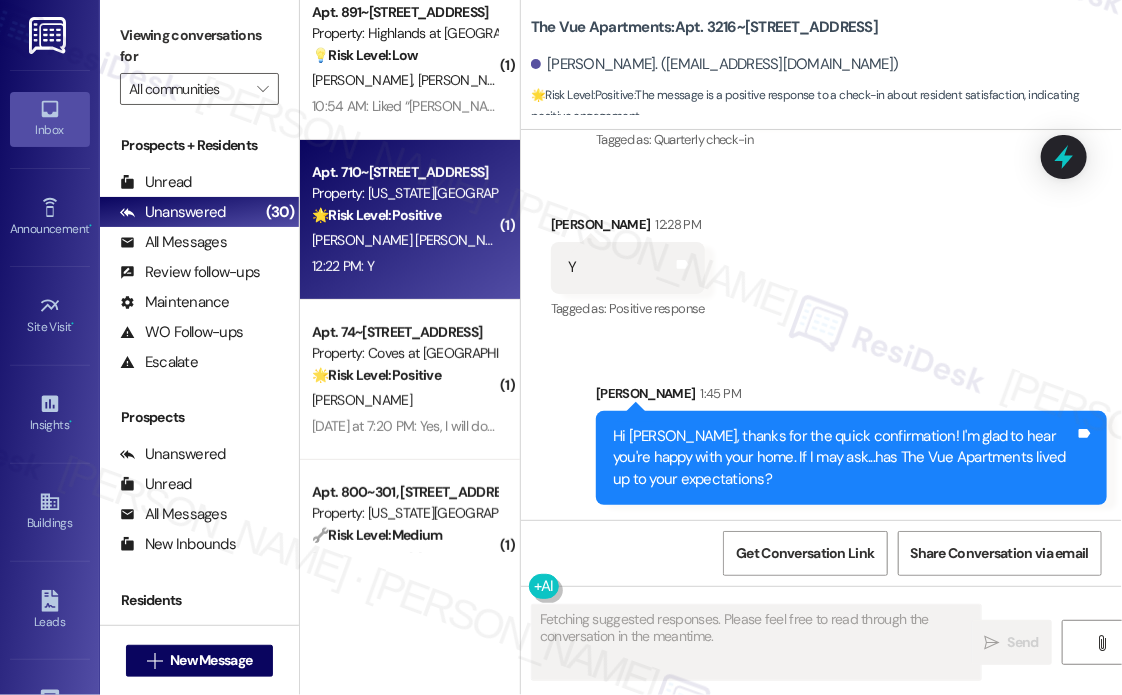 click on "12:22 PM: Y 12:22 PM: Y" at bounding box center (404, 266) 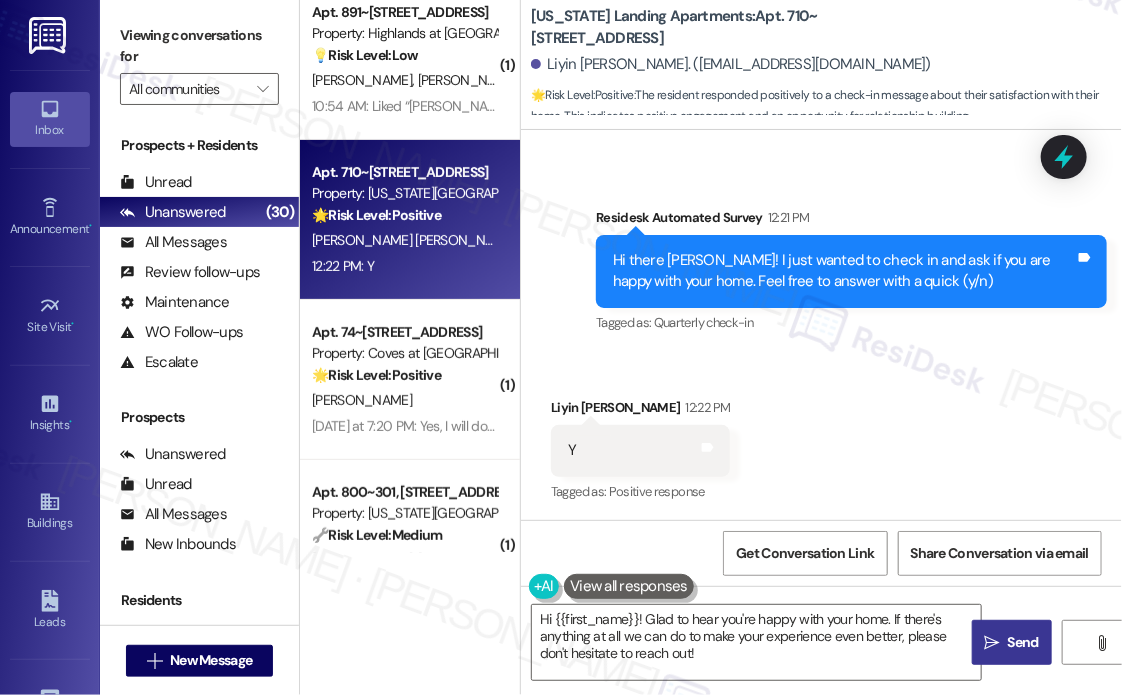 scroll, scrollTop: 1022, scrollLeft: 0, axis: vertical 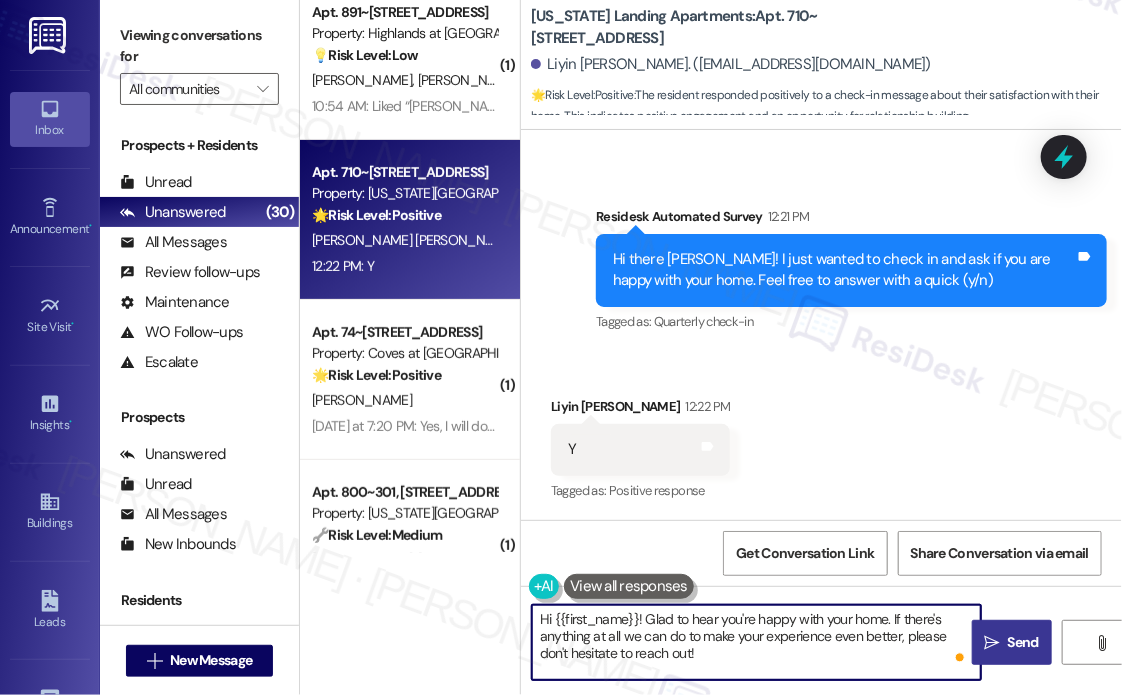 drag, startPoint x: 772, startPoint y: 663, endPoint x: 905, endPoint y: 693, distance: 136.34148 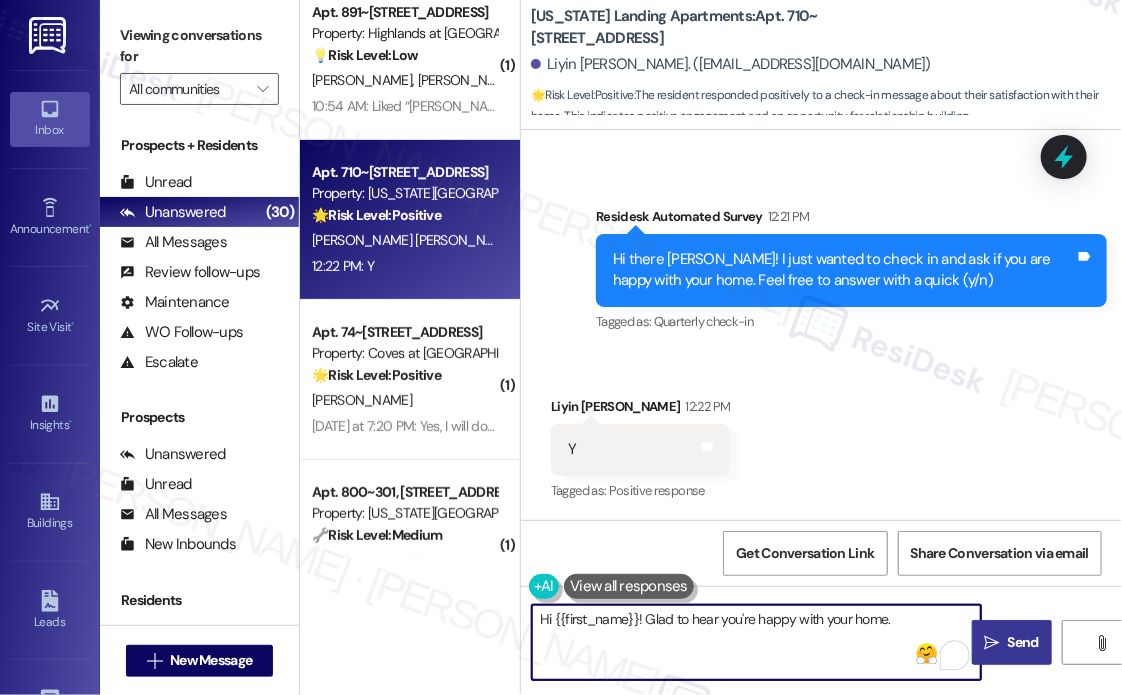 paste on "If I may ask...has {{property}} lived up to your expectations?" 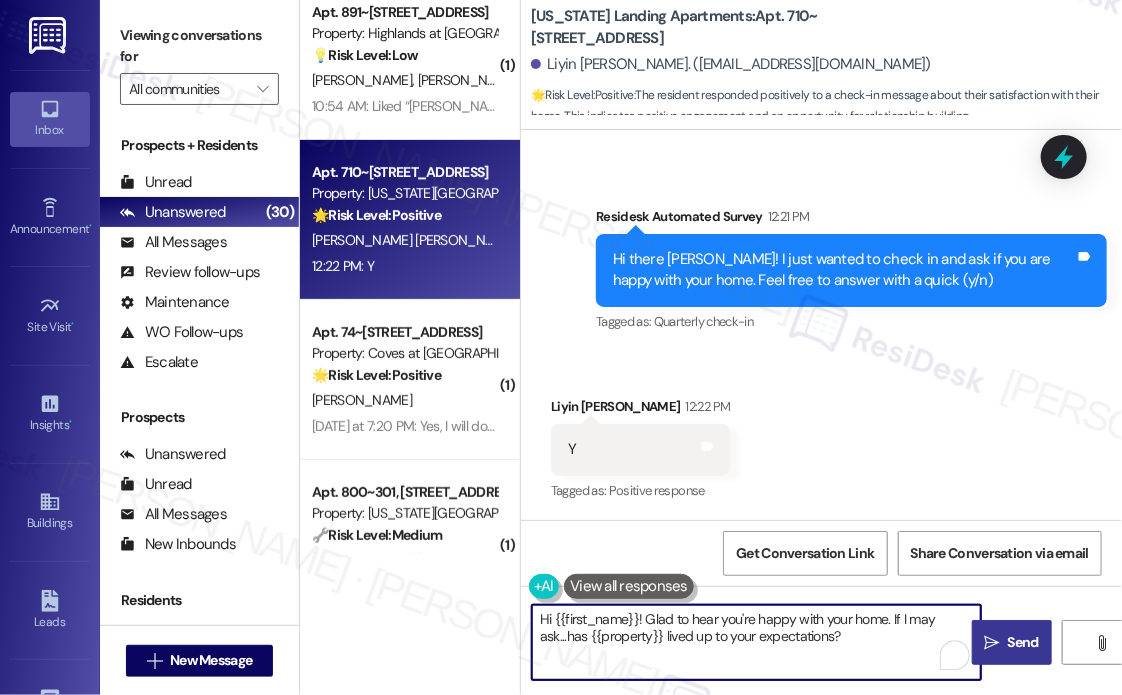 type on "Hi {{first_name}}! Glad to hear you're happy with your home. If I may ask...has {{property}} lived up to your expectations?" 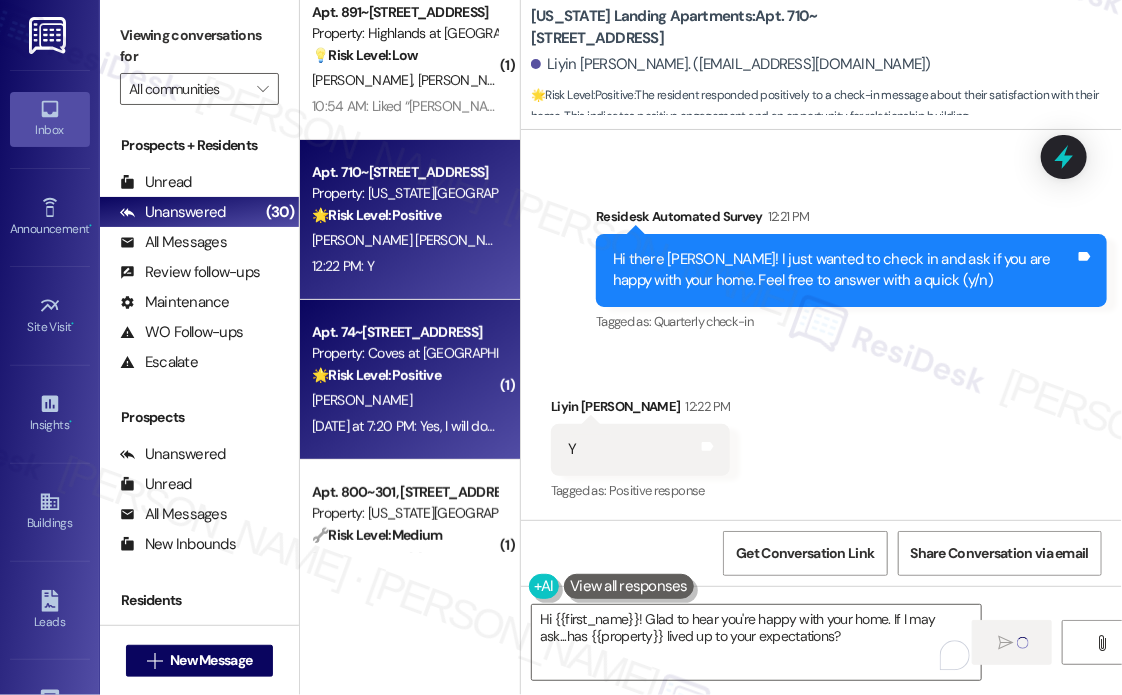 click on "Apt. 74~[STREET_ADDRESS] Property: Coves at [GEOGRAPHIC_DATA] 🌟  Risk Level:  Positive The conversation is centered around gathering positive feedback and requesting a Google review from a satisfied resident, indicating positive engagement and relationship building. [PERSON_NAME] [DATE] at 7:20 PM: Yes, I will do that as soon as I get a few free minutes.  [DATE] at 7:20 PM: Yes, I will do that as soon as I get a few free minutes." at bounding box center [410, 380] 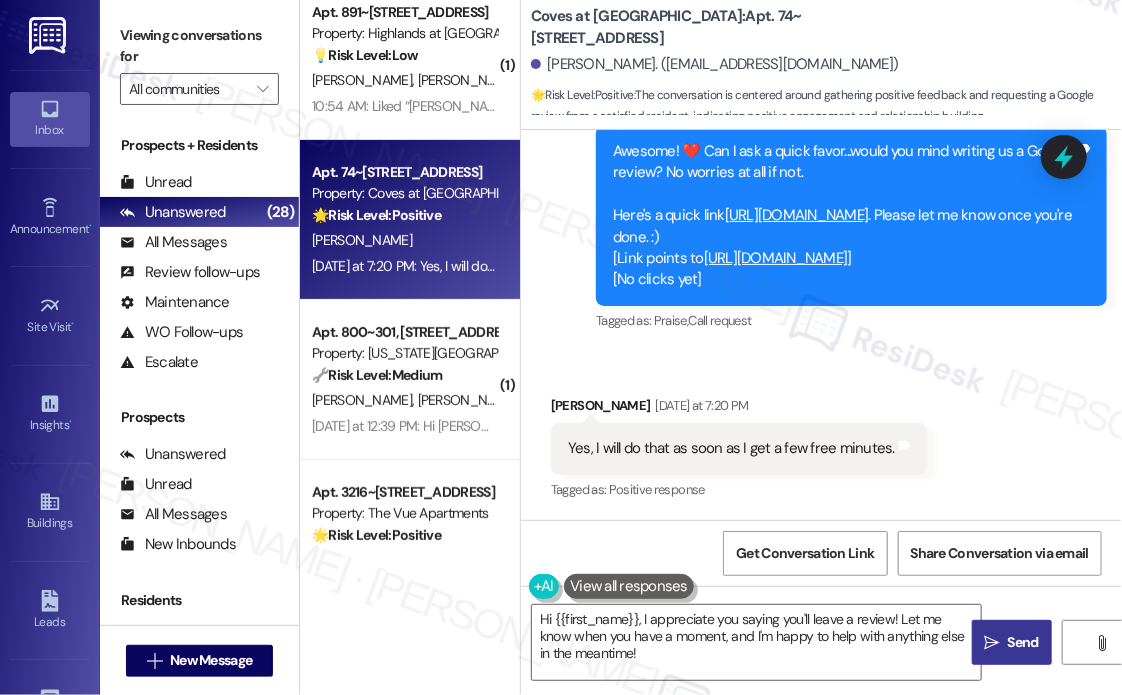 scroll, scrollTop: 1431, scrollLeft: 0, axis: vertical 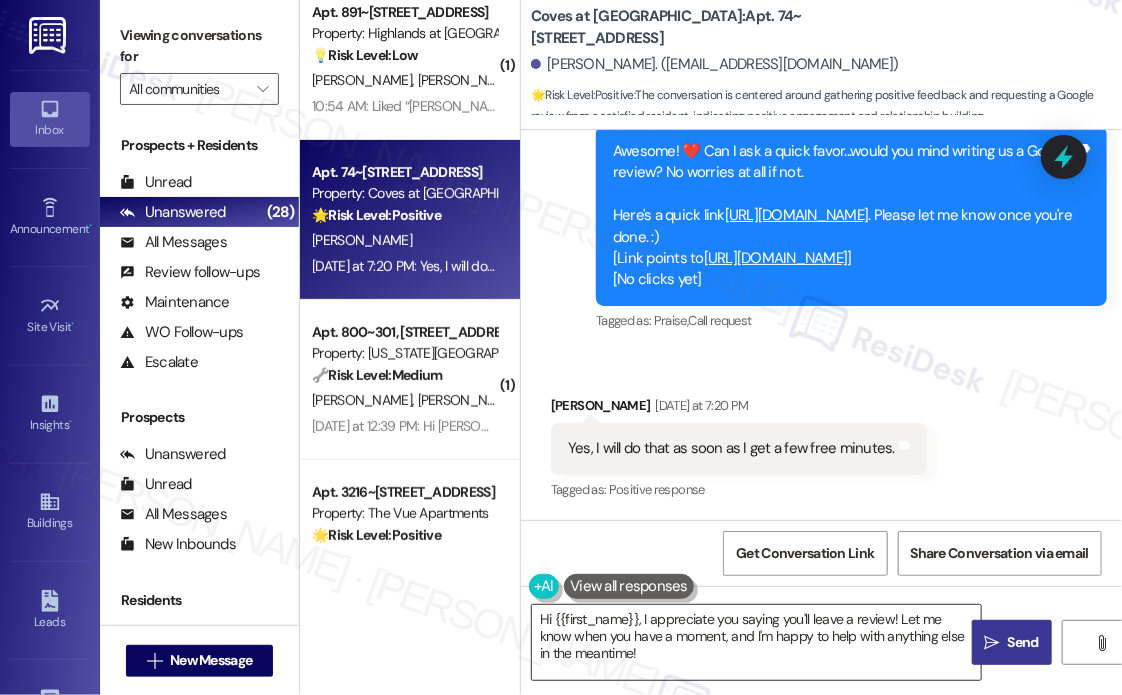 click on "Hi {{first_name}}, I appreciate you saying you'll leave a review! Let me know when you have a moment, and I'm happy to help with anything else in the meantime!" at bounding box center (756, 642) 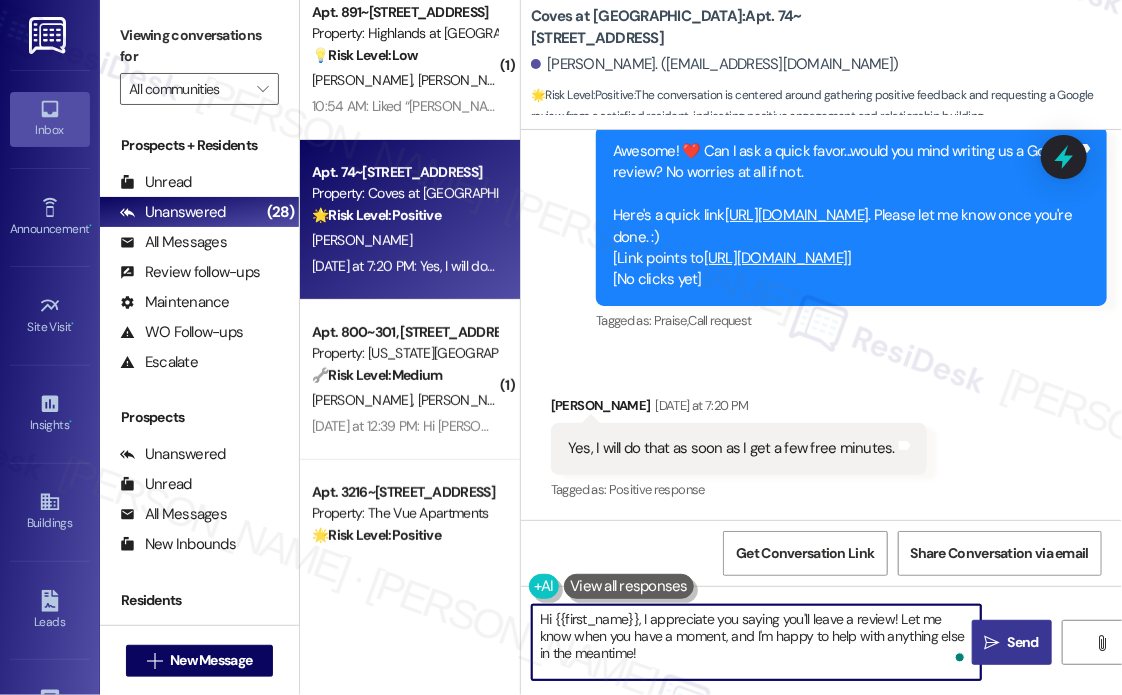 drag, startPoint x: 735, startPoint y: 655, endPoint x: 899, endPoint y: 618, distance: 168.12198 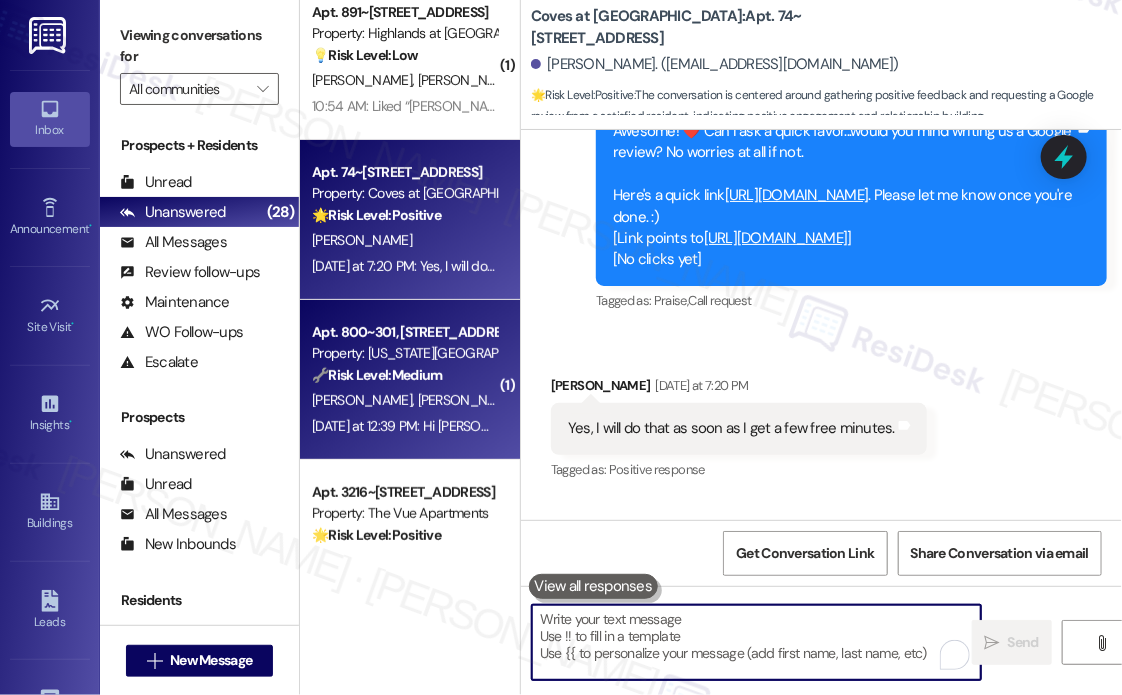 type 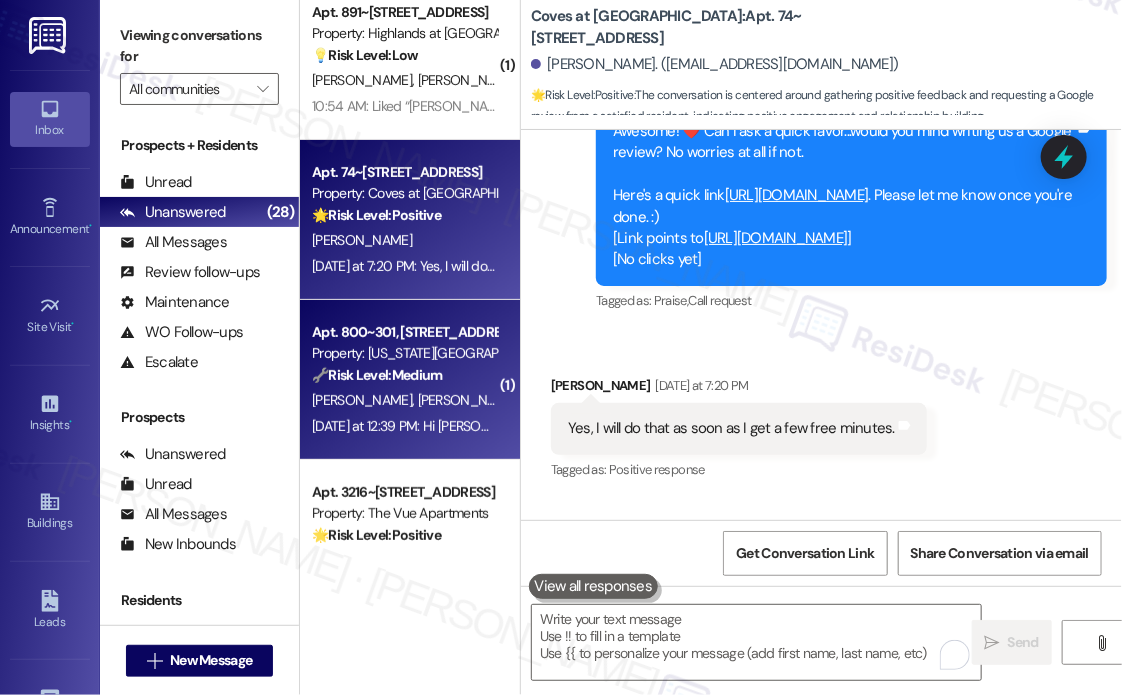click on "[DATE] at 12:39 PM: Hi [PERSON_NAME] and [PERSON_NAME]!
Community Announcement: Pool Now Open on Mondays!
We’re excited to share that the pool at [US_STATE][GEOGRAPHIC_DATA] is now open on Mondays! Residents can now enjoy an extra day of relaxation and fun throughout the week.
If you have any questions, feel free to contact the leasing office [DATE] at 12:39 PM: Hi [PERSON_NAME] and [PERSON_NAME]!
Community Announcement: Pool Now Open on Mondays!
We’re excited to share that the pool at [US_STATE][GEOGRAPHIC_DATA] is now open on Mondays! Residents can now enjoy an extra day of relaxation and fun throughout the week.
If you have any questions, feel free to contact the leasing office" at bounding box center (404, 426) 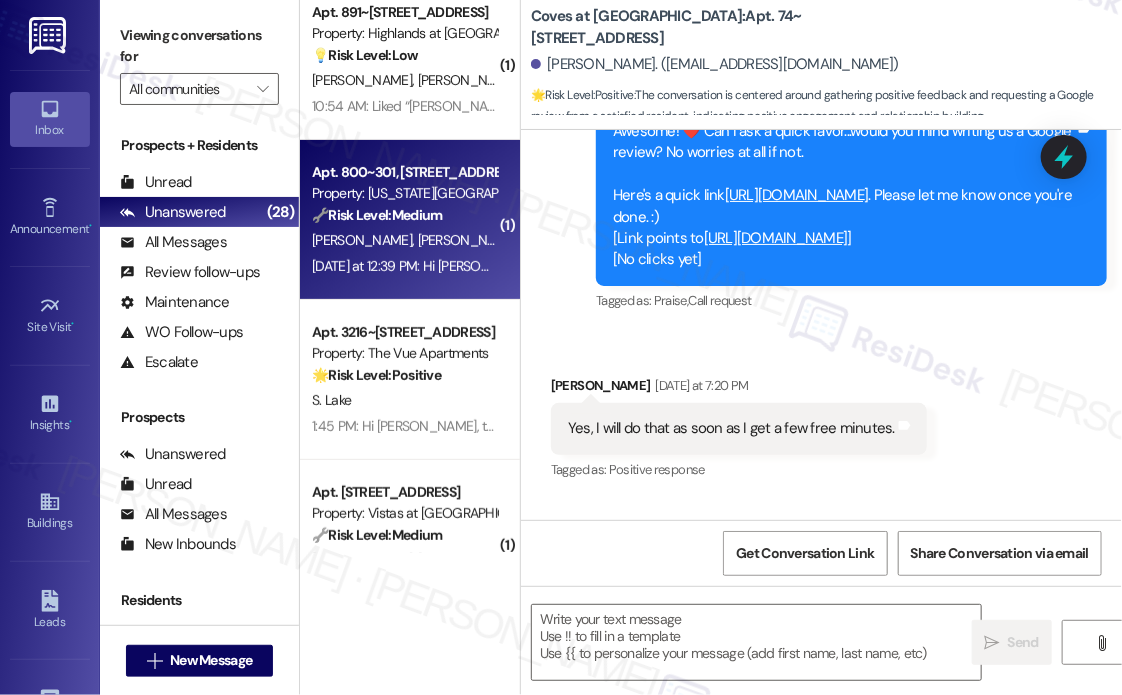 type on "Fetching suggested responses. Please feel free to read through the conversation in the meantime." 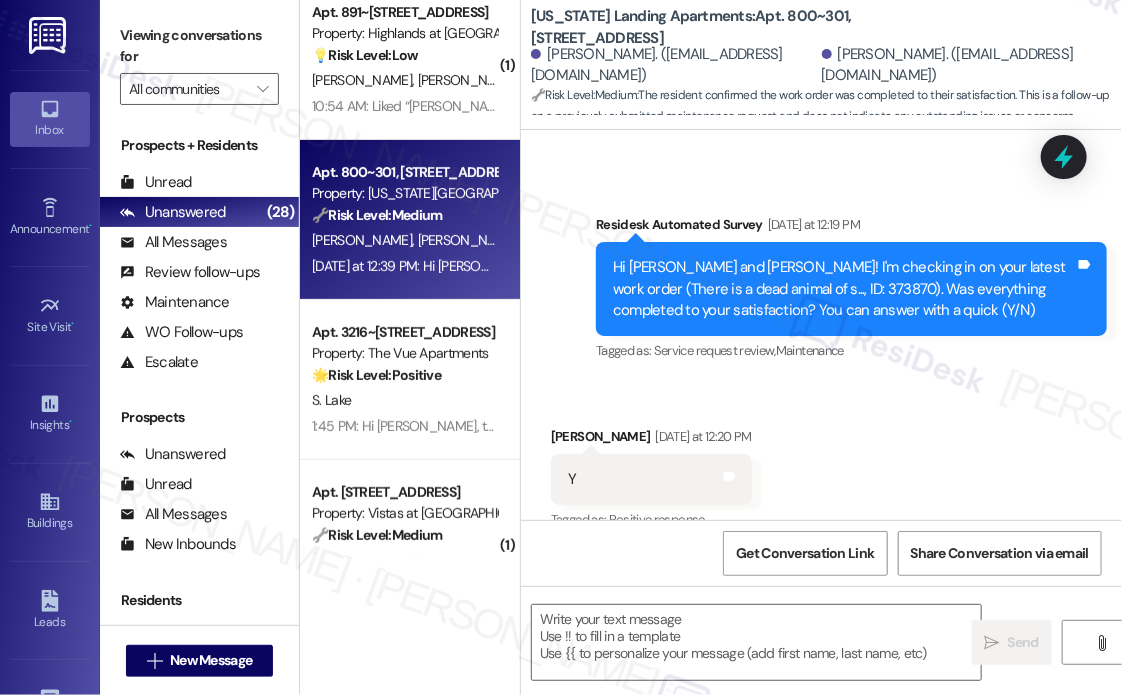 scroll, scrollTop: 344, scrollLeft: 0, axis: vertical 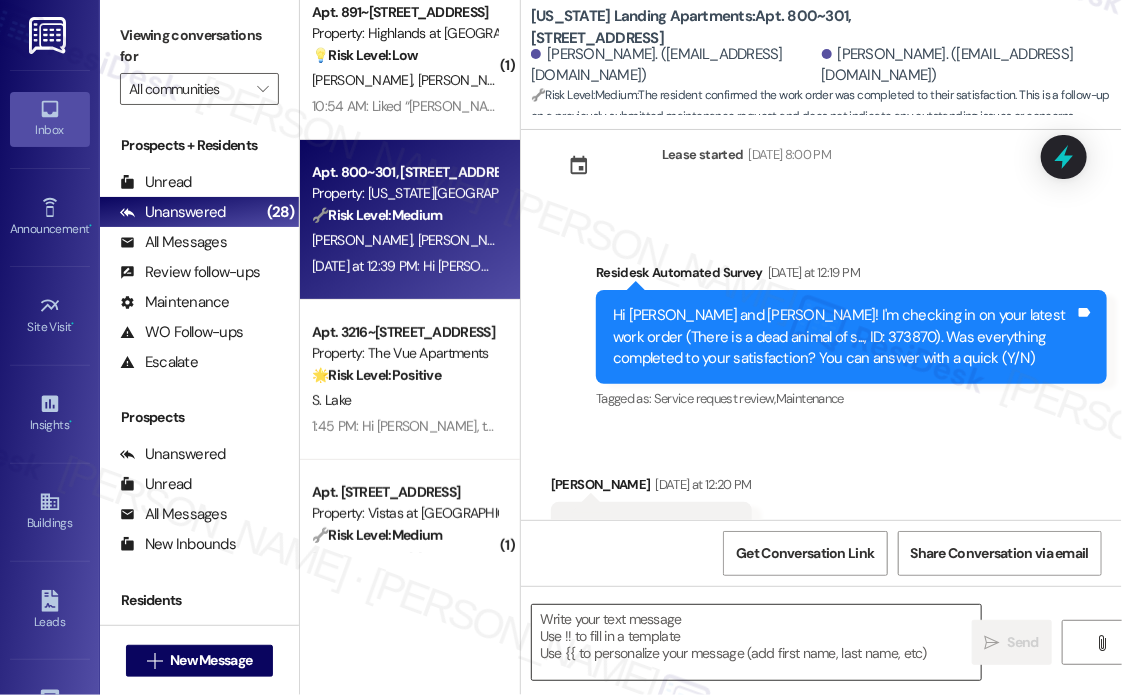 click at bounding box center (756, 642) 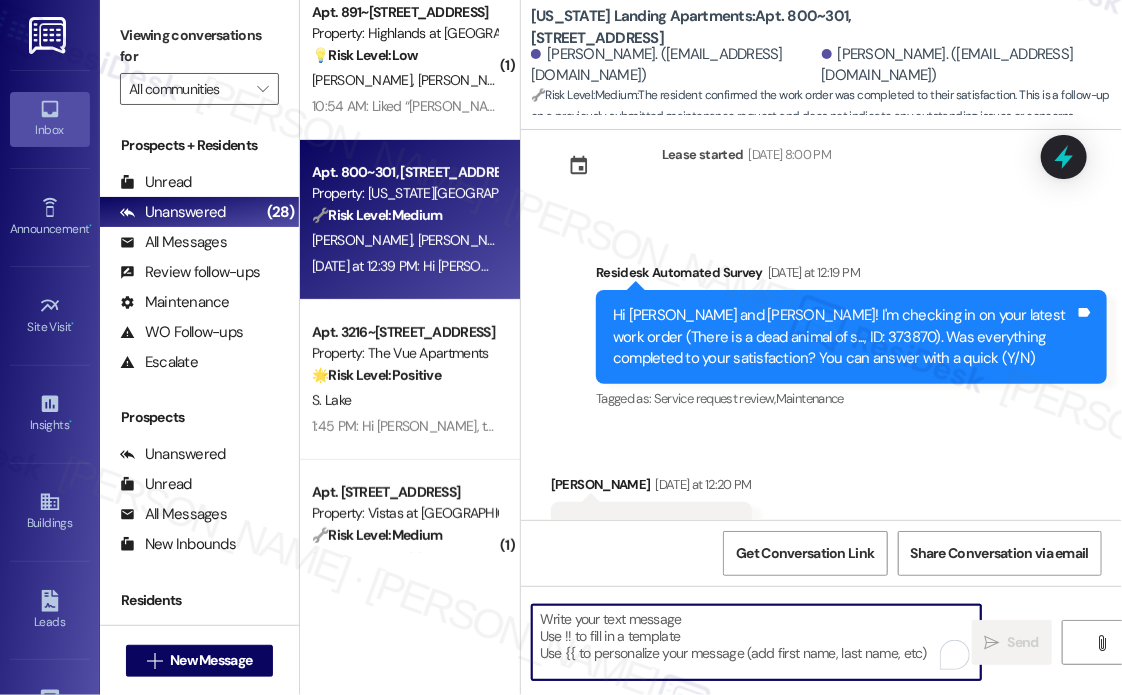 paste on "That’s wonderful to hear! We’re so glad that you’re satisfied with the recent work order completed by our maintenance team. If you ever need anything or have any concerns, please don’t hesitate to reach out." 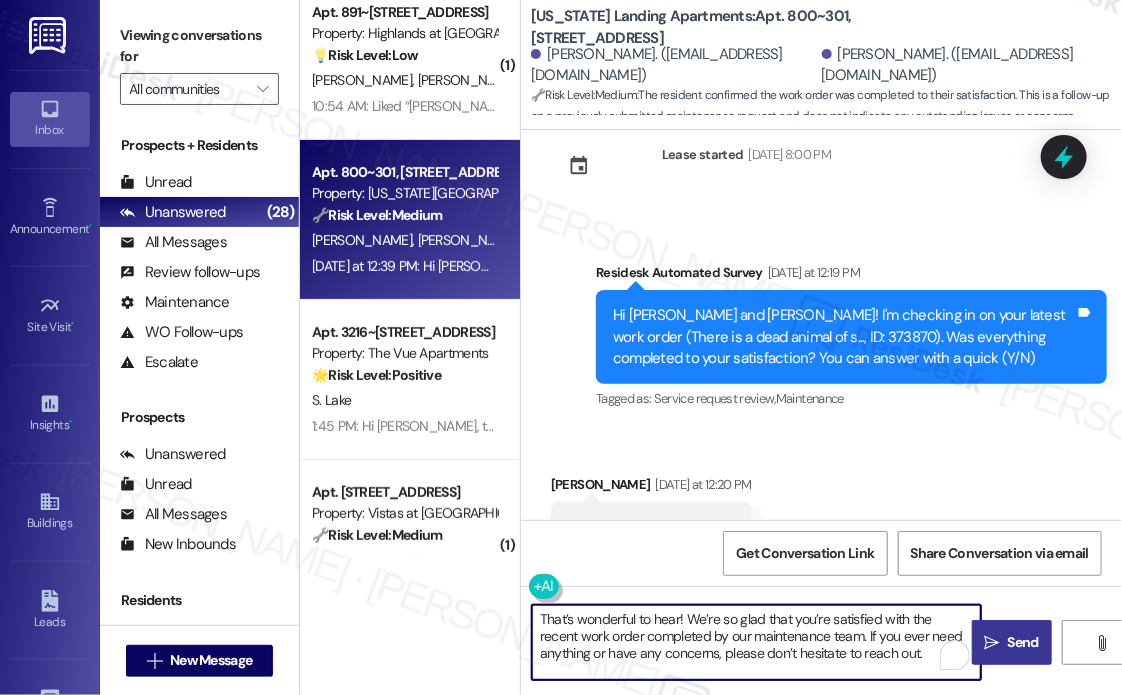 type on "That’s wonderful to hear! We’re so glad that you’re satisfied with the recent work order completed by our maintenance team. If you ever need anything or have any concerns, please don’t hesitate to reach out." 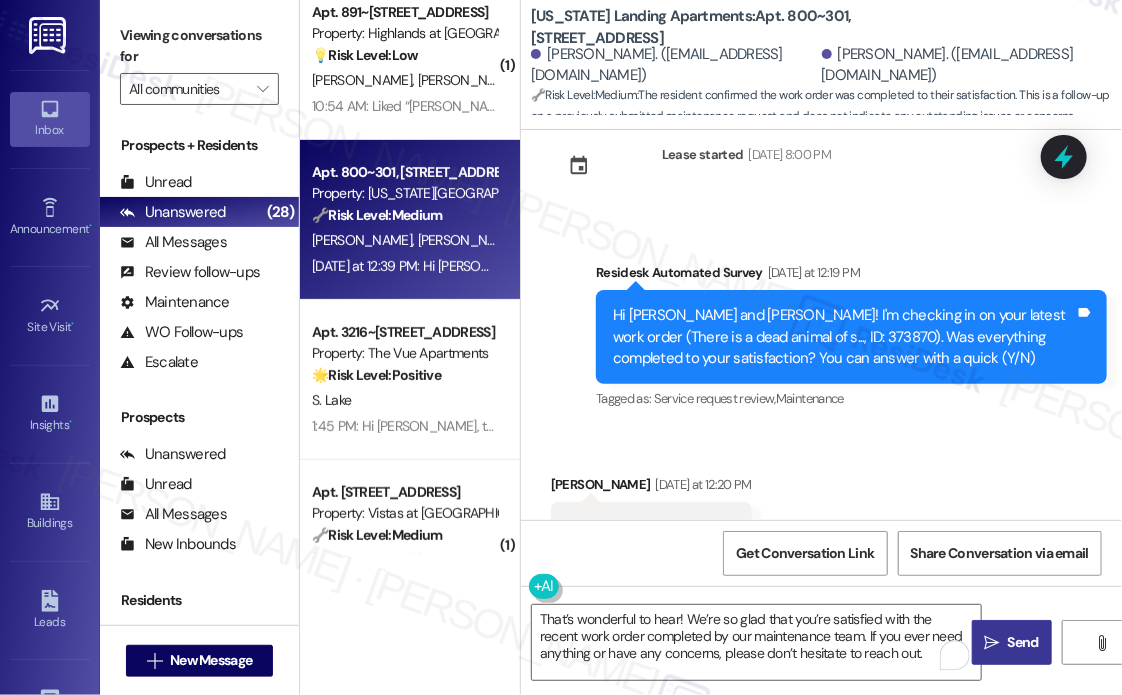 click on " Send" at bounding box center (1012, 642) 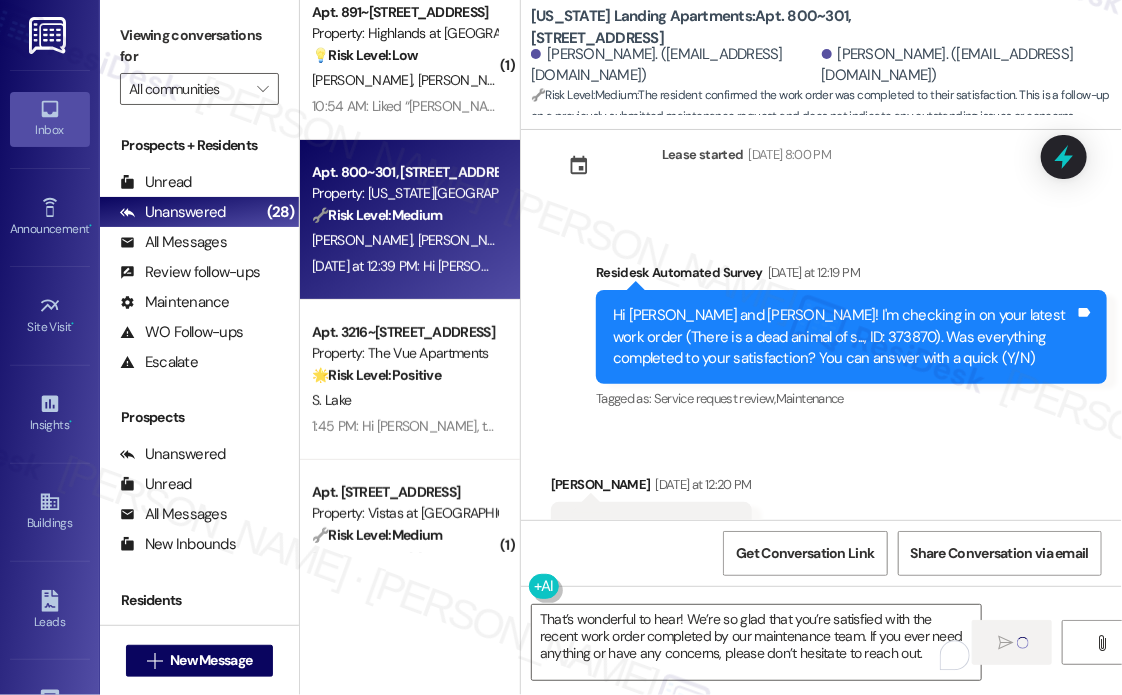 scroll, scrollTop: 744, scrollLeft: 0, axis: vertical 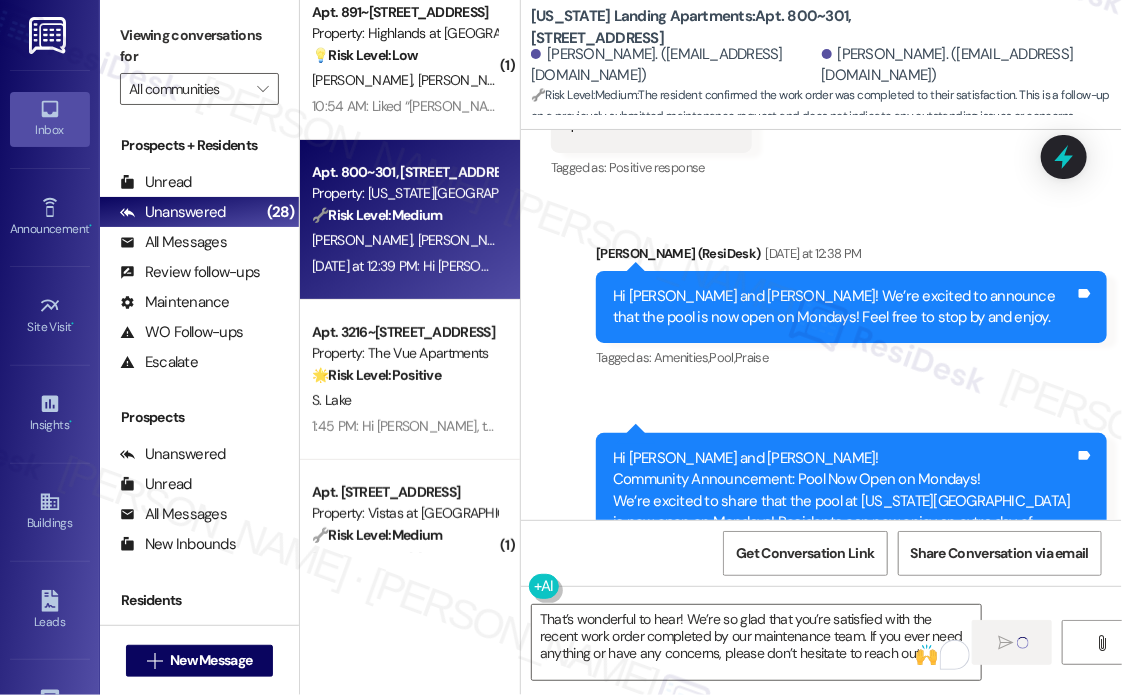 type 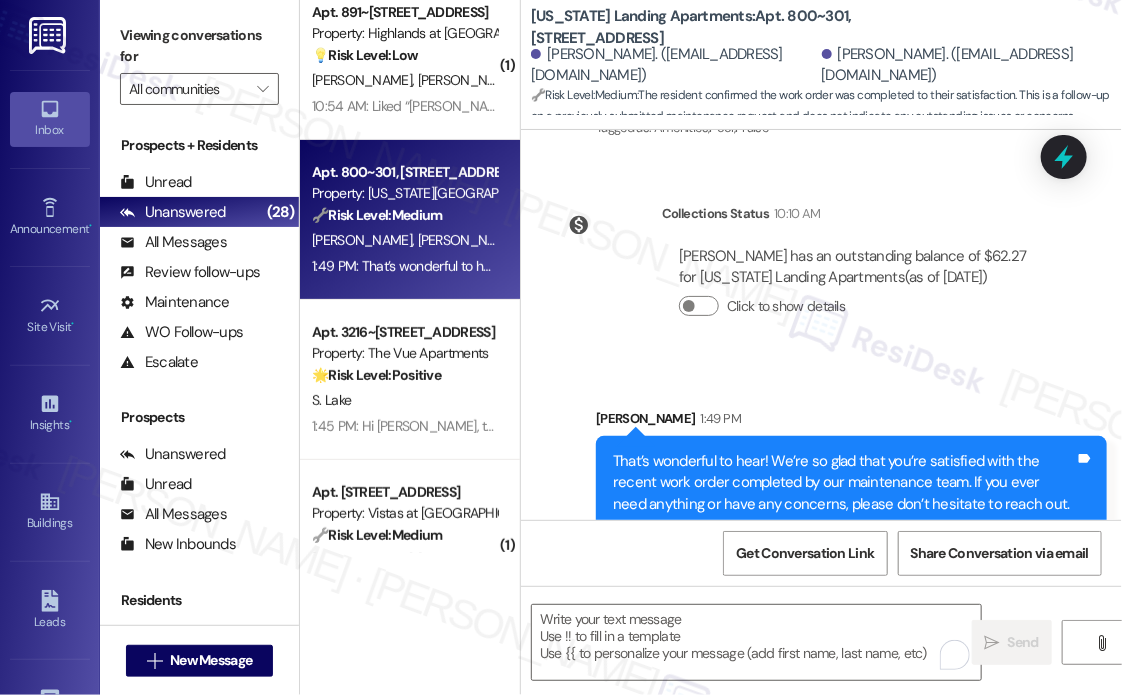 scroll, scrollTop: 1226, scrollLeft: 0, axis: vertical 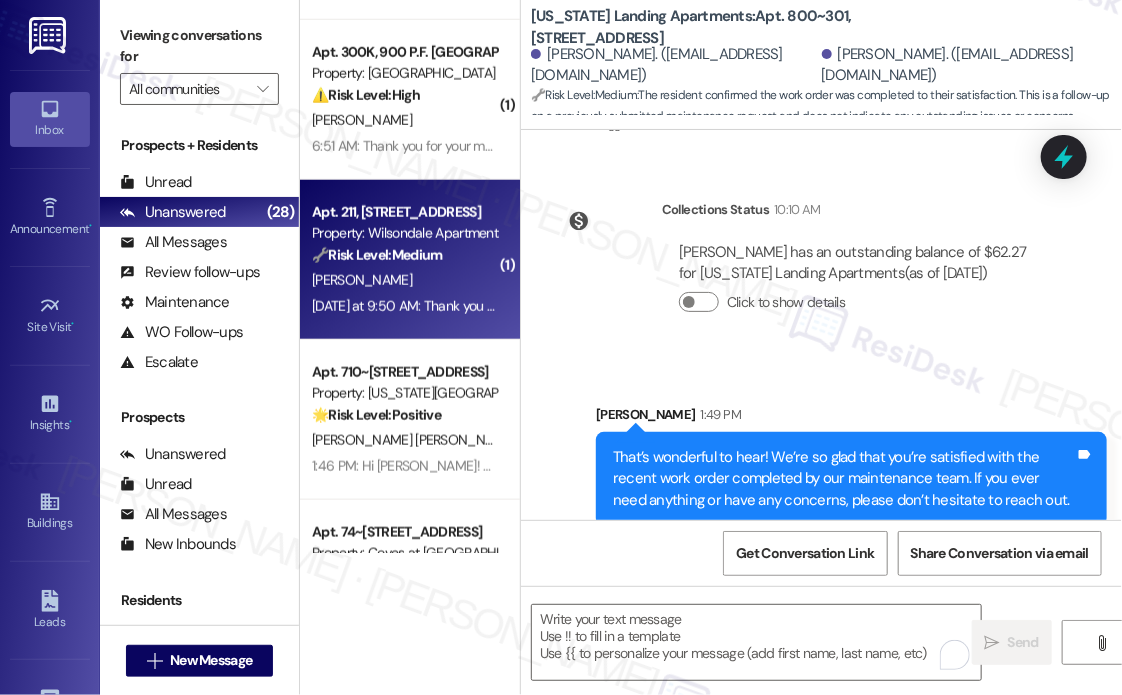 click on "[PERSON_NAME]" at bounding box center [404, 280] 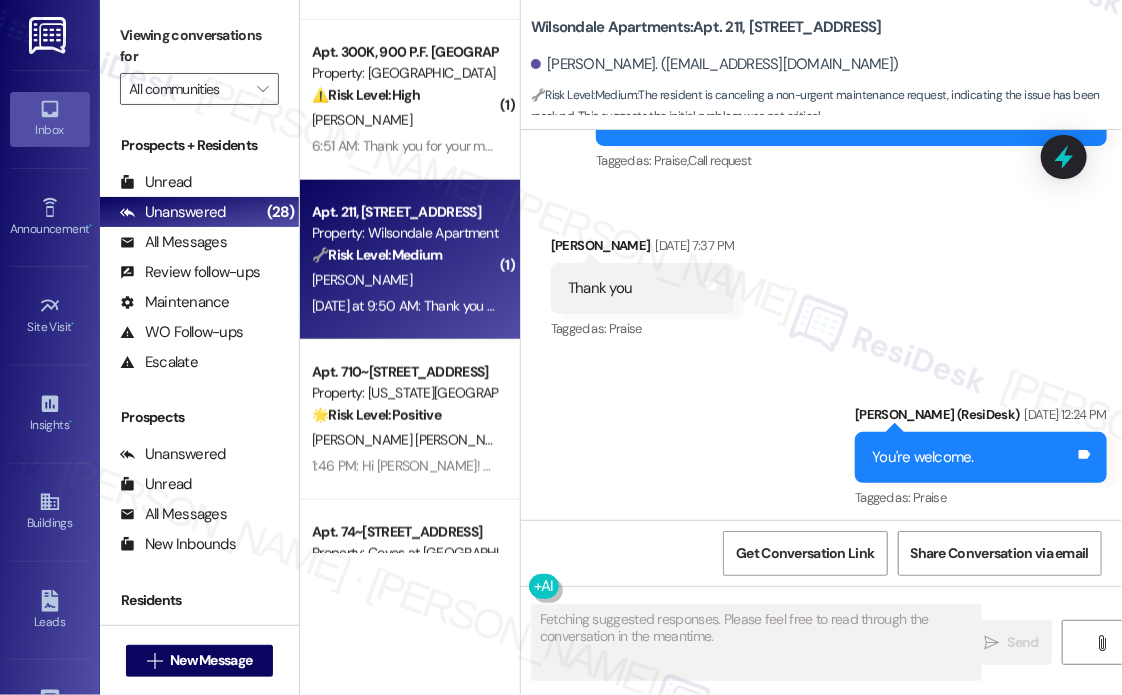 scroll, scrollTop: 15107, scrollLeft: 0, axis: vertical 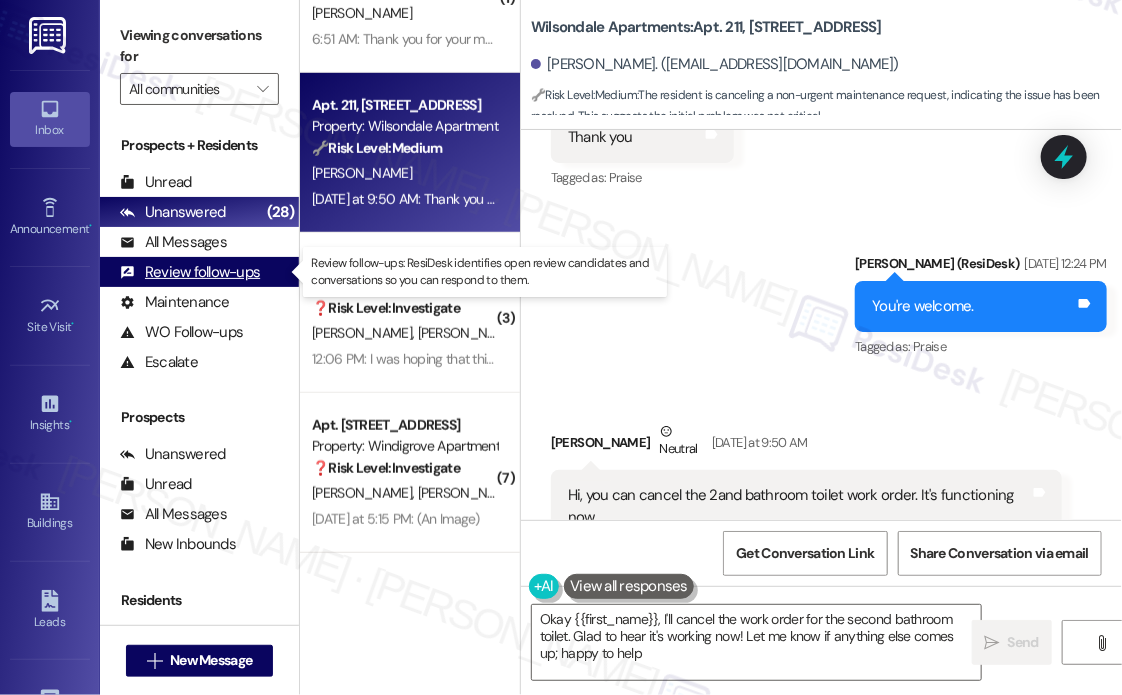 type on "Okay {{first_name}}, I'll cancel the work order for the second bathroom toilet. Glad to hear it's working now! Let me know if anything else comes up; happy to help!" 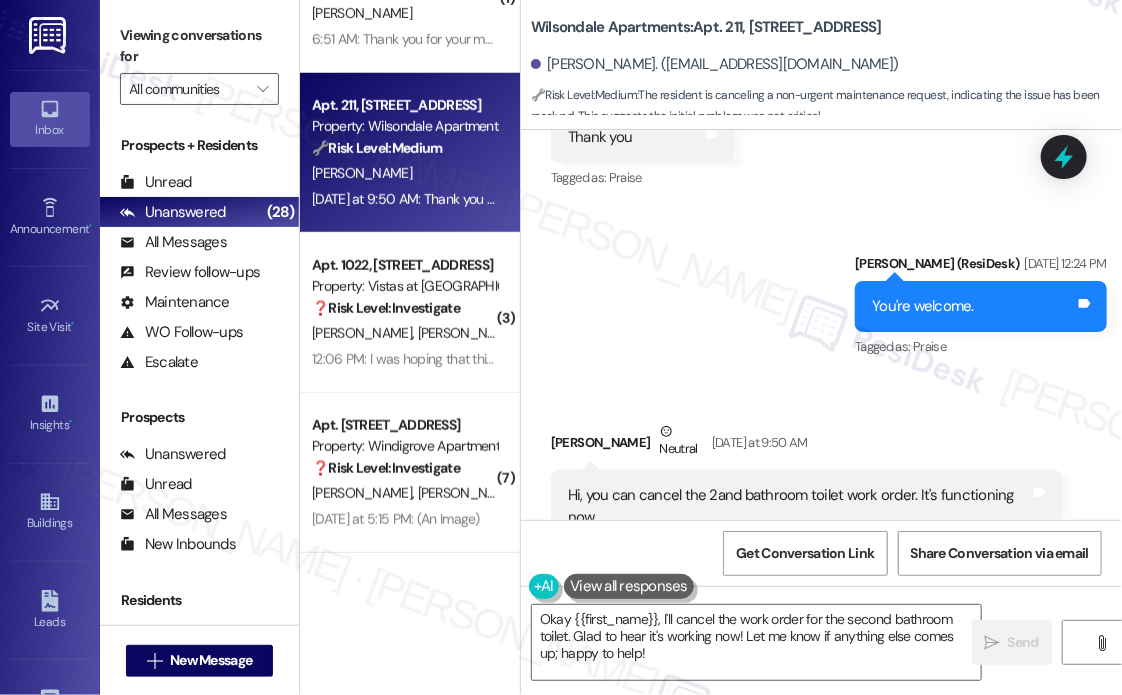 click on "Received via SMS [PERSON_NAME]   Neutral [DATE] at 9:50 AM Hi, you can cancel the 2and bathroom toilet work order. It's functioning now Tags and notes Tagged as:   Plumbing/water ,  Click to highlight conversations about Plumbing/water Maintenance ,  Click to highlight conversations about Maintenance High risk ,  Click to highlight conversations about High risk Cancelled work order Click to highlight conversations about Cancelled work order" at bounding box center (821, 481) 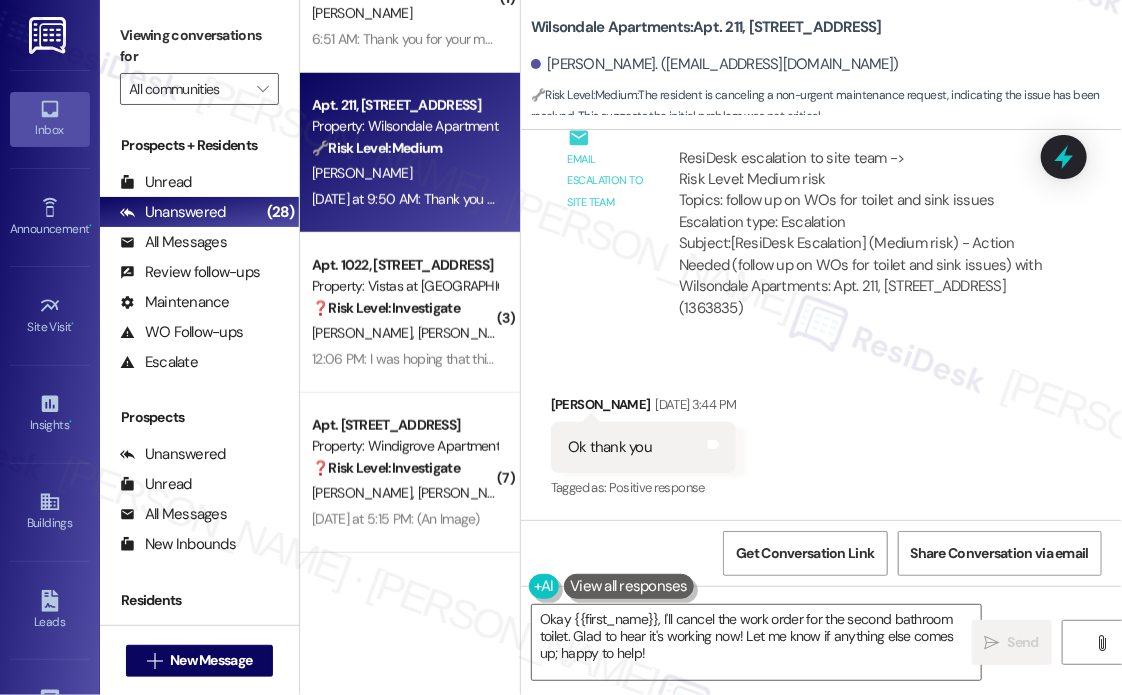 scroll, scrollTop: 14407, scrollLeft: 0, axis: vertical 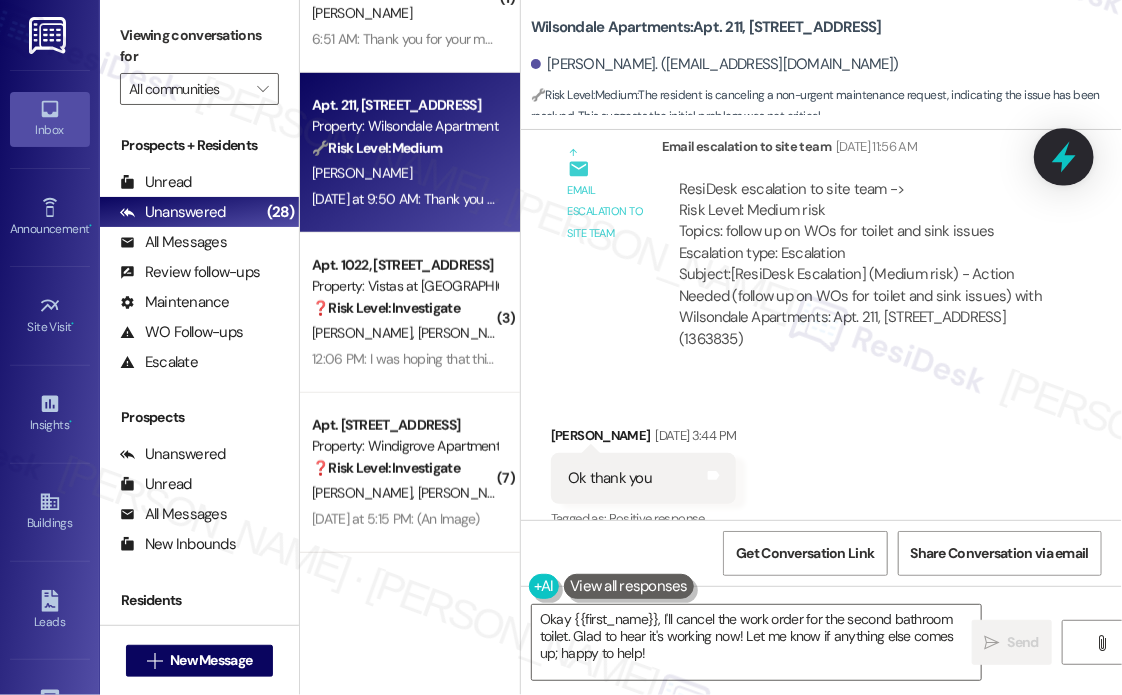 click 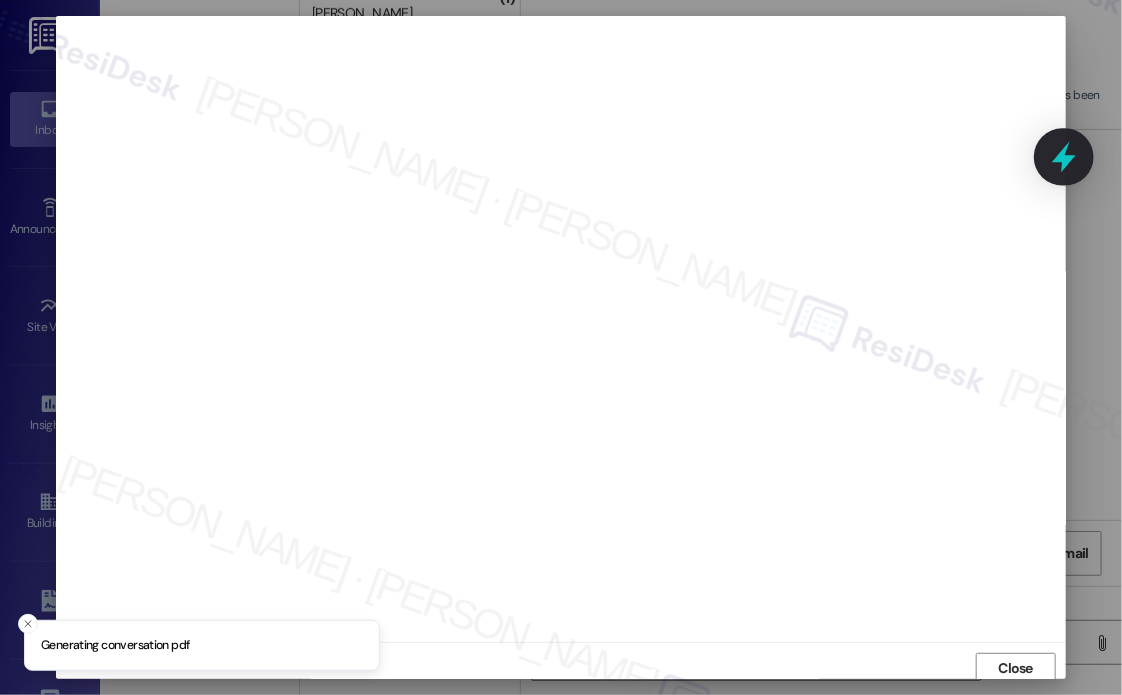 scroll, scrollTop: 5, scrollLeft: 0, axis: vertical 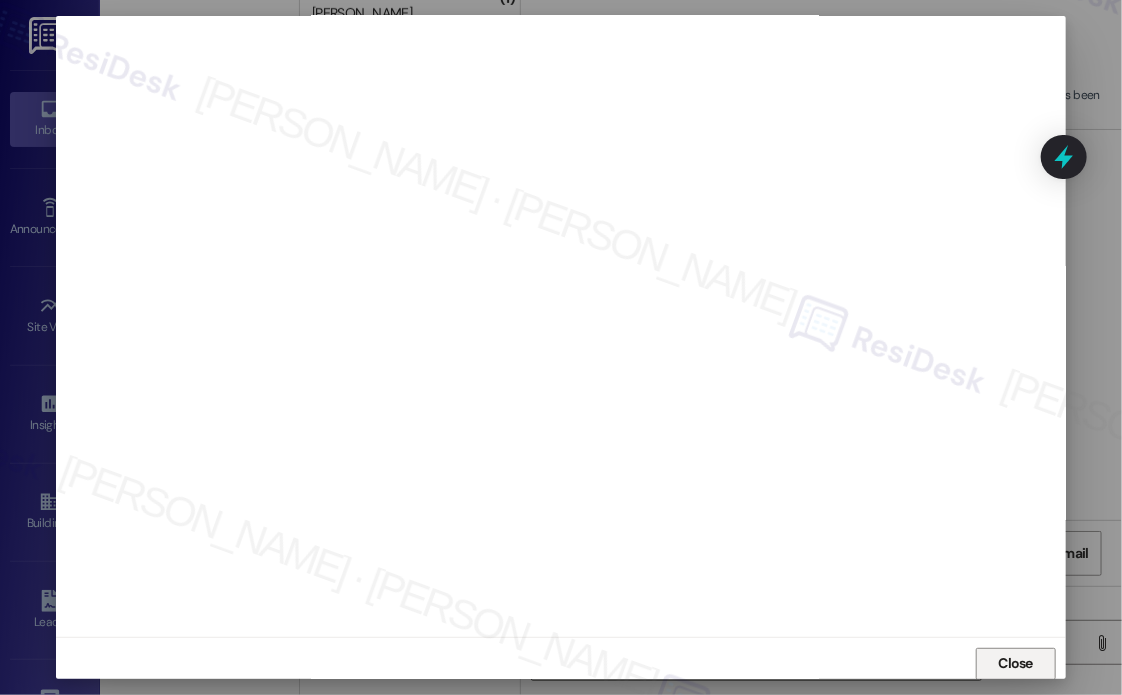 click on "Close" at bounding box center [1016, 663] 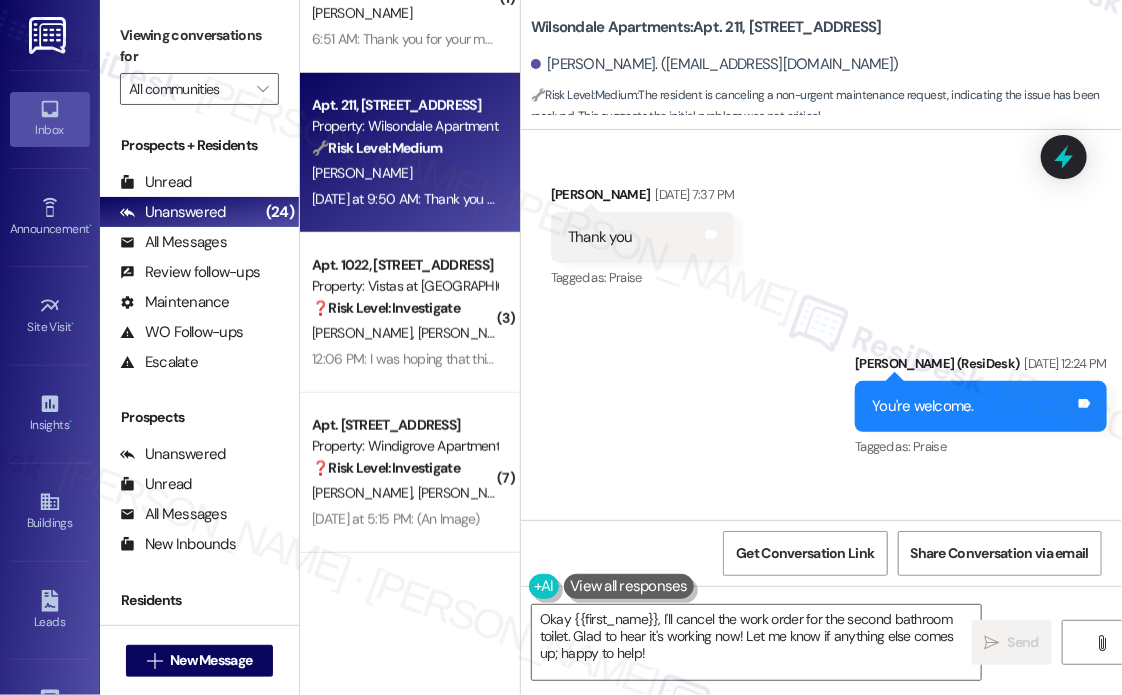scroll, scrollTop: 15319, scrollLeft: 0, axis: vertical 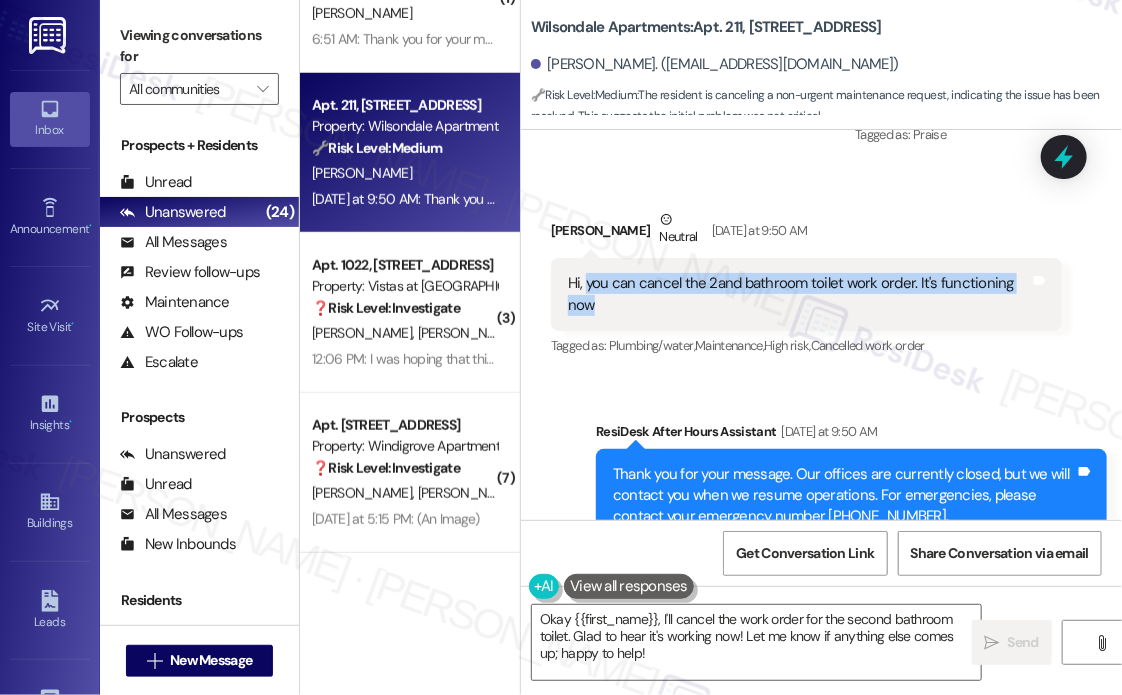 drag, startPoint x: 646, startPoint y: 239, endPoint x: 587, endPoint y: 218, distance: 62.625874 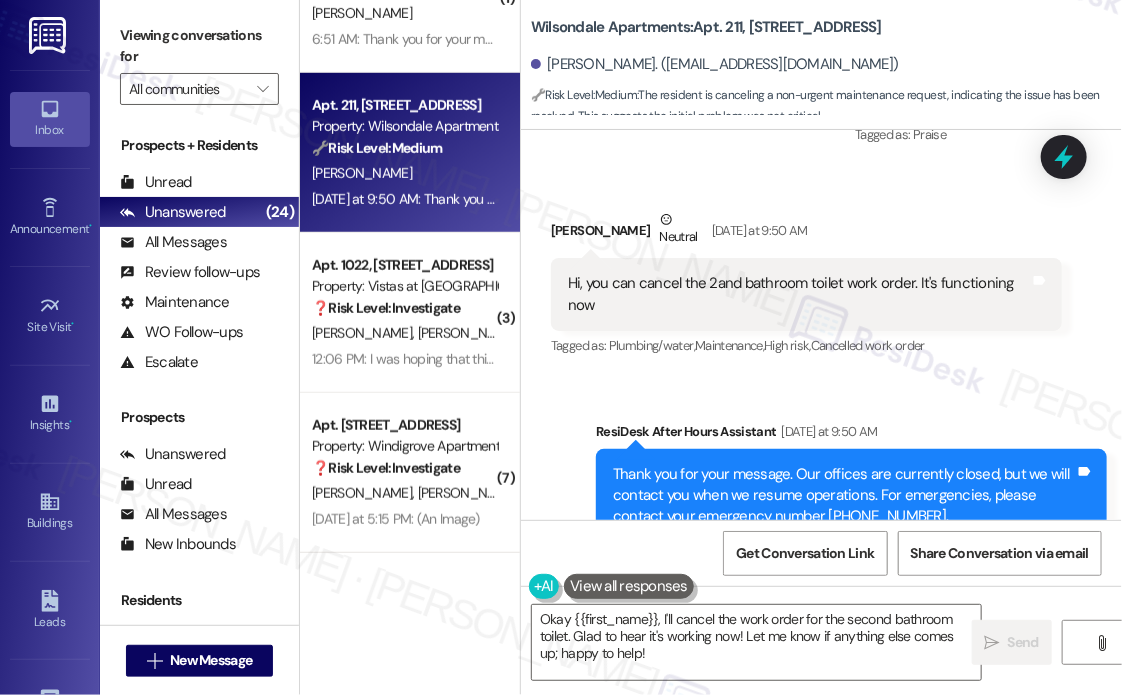 drag, startPoint x: 996, startPoint y: 305, endPoint x: 1047, endPoint y: 207, distance: 110.47624 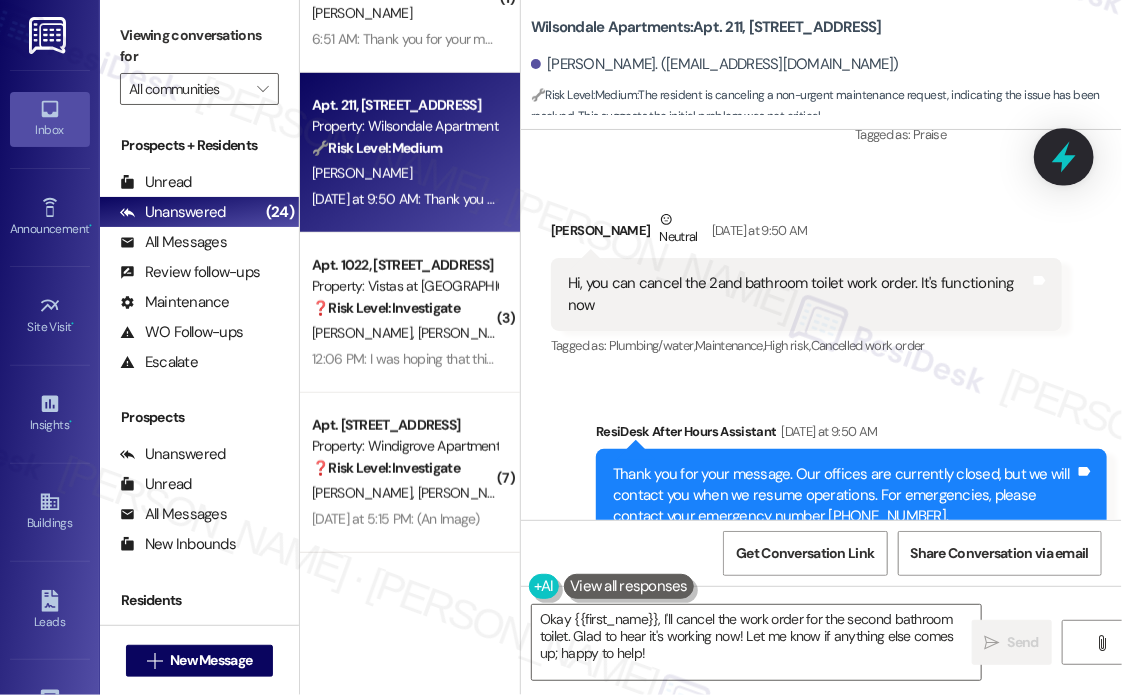 click 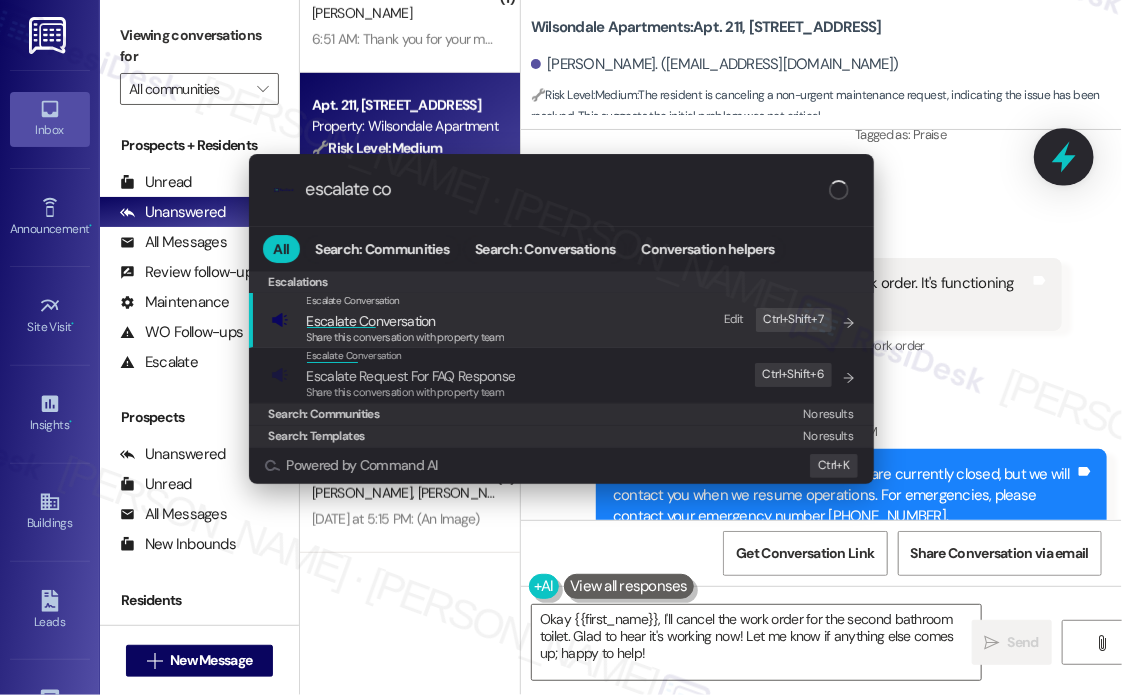 type on "escalate con" 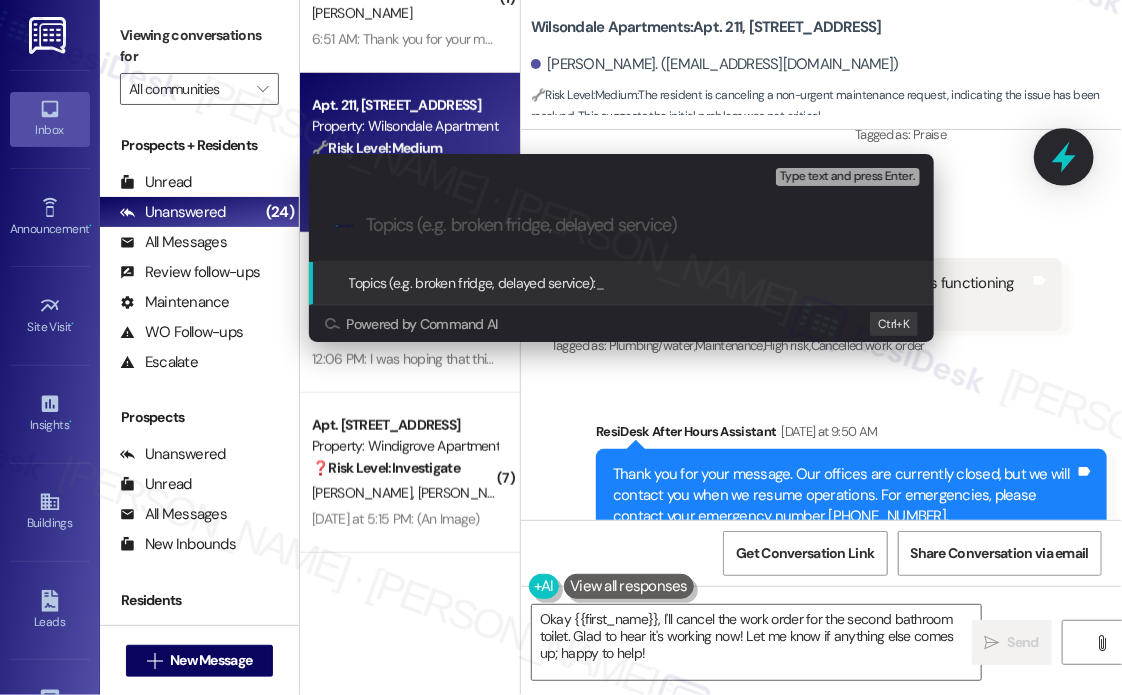 paste on "Please Cancel Work Order for Second Bathroom Toilet – Issue Resolved" 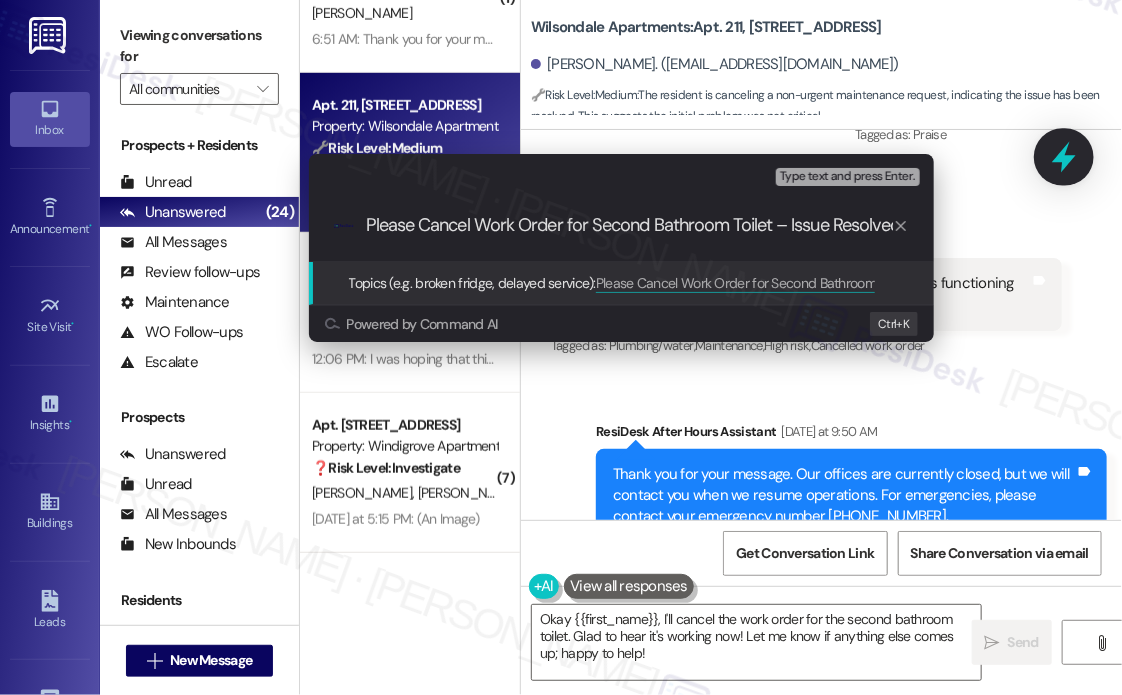 scroll, scrollTop: 0, scrollLeft: 9, axis: horizontal 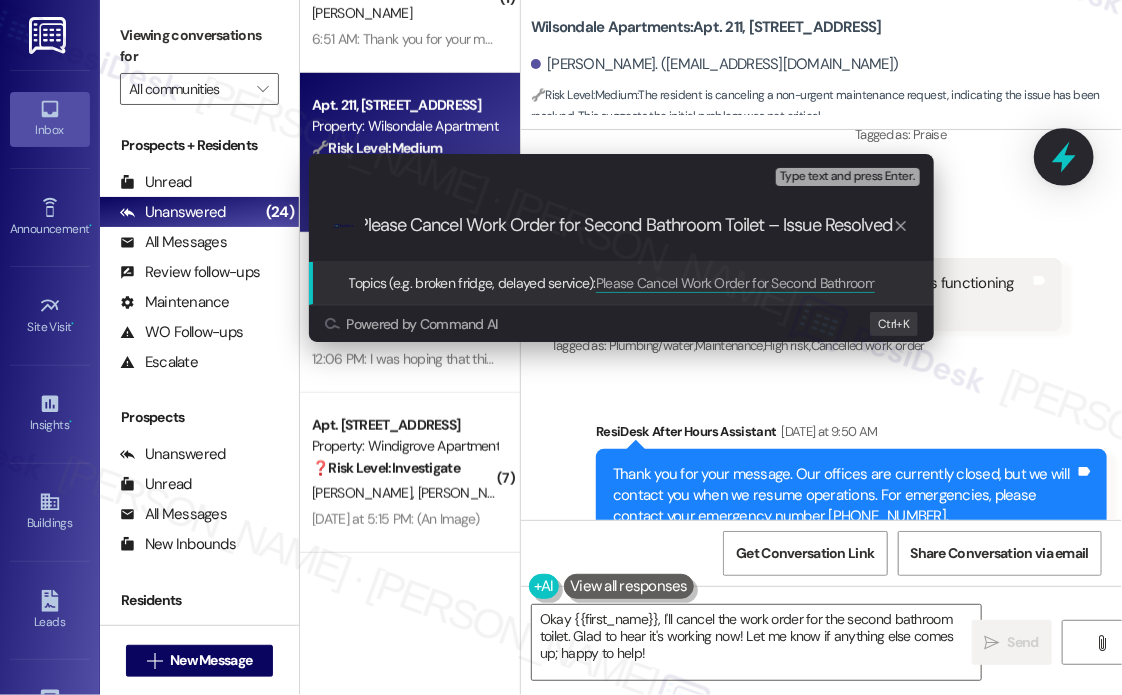 type 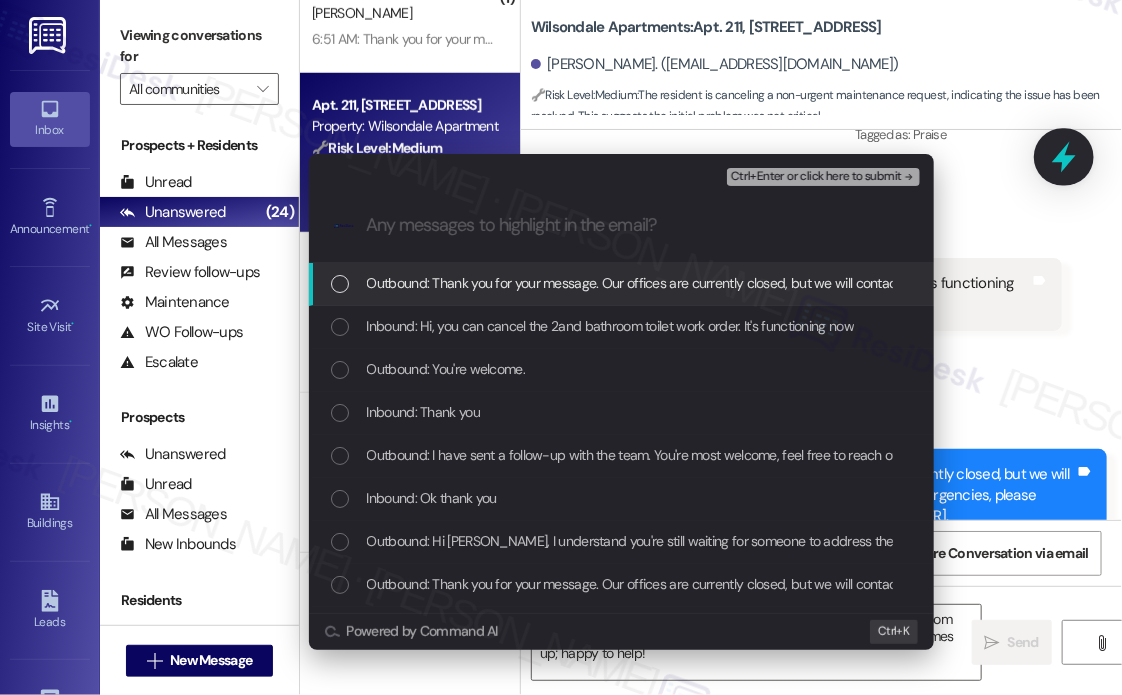 scroll, scrollTop: 0, scrollLeft: 0, axis: both 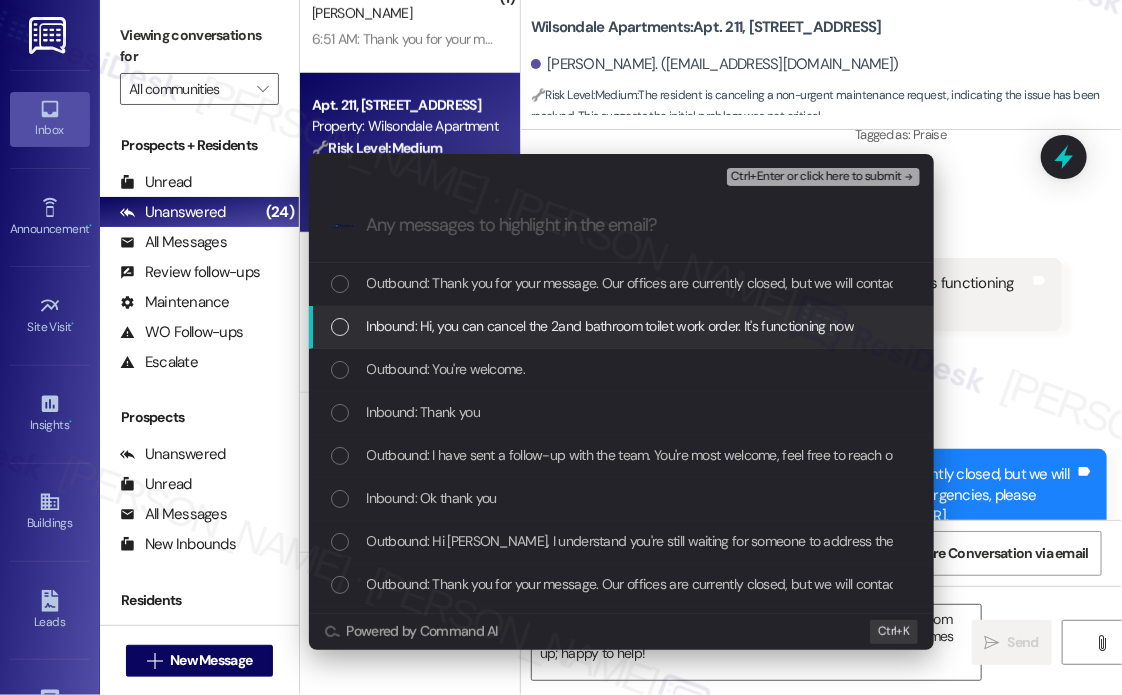 click on "Inbound: Hi, you can cancel the 2and bathroom toilet work order. It's functioning now" at bounding box center [611, 326] 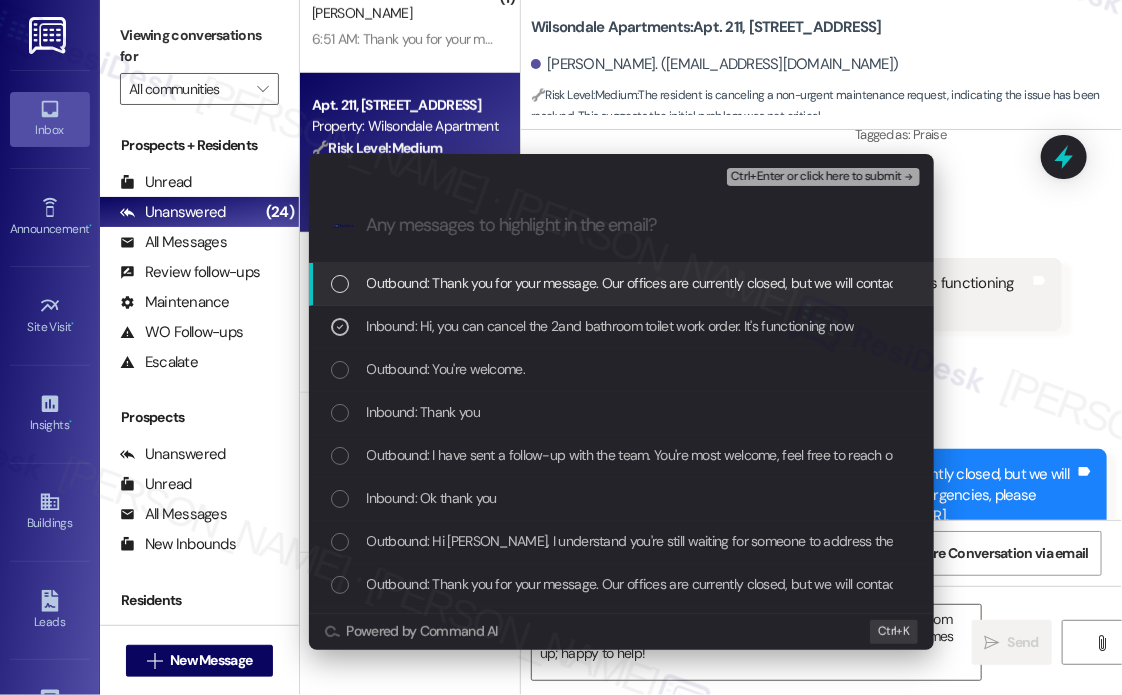click on "Ctrl+Enter or click here to submit" at bounding box center (816, 177) 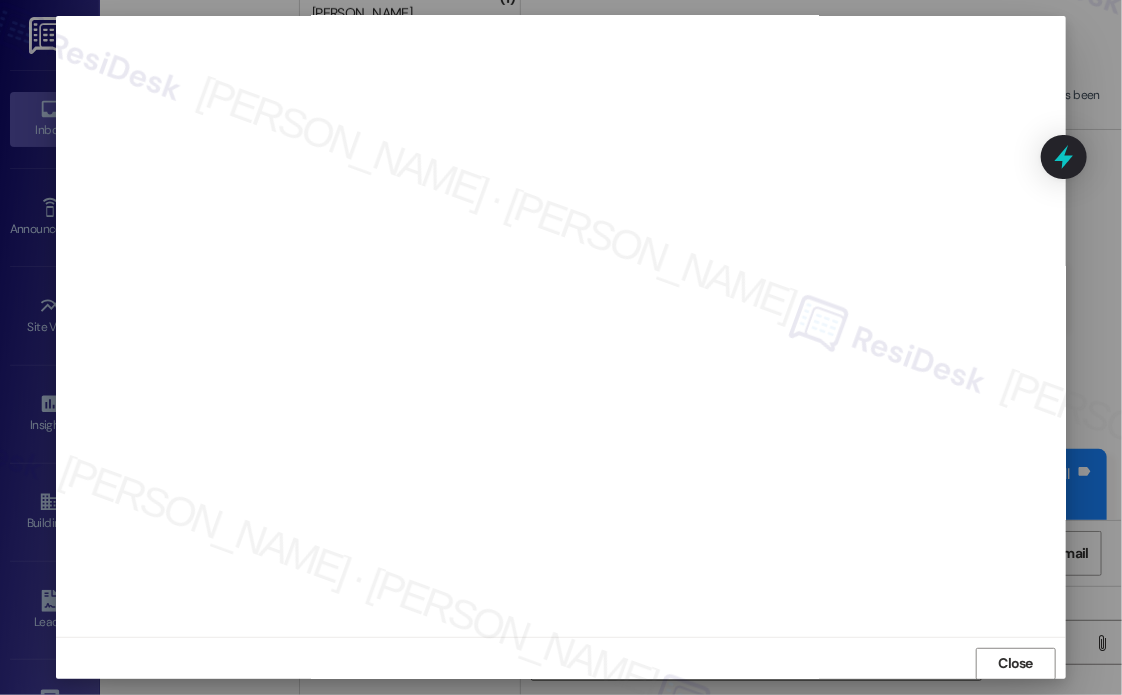 scroll, scrollTop: 15, scrollLeft: 0, axis: vertical 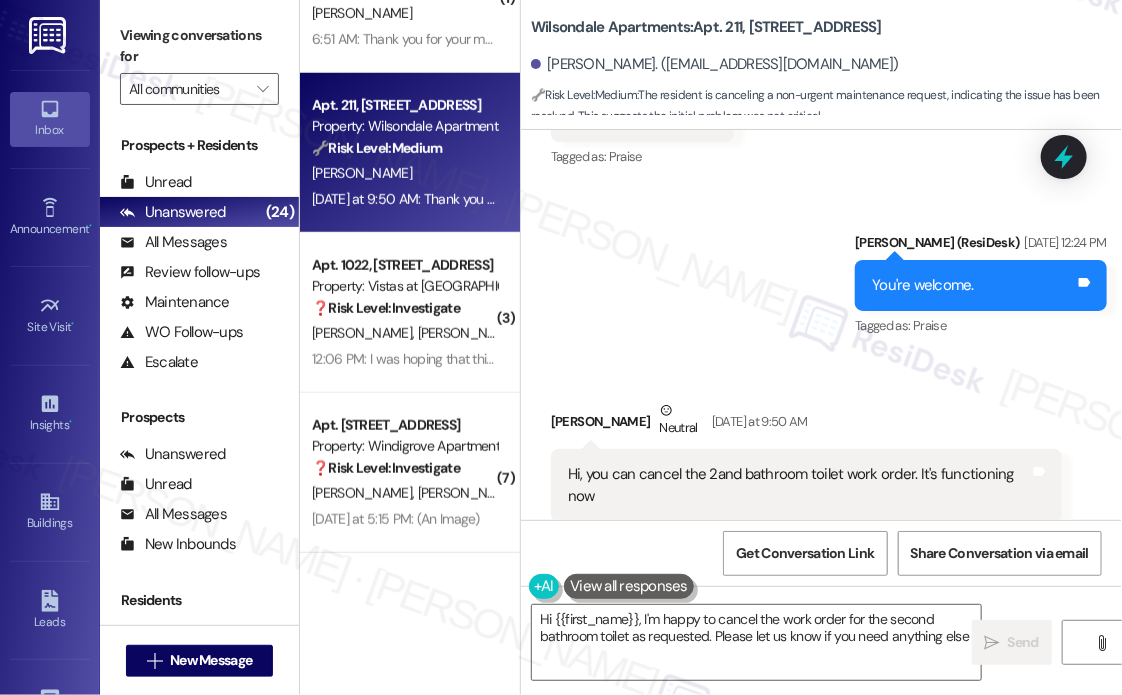 type on "Hi {{first_name}}, I'm happy to cancel the work order for the second bathroom toilet as requested. Please let us know if you need anything else!" 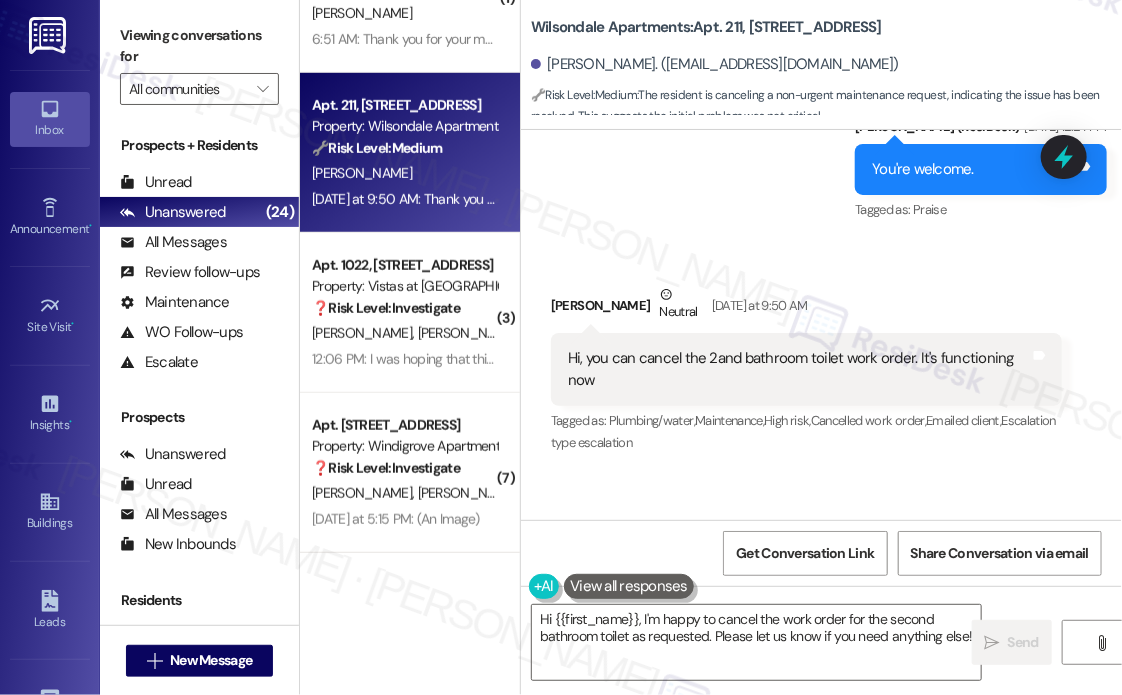 scroll, scrollTop: 15340, scrollLeft: 0, axis: vertical 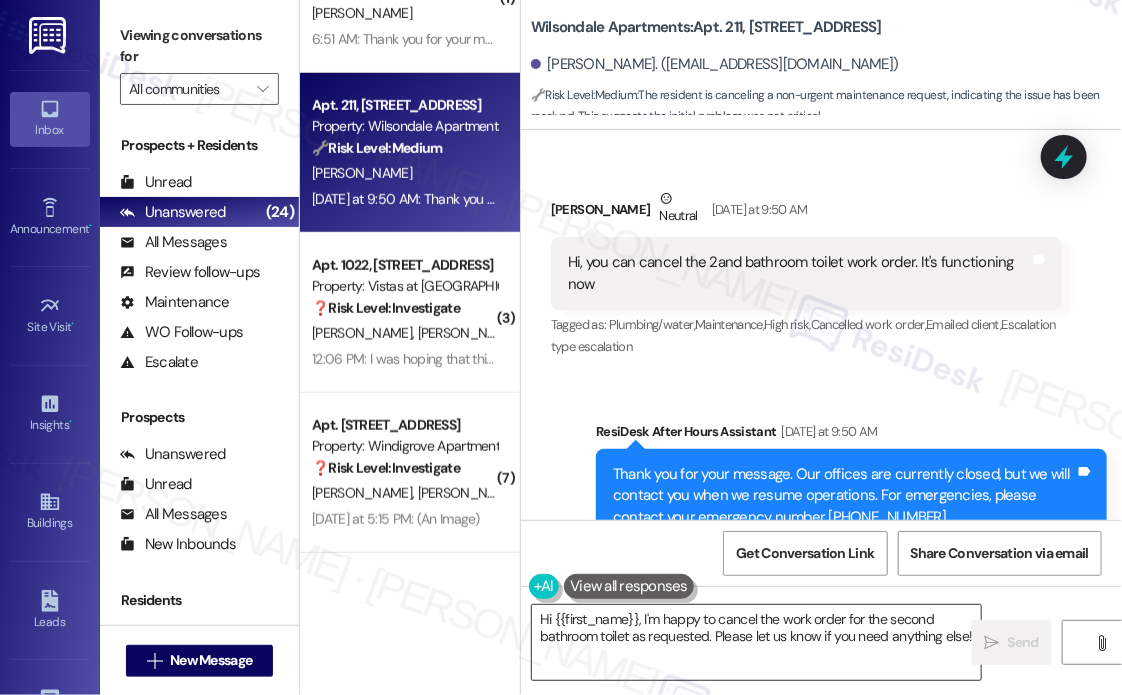 click on "Hi {{first_name}}, I'm happy to cancel the work order for the second bathroom toilet as requested. Please let us know if you need anything else!" at bounding box center (756, 642) 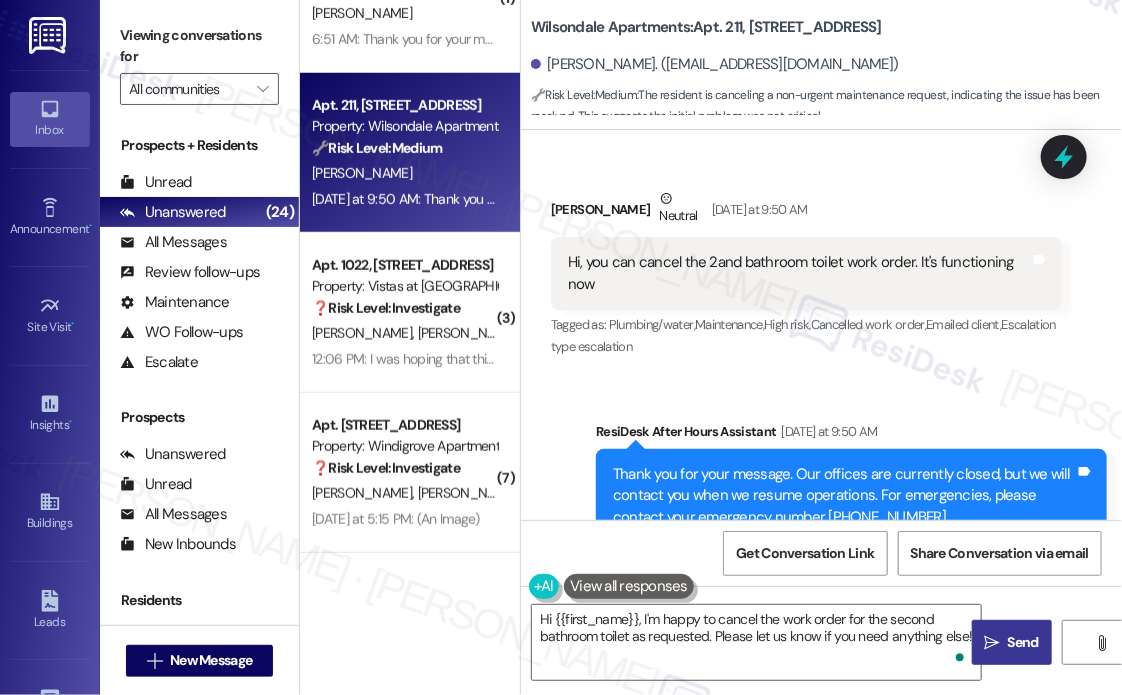 click on "" at bounding box center [992, 643] 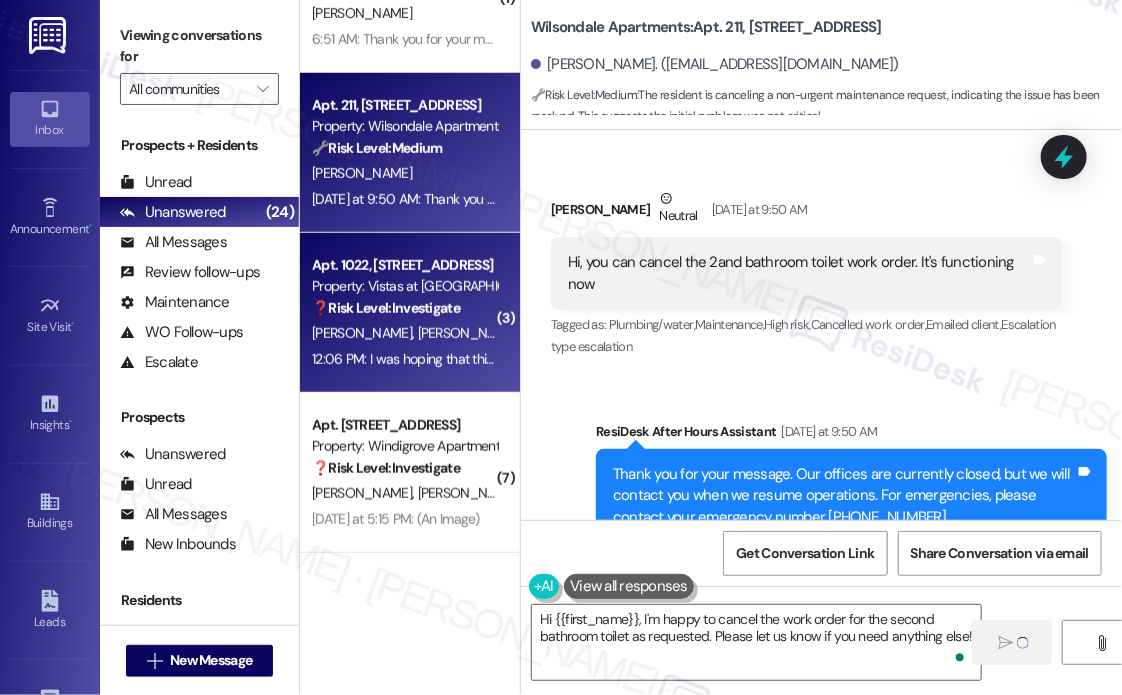 type 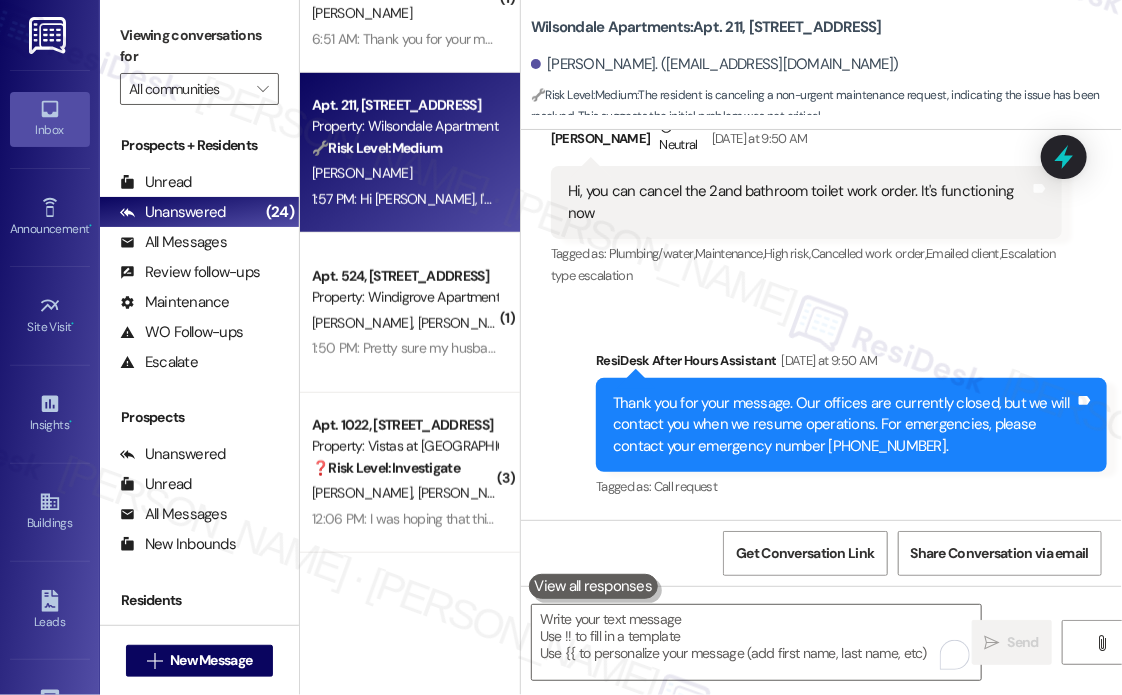 scroll, scrollTop: 15501, scrollLeft: 0, axis: vertical 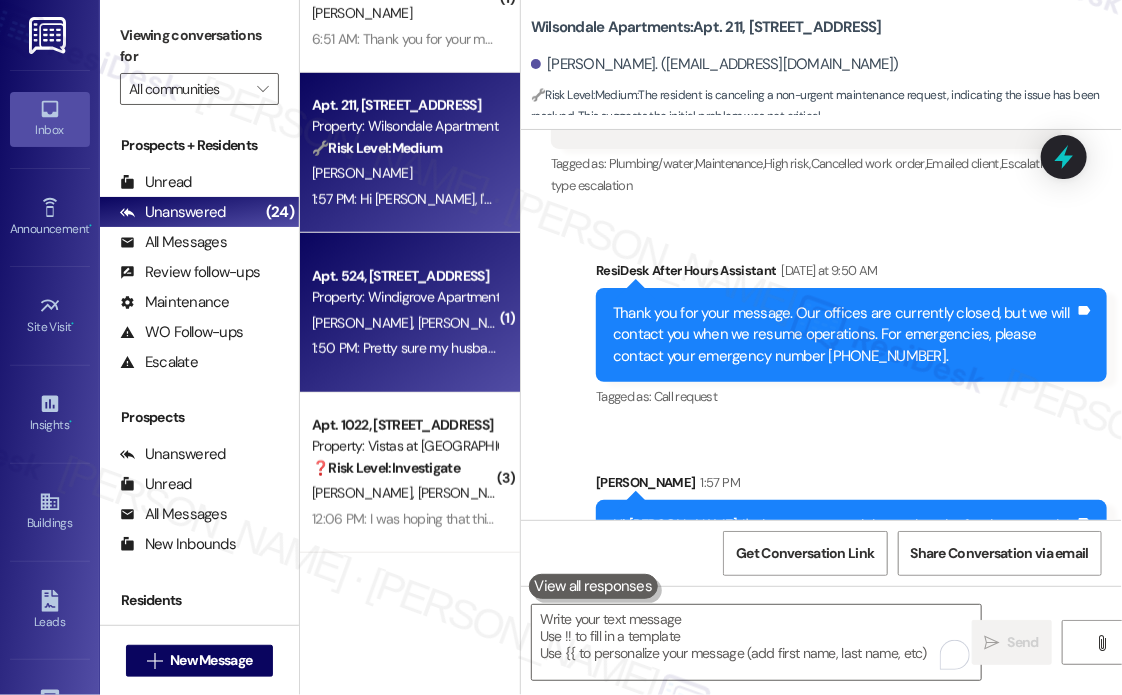 click on "[PERSON_NAME] [PERSON_NAME]" at bounding box center (404, 323) 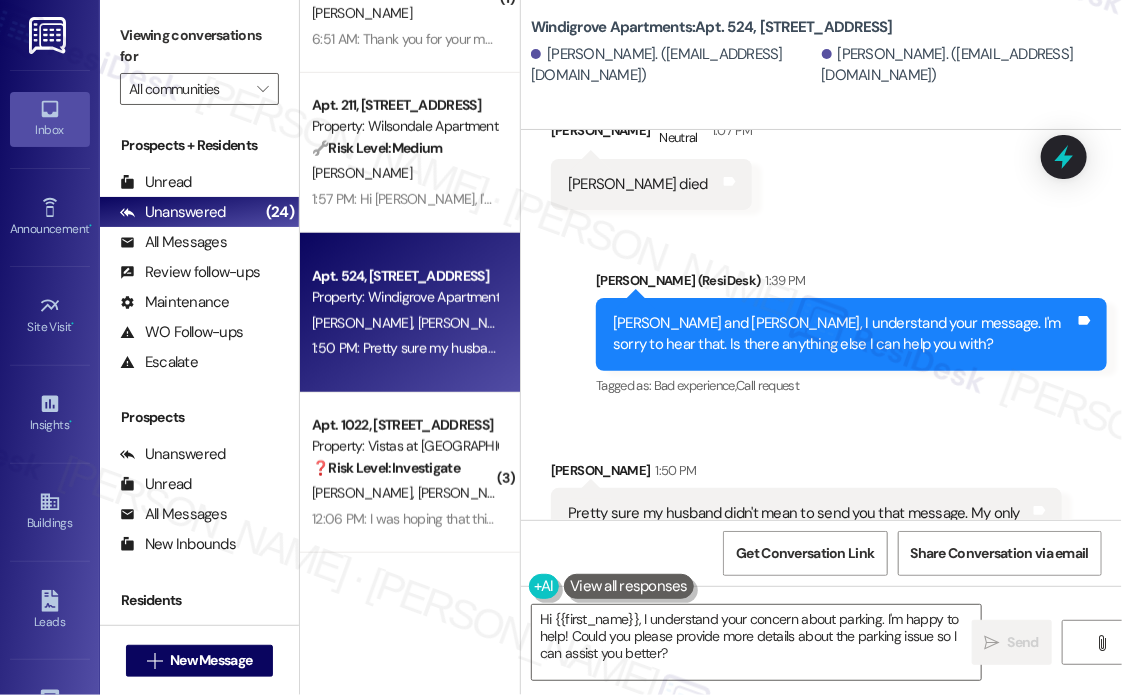 scroll, scrollTop: 956, scrollLeft: 0, axis: vertical 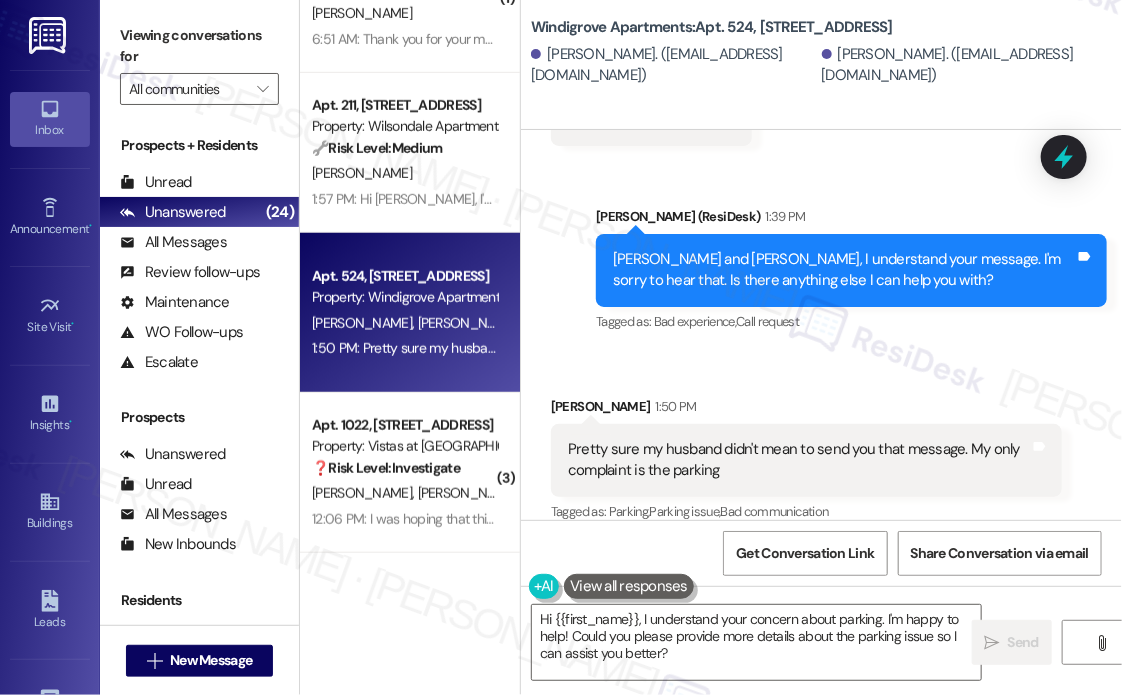 click on "Received via SMS [PERSON_NAME] 1:50 PM Pretty sure my husband didn't mean to send you that message. My only complaint is the parking Tags and notes Tagged as:   Parking ,  Click to highlight conversations about Parking Parking issue ,  Click to highlight conversations about Parking issue Bad communication Click to highlight conversations about Bad communication" at bounding box center [806, 461] 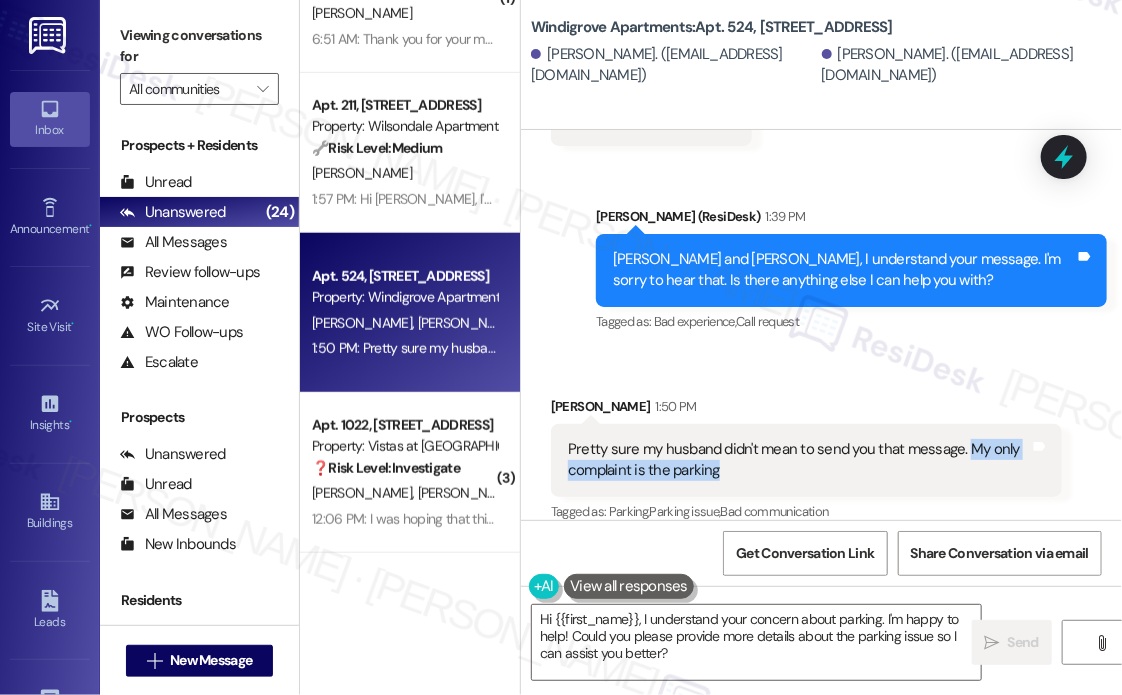 drag, startPoint x: 744, startPoint y: 452, endPoint x: 963, endPoint y: 429, distance: 220.20445 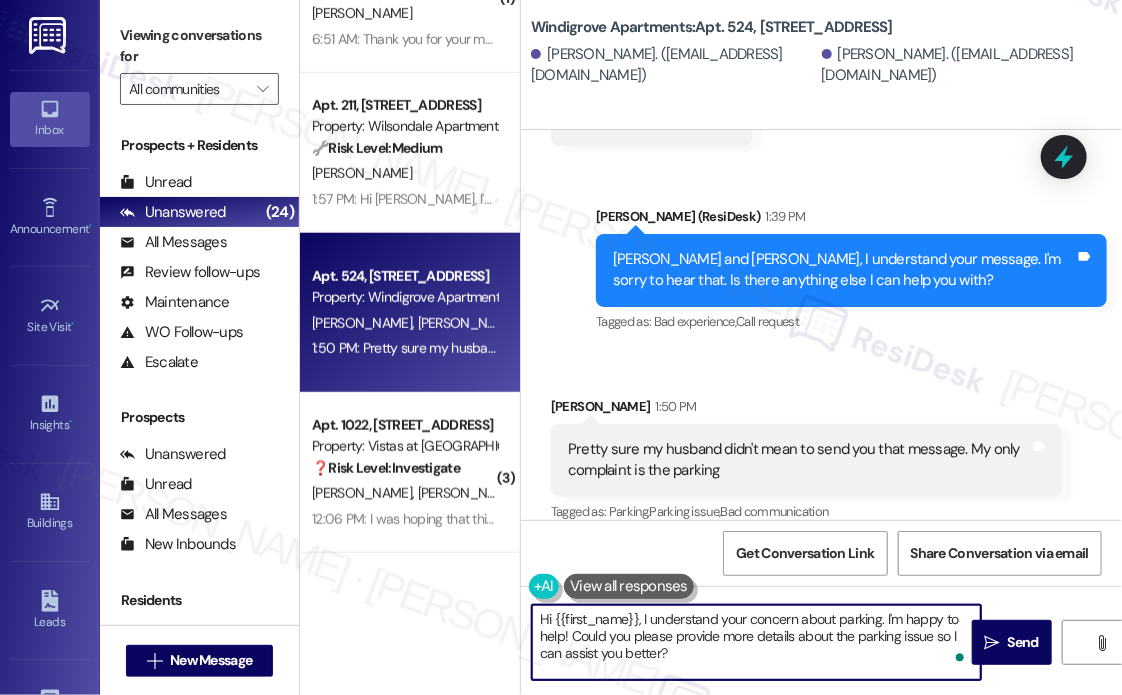 drag, startPoint x: 700, startPoint y: 662, endPoint x: 556, endPoint y: 611, distance: 152.76453 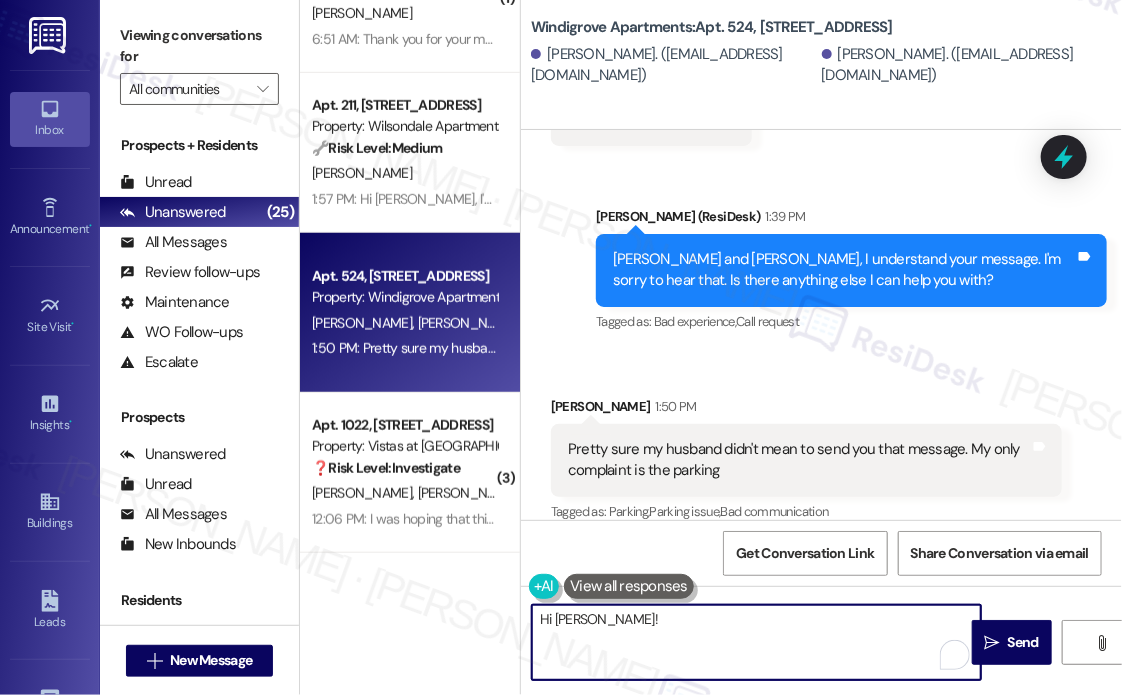 paste on "Thanks for sharing that. Can you tell me a bit more about the parking issue—are you having trouble finding available spaces, or is it related to assigned spots or permits? I’d like to understand better so I can help." 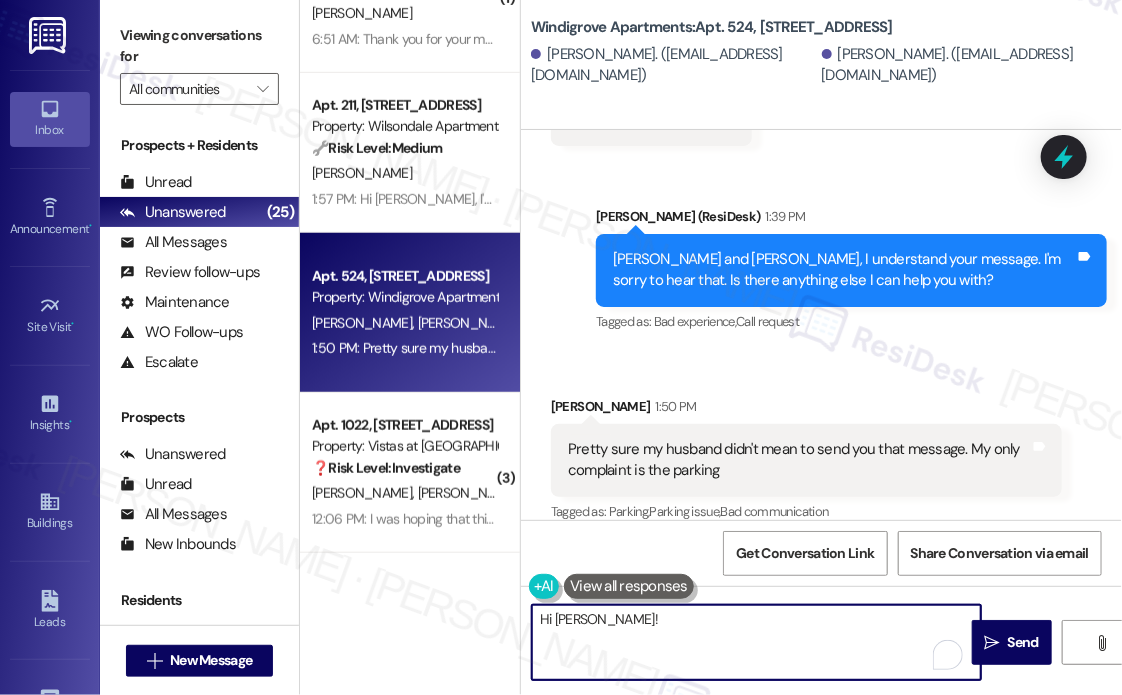 type on "Hi [PERSON_NAME]! Thanks for sharing that. Can you tell me a bit more about the parking issue—are you having trouble finding available spaces, or is it related to assigned spots or permits? I’d like to understand better so I can help." 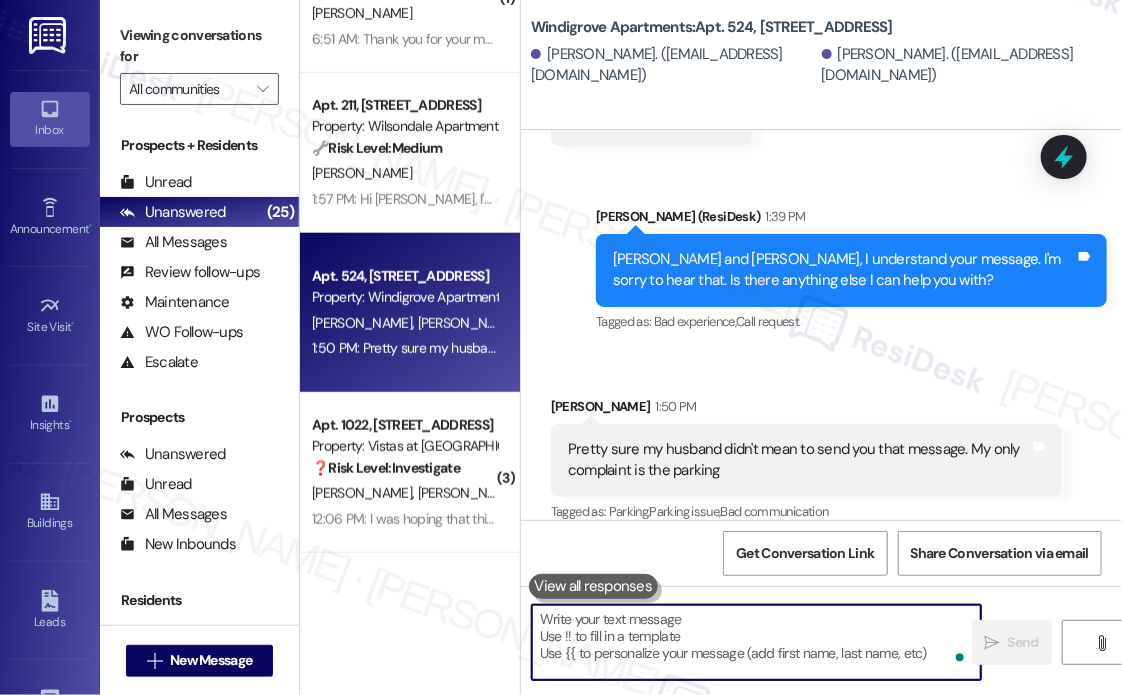 scroll, scrollTop: 956, scrollLeft: 0, axis: vertical 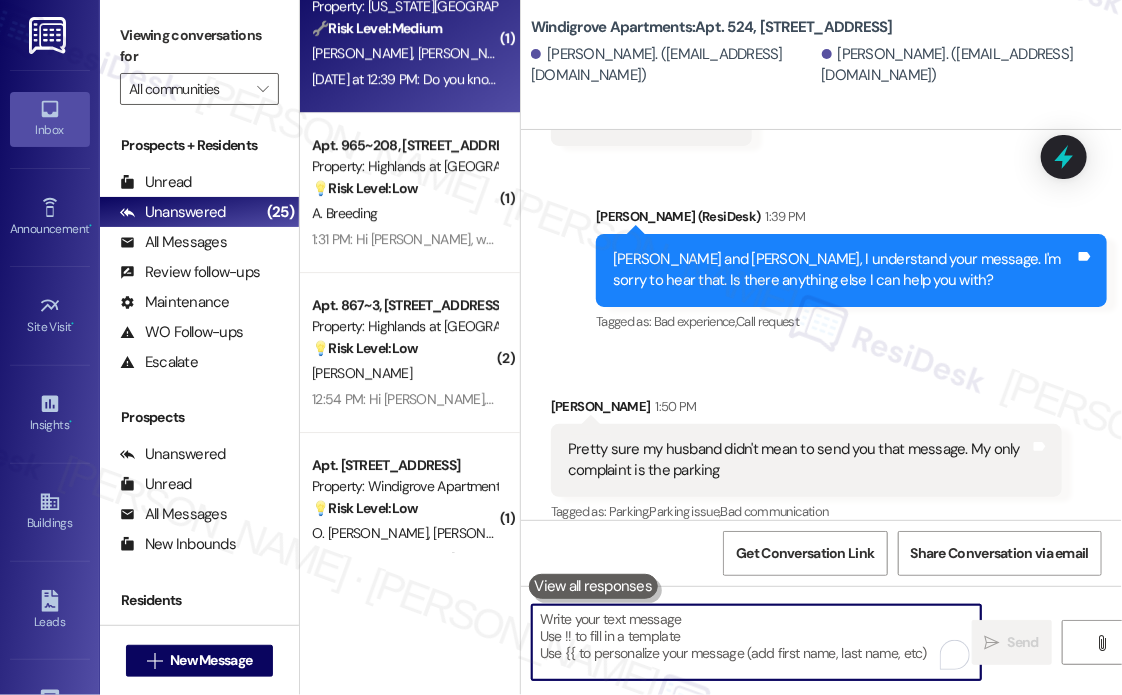 type 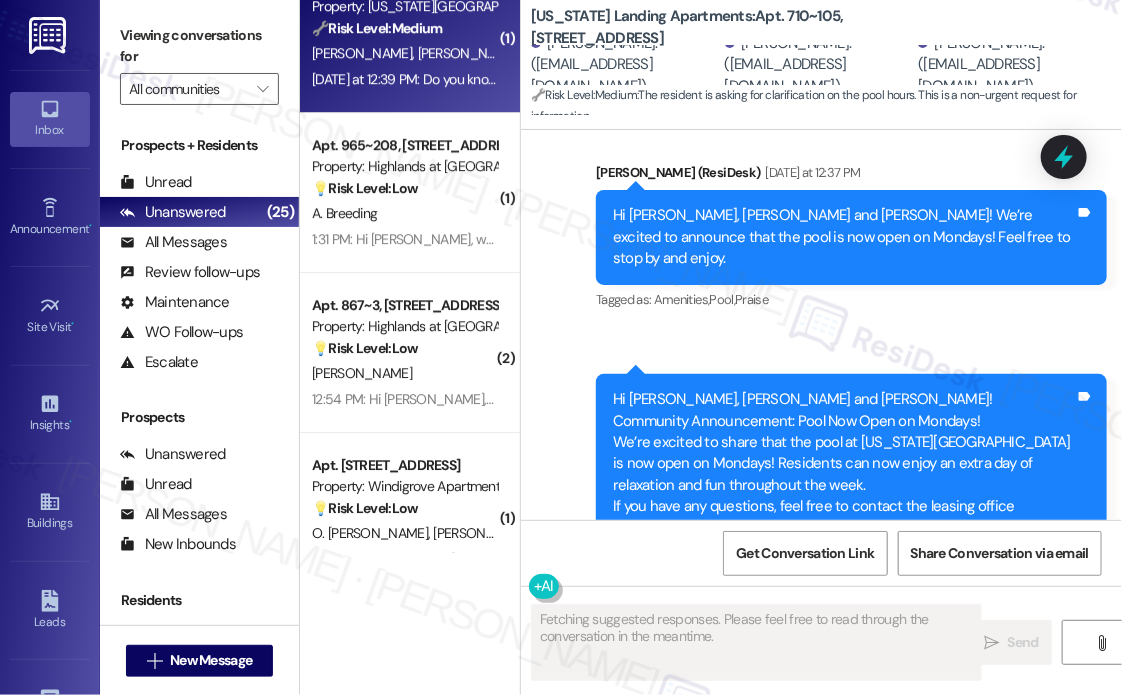 scroll, scrollTop: 2215, scrollLeft: 0, axis: vertical 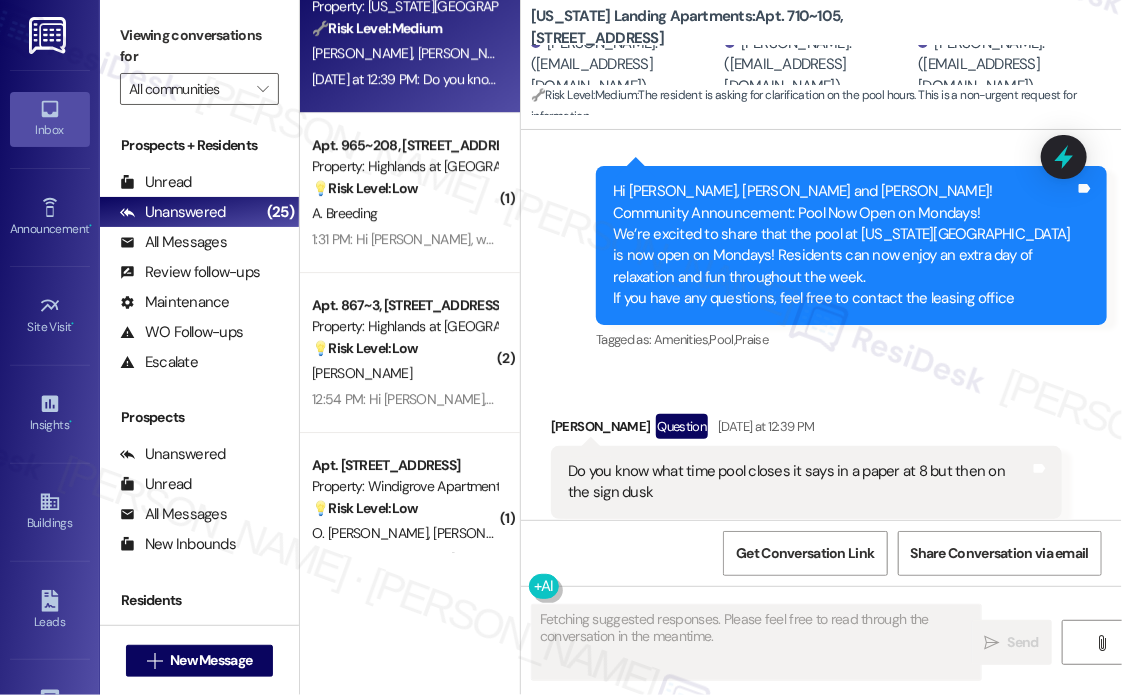 click on "Received via SMS [PERSON_NAME] Question [DATE] at 12:39 PM Do you know what time pool closes it says in a paper at 8 but then on the sign dusk  Tags and notes Tagged as:   Amenities ,  Click to highlight conversations about Amenities Pool hours Click to highlight conversations about Pool hours" at bounding box center (821, 466) 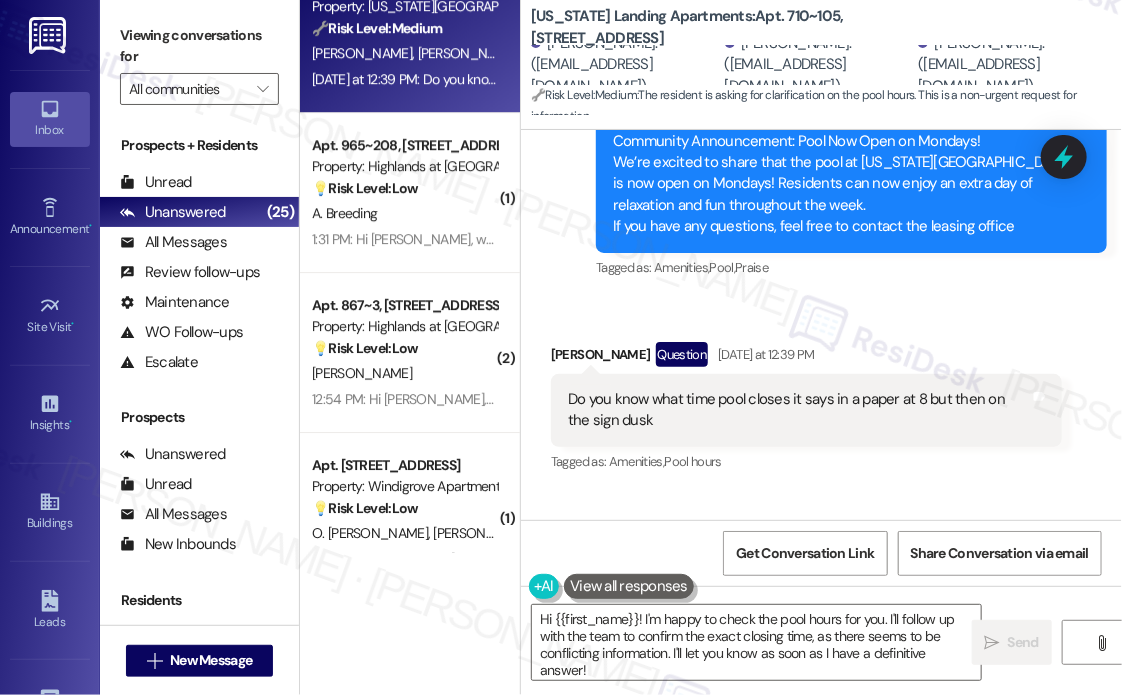scroll, scrollTop: 2315, scrollLeft: 0, axis: vertical 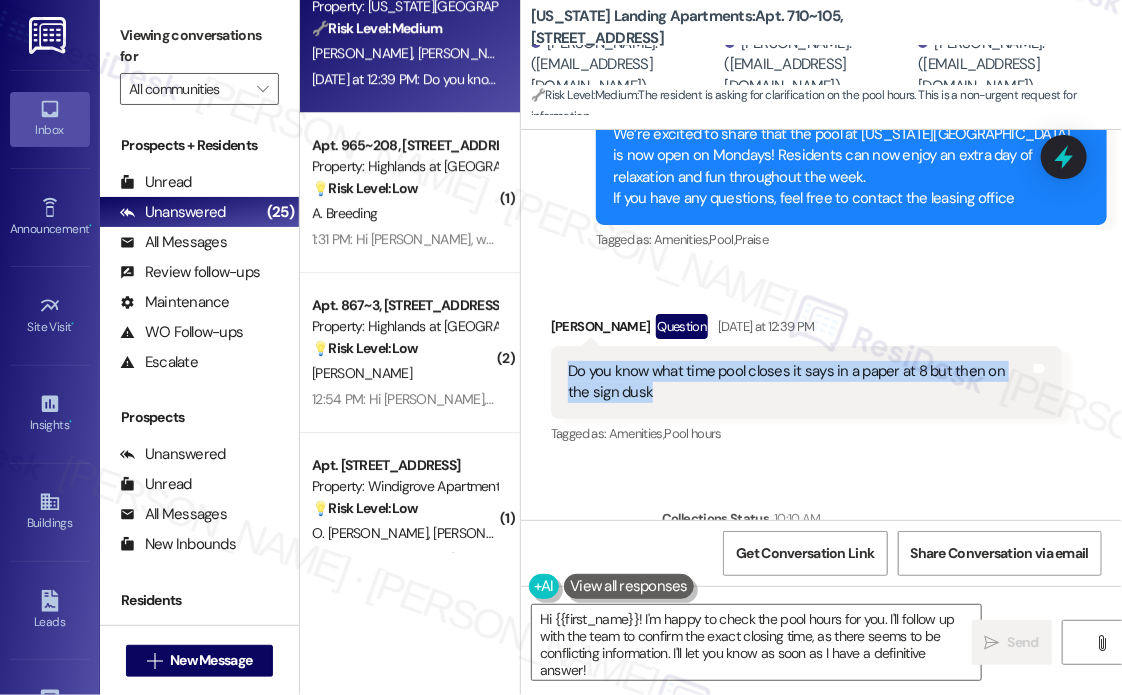 drag, startPoint x: 668, startPoint y: 346, endPoint x: 571, endPoint y: 325, distance: 99.24717 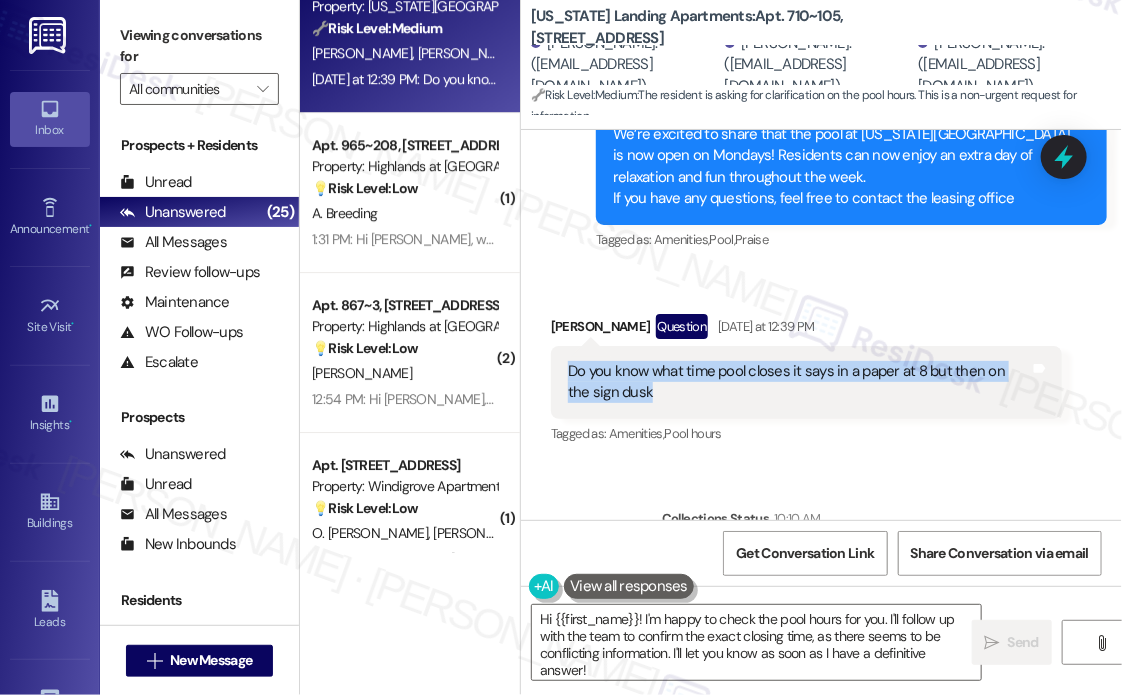 copy on "Do you know what time pool closes it says in a paper at 8 but then on the sign dusk" 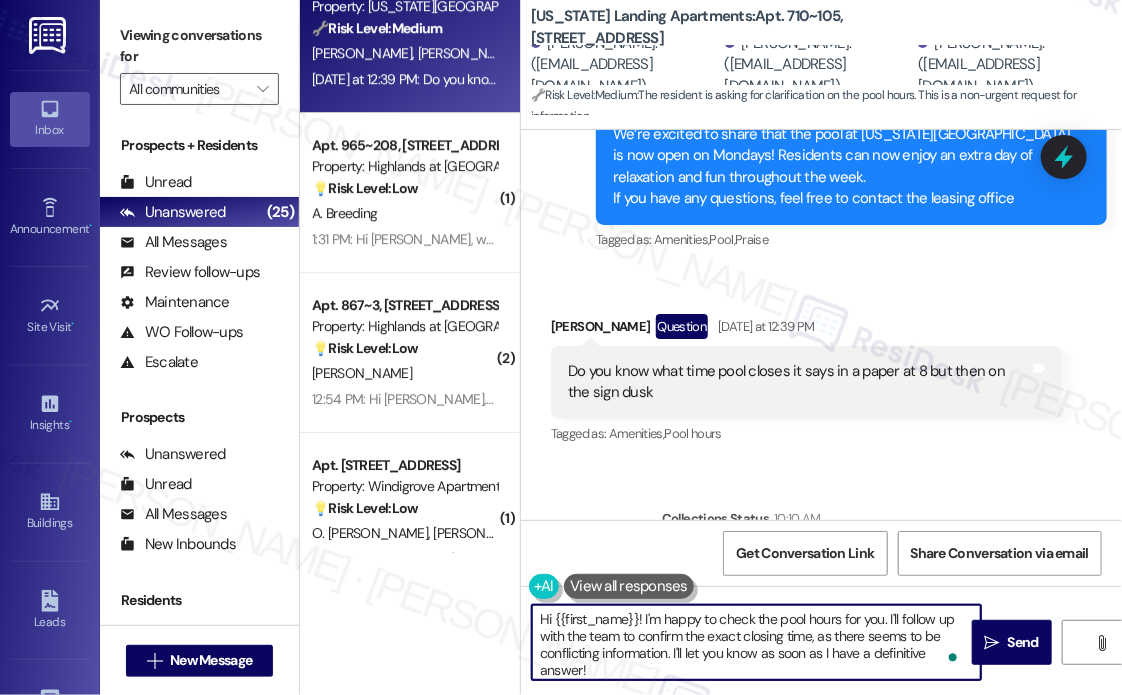 drag, startPoint x: 620, startPoint y: 668, endPoint x: 562, endPoint y: 651, distance: 60.440052 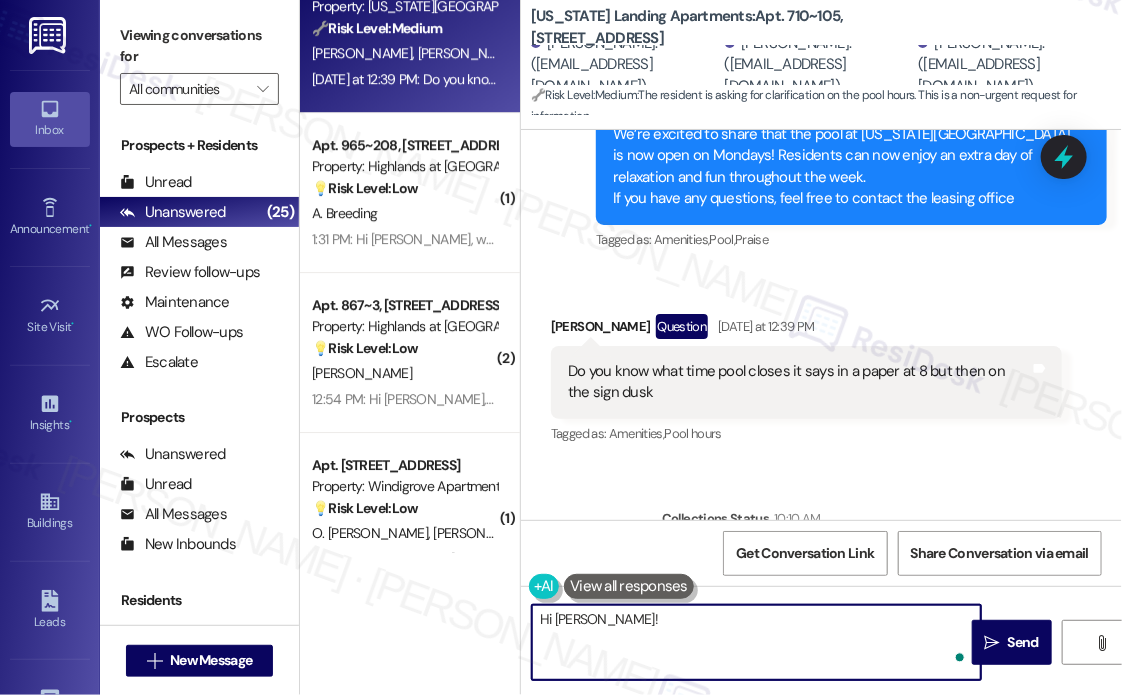 paste on "Thanks for reaching out! Have you noticed if staff or security typically close the pool closer to 8 PM, or has it stayed open past that recently? I’ll check on the official hours, but any recent patterns you’ve seen would be helpful." 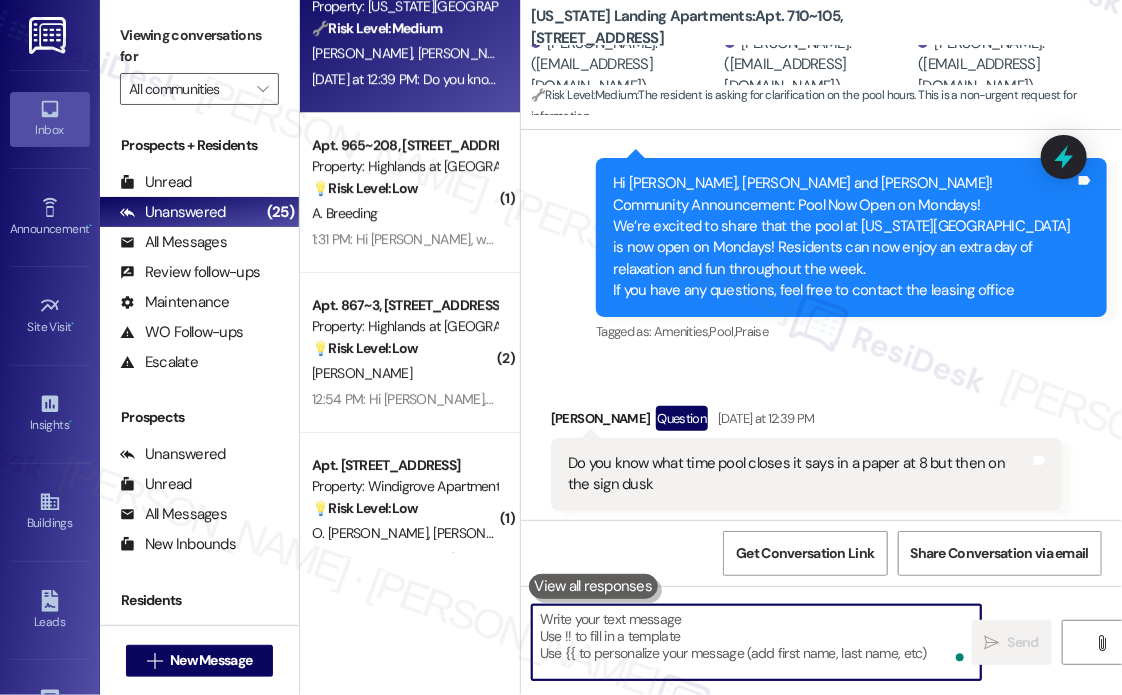 scroll, scrollTop: 2215, scrollLeft: 0, axis: vertical 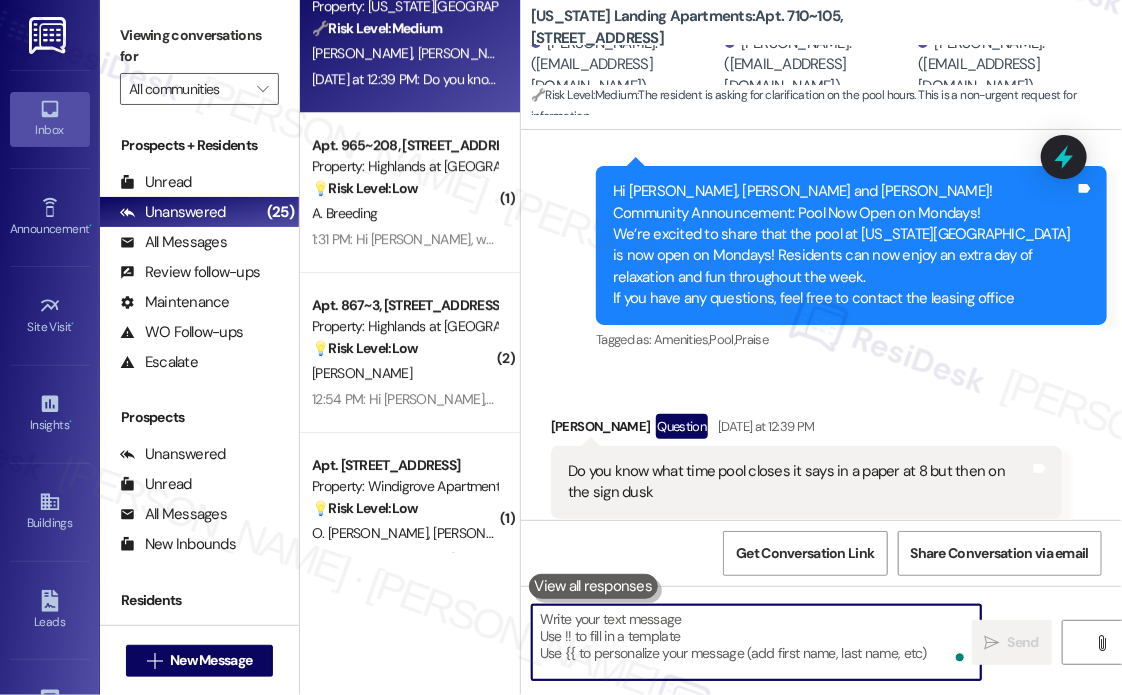 type 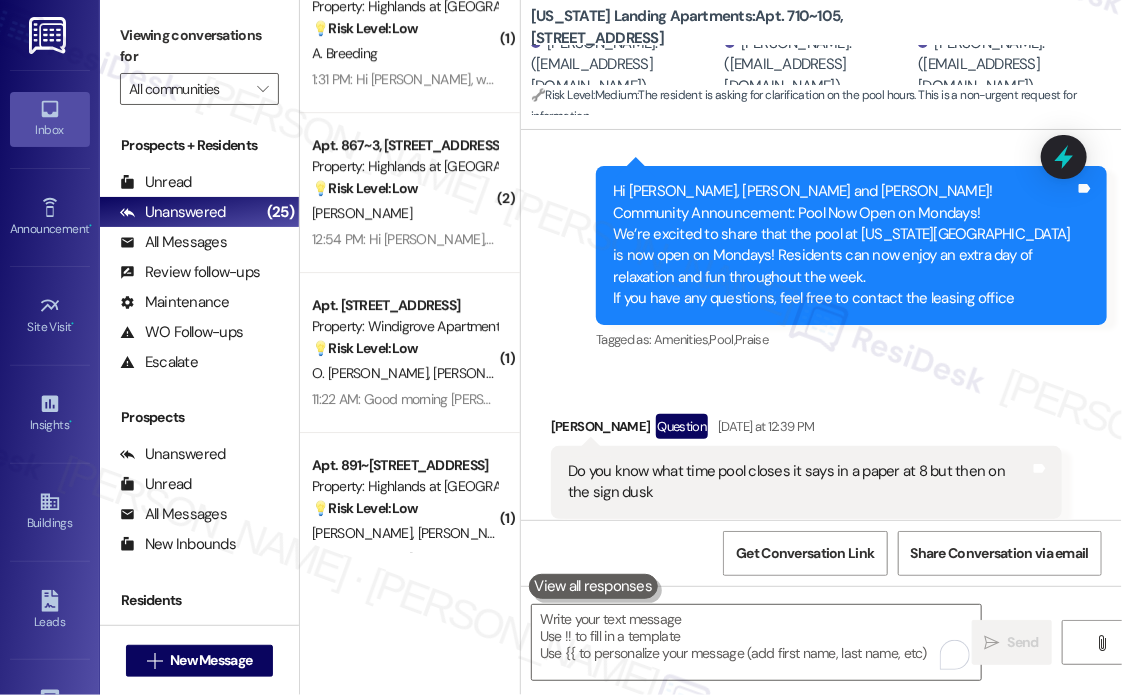 click on "Received via SMS [PERSON_NAME] Question [DATE] at 12:39 PM Do you know what time pool closes it says in a paper at 8 but then on the sign dusk  Tags and notes Tagged as:   Amenities ,  Click to highlight conversations about Amenities Pool hours Click to highlight conversations about Pool hours" at bounding box center (821, 466) 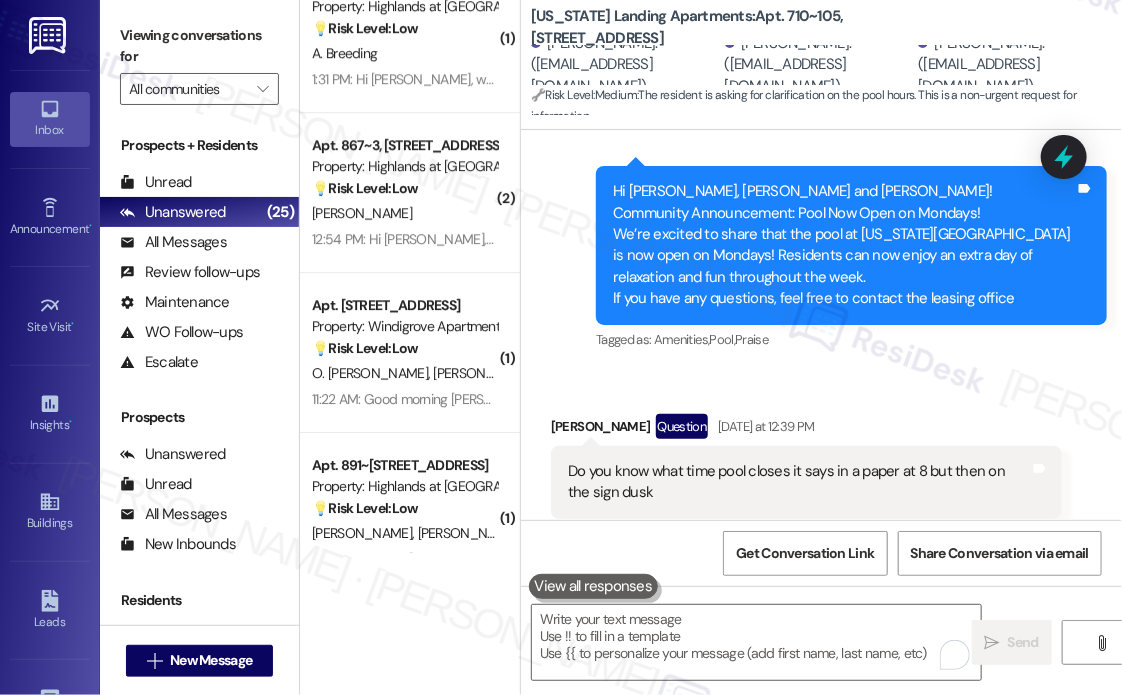 scroll, scrollTop: 2615, scrollLeft: 0, axis: vertical 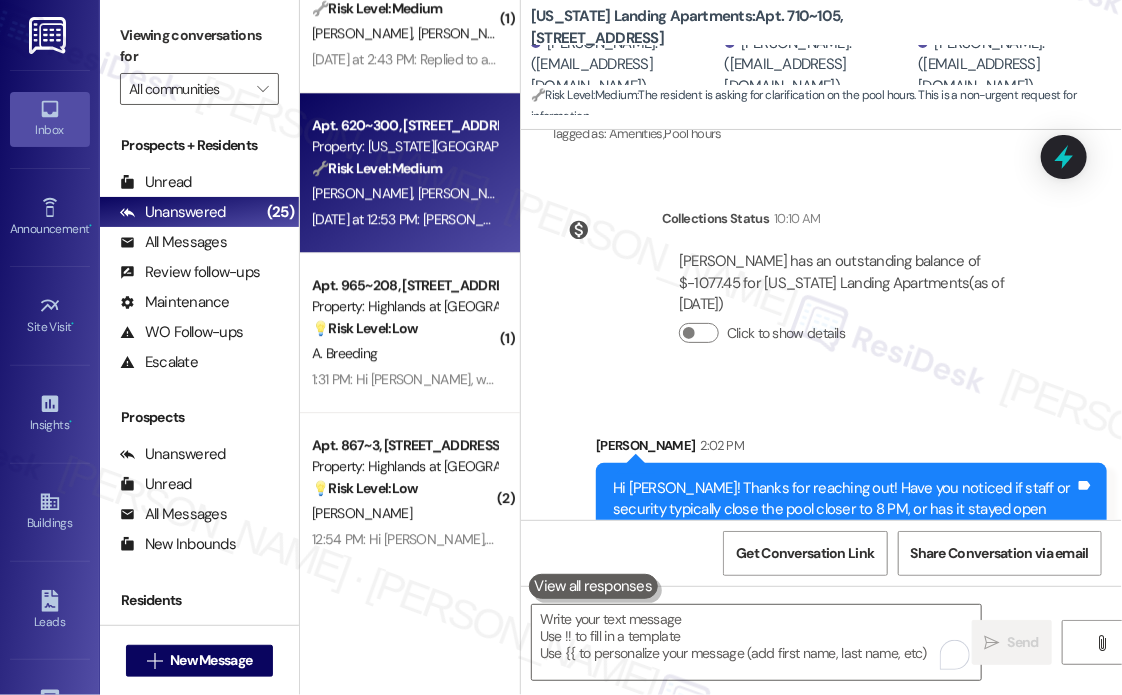 click on "[DATE] at 12:53 PM: [PERSON_NAME], I put in an order to have my toilet paper holder fixed on the day that they replaced the filters in building 620, apt 300 and I'm still waiting. Do you have any idea when they will be available to fix it? Thank you!
[PERSON_NAME]  [DATE] at 12:53 PM: [PERSON_NAME], I put in an order to have my toilet paper holder fixed on the day that they replaced the filters in building 620, apt 300 and I'm still waiting. Do you have any idea when they will be available to fix it? Thank you!
[PERSON_NAME]" at bounding box center (1068, 219) 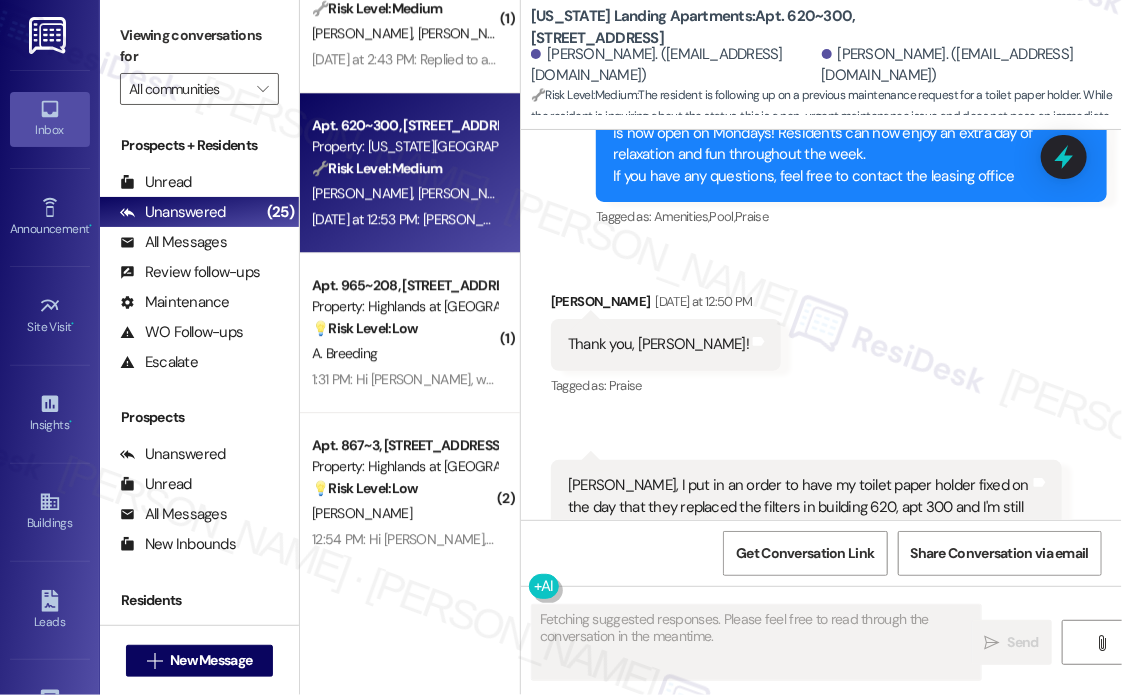 scroll, scrollTop: 912, scrollLeft: 0, axis: vertical 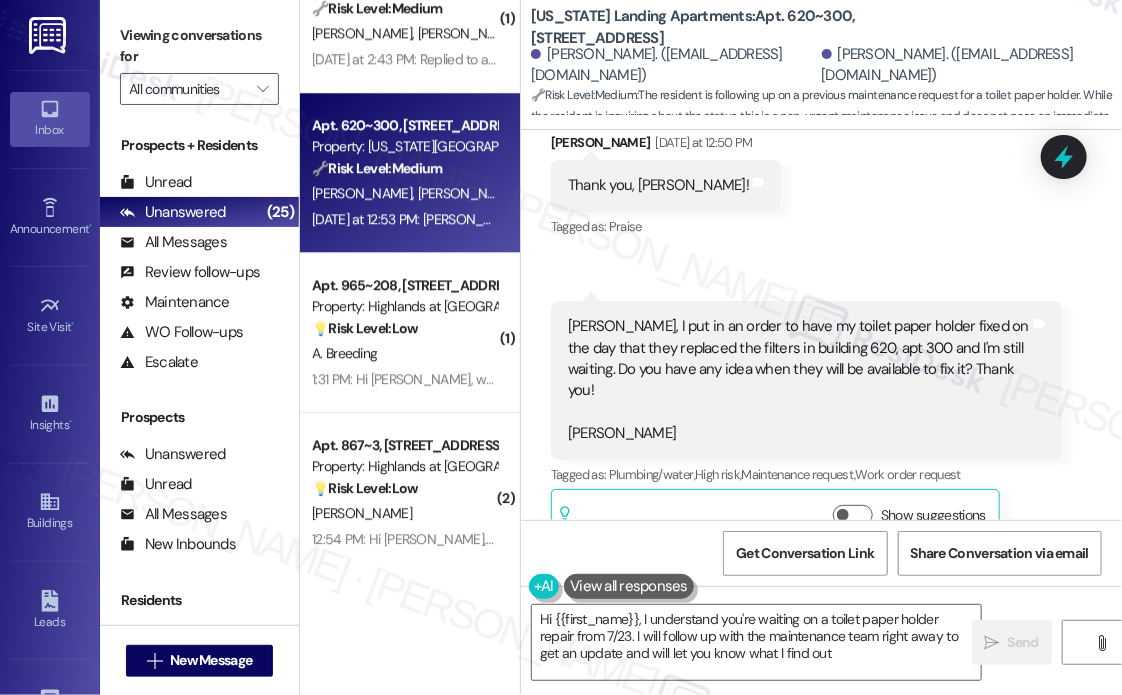 type on "Hi {{first_name}}, I understand you're waiting on a toilet paper holder repair from 7/23. I will follow up with the maintenance team right away to get an update and will let you know what I find out." 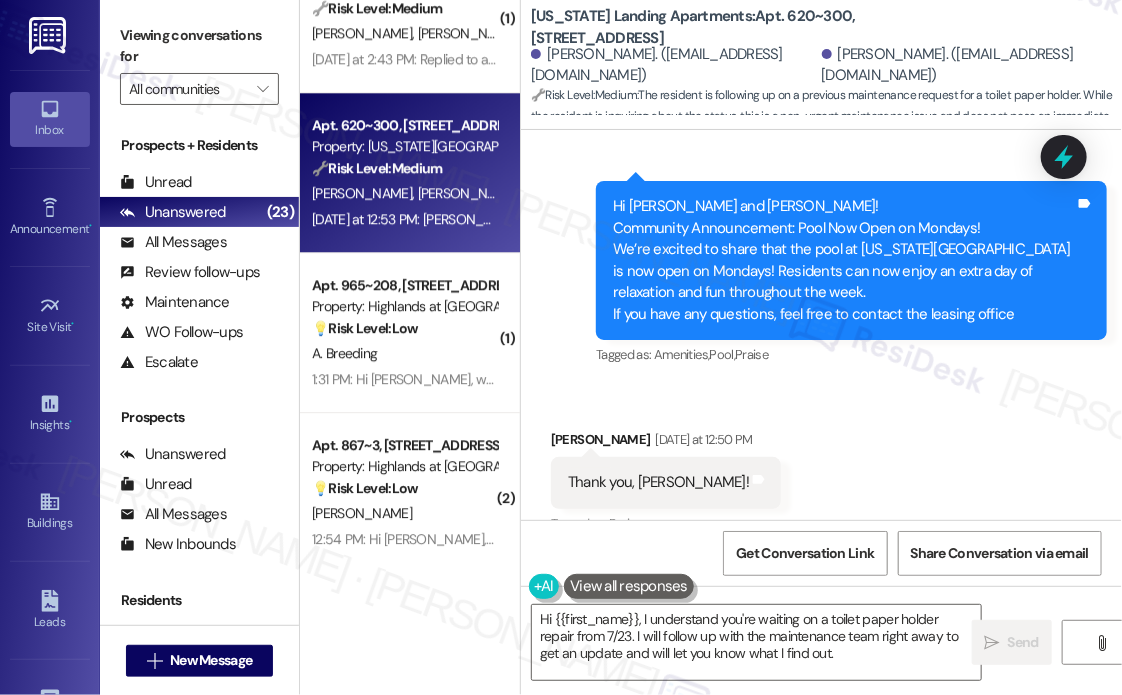 scroll, scrollTop: 612, scrollLeft: 0, axis: vertical 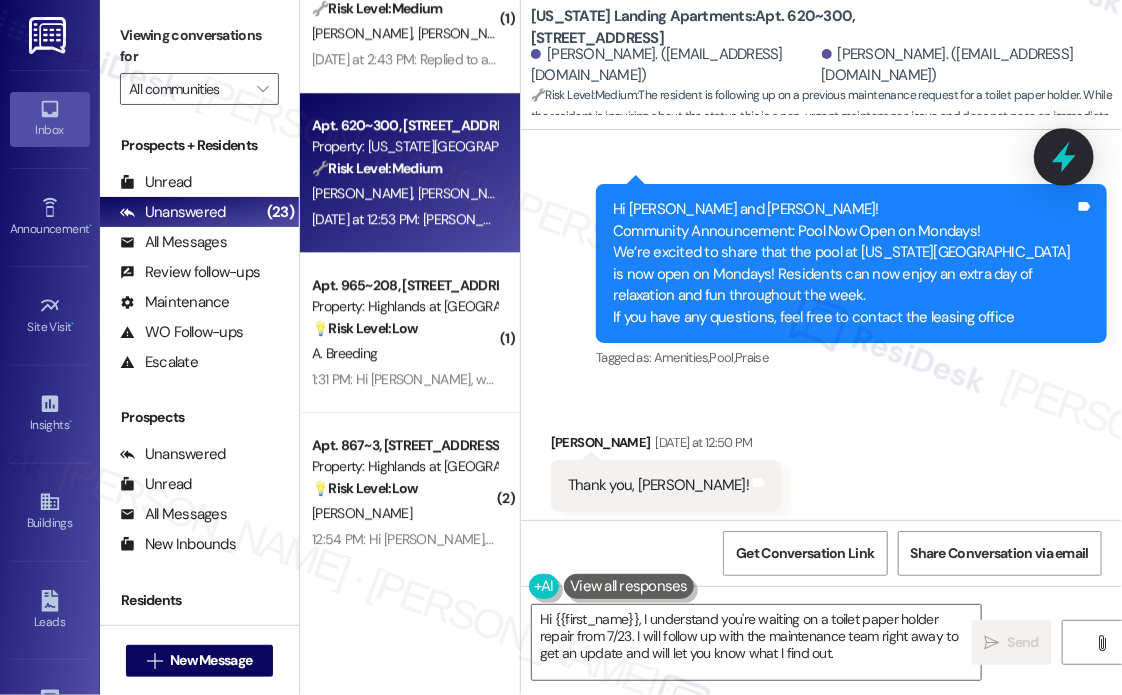 click 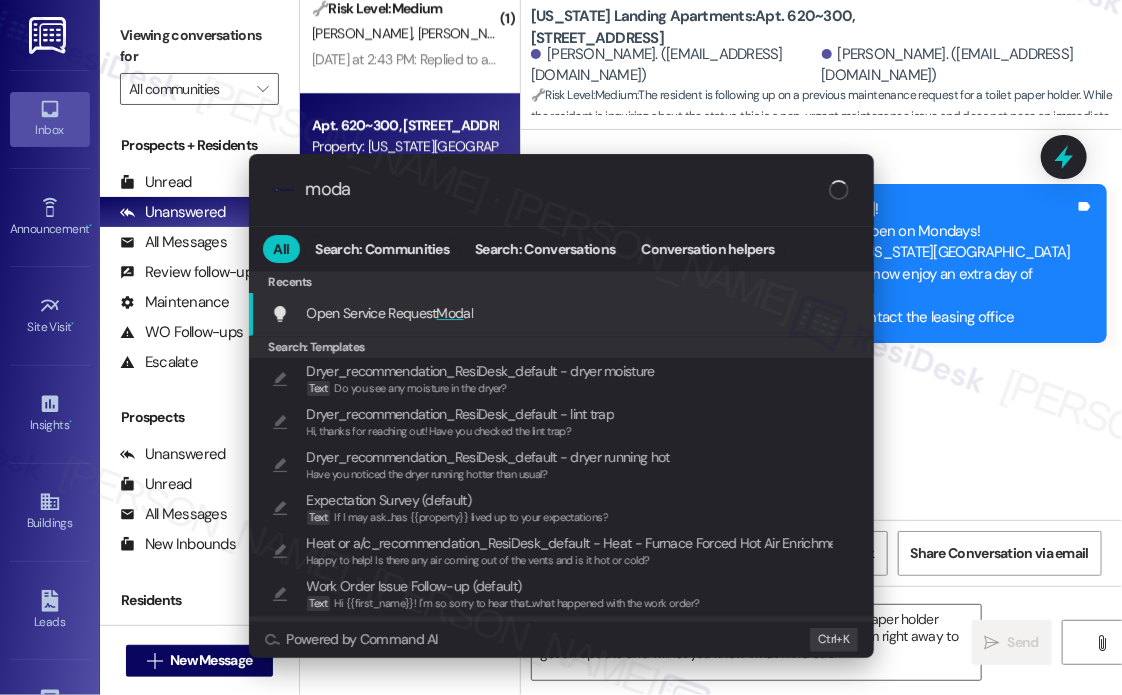 type on "modal" 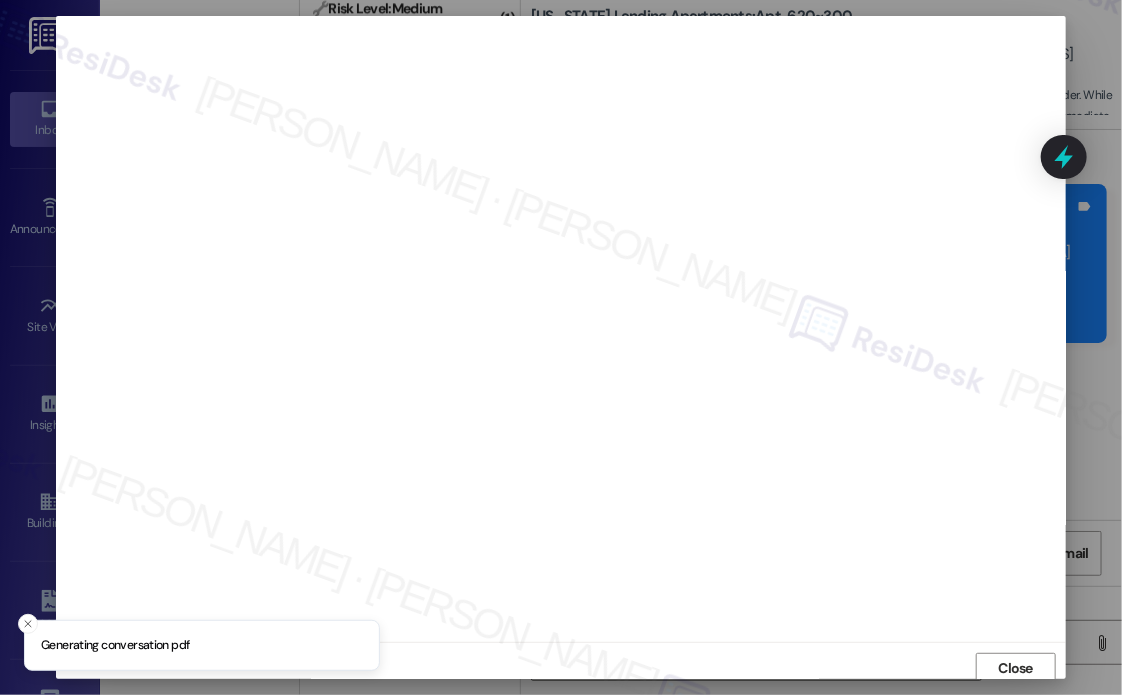 scroll, scrollTop: 5, scrollLeft: 0, axis: vertical 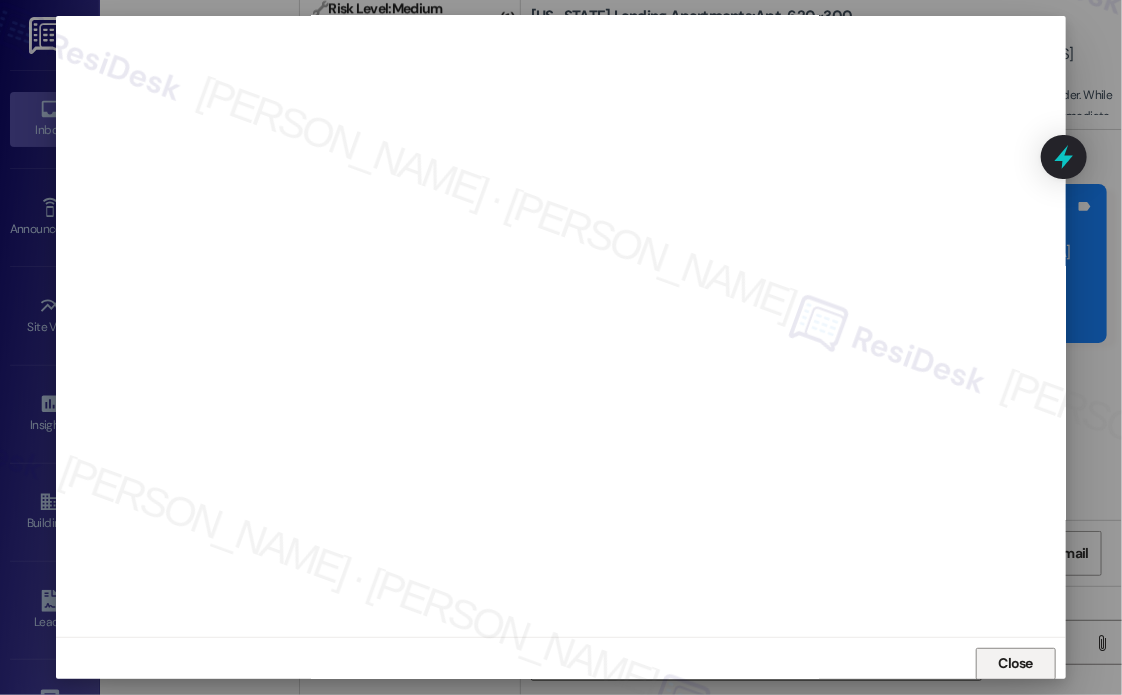 click on "Close" at bounding box center [1016, 663] 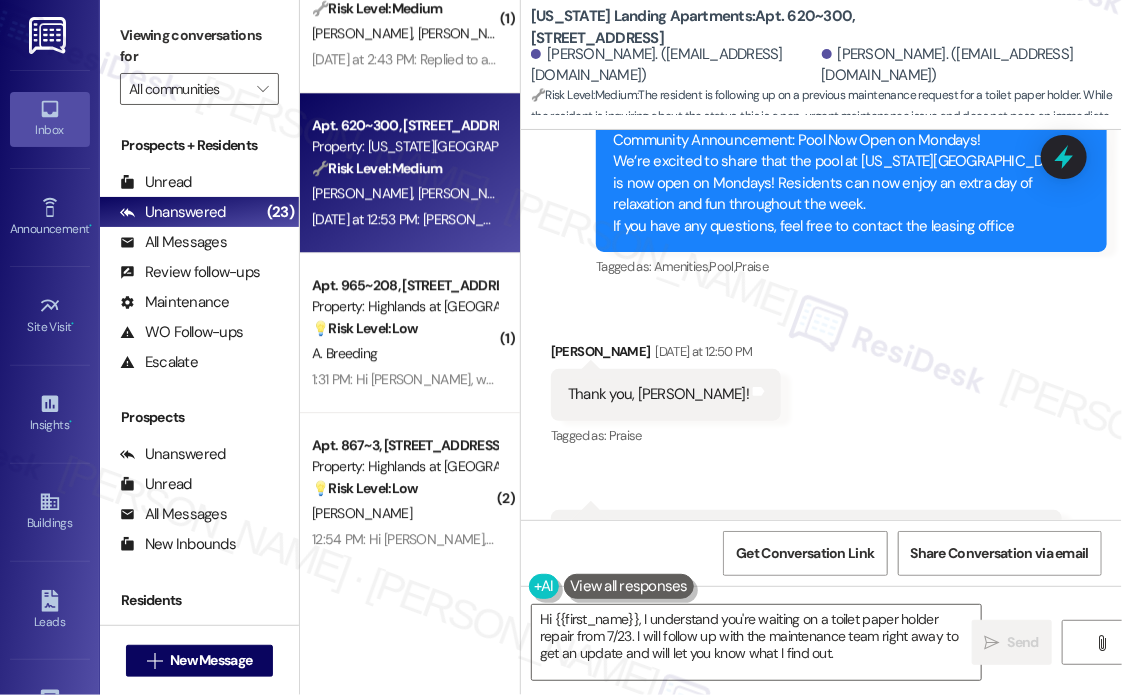 scroll, scrollTop: 912, scrollLeft: 0, axis: vertical 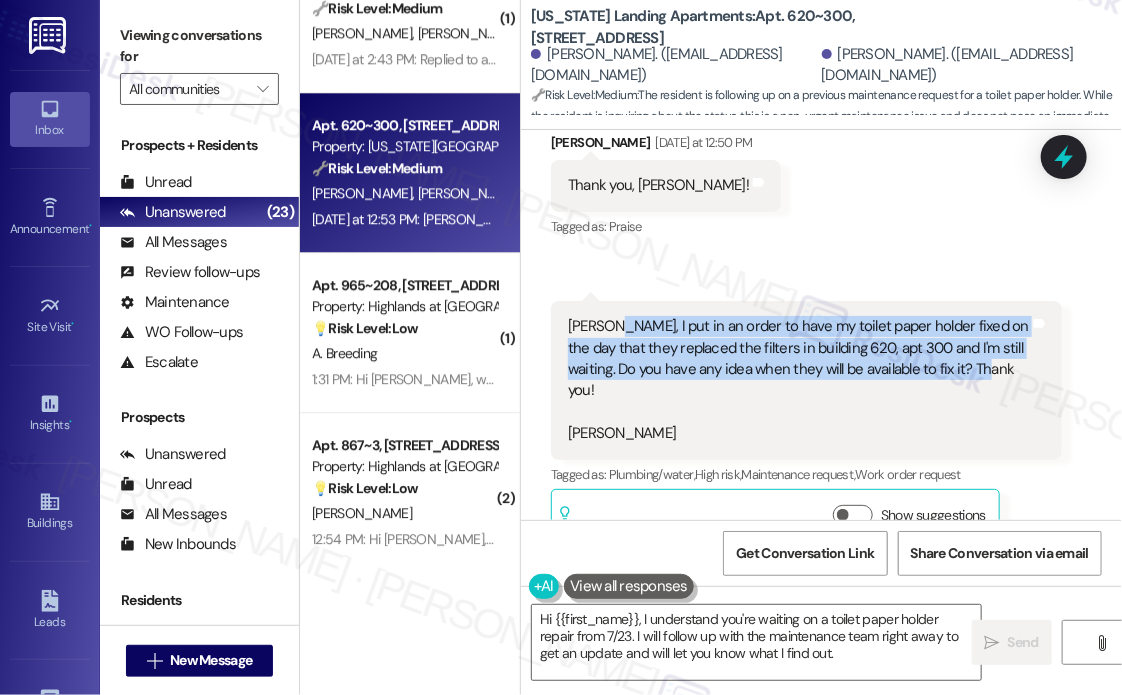 drag, startPoint x: 1001, startPoint y: 344, endPoint x: 607, endPoint y: 303, distance: 396.1275 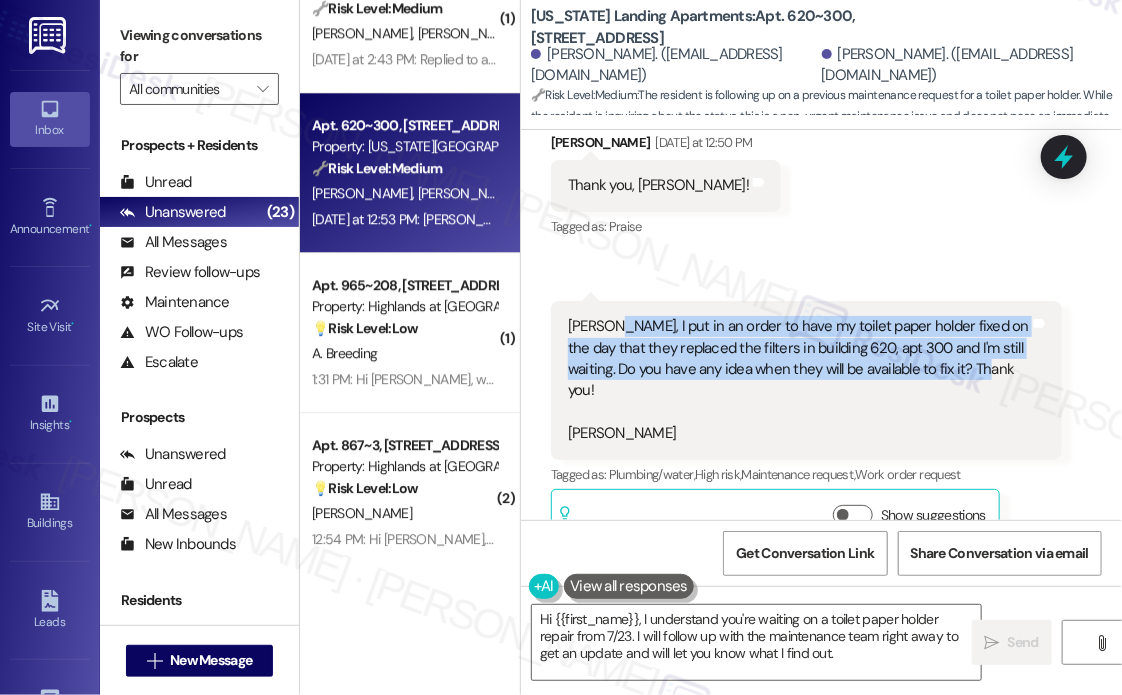 click on "[PERSON_NAME], I put in an order to have my toilet paper holder fixed on the day that they replaced the filters in building 620, apt 300 and I'm still waiting. Do you have any idea when they will be available to fix it? Thank you!
[PERSON_NAME]" at bounding box center [799, 380] 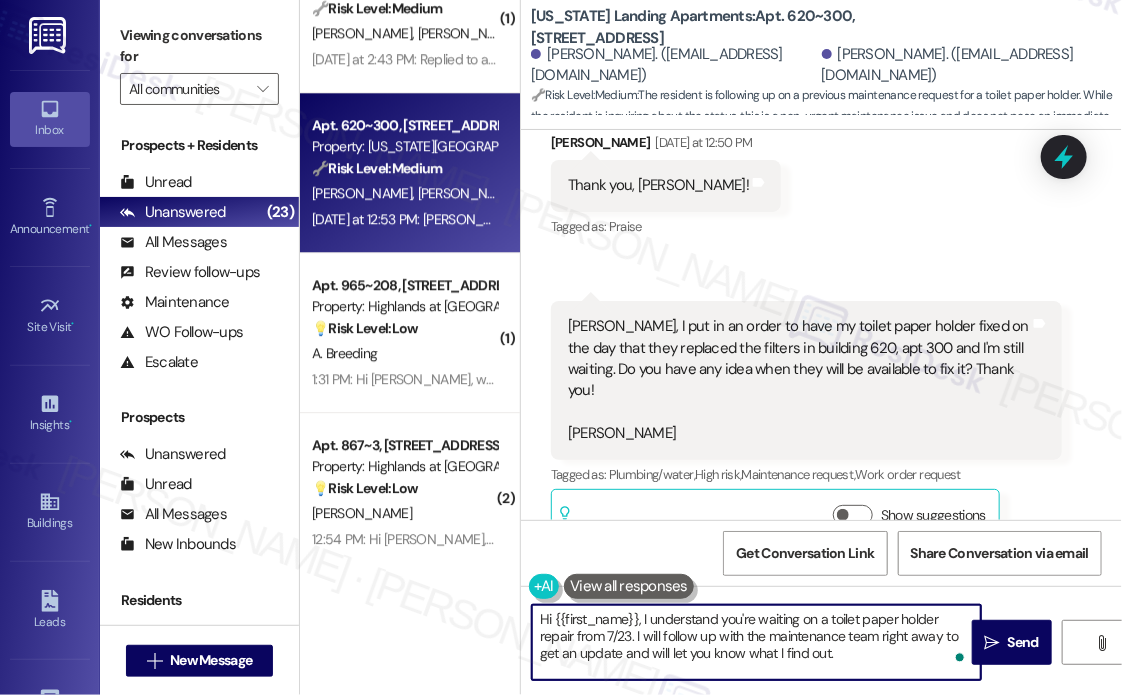 drag, startPoint x: 820, startPoint y: 651, endPoint x: 669, endPoint y: 624, distance: 153.39491 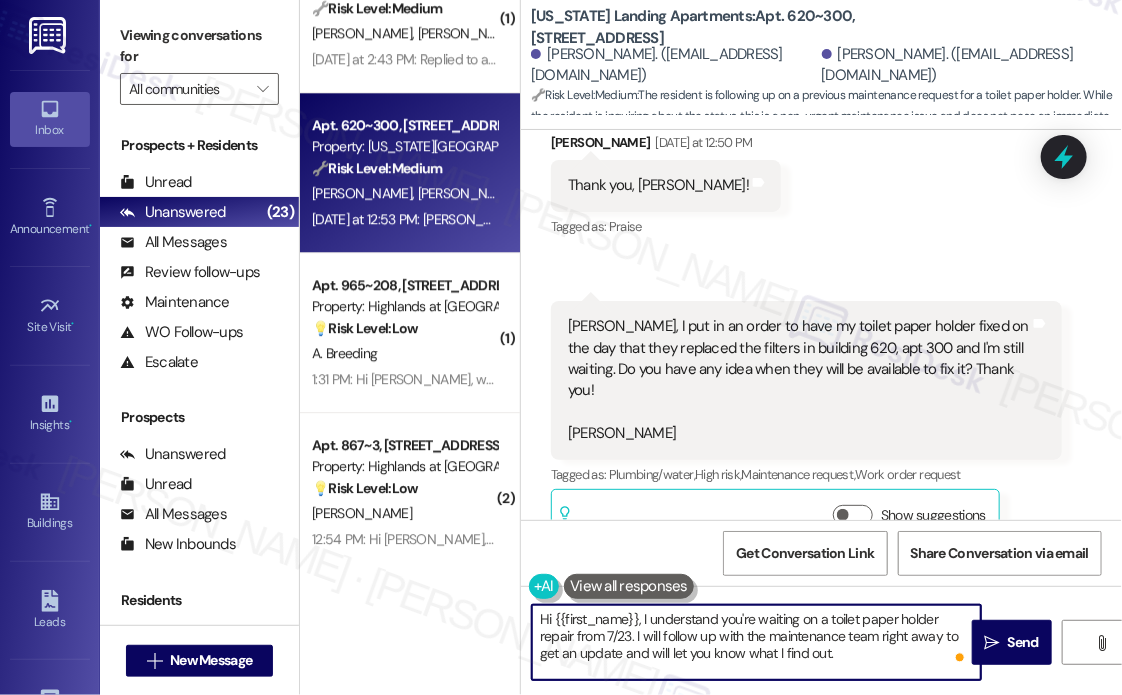 scroll, scrollTop: 712, scrollLeft: 0, axis: vertical 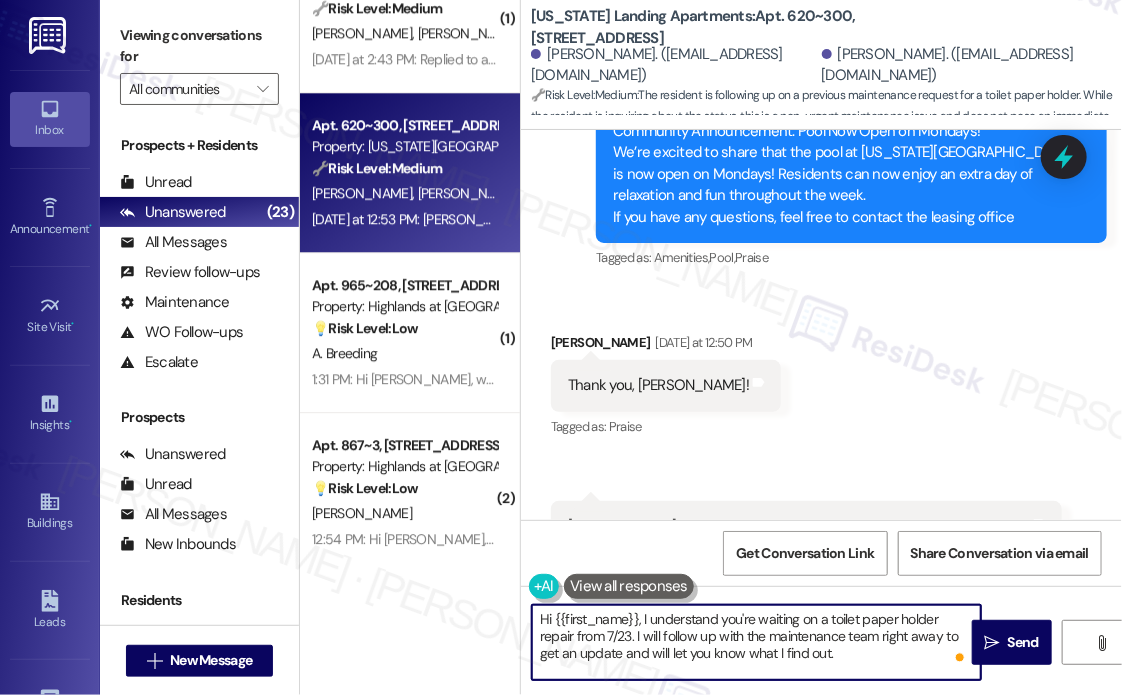 click on "Hi {{first_name}}, I understand you're waiting on a toilet paper holder repair from 7/23. I will follow up with the maintenance team right away to get an update and will let you know what I find out." at bounding box center (756, 642) 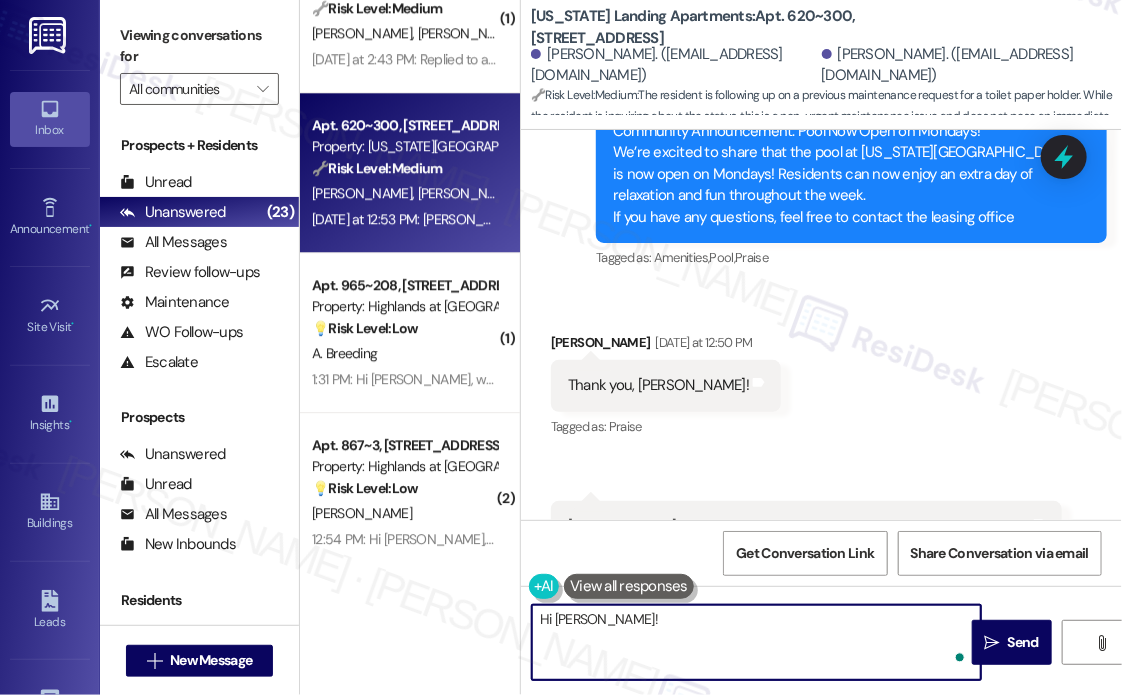paste on "Thanks for checking in! Do you happen to know if you received a work order number when the request was submitted? Also, has anyone from maintenance stopped by since then, or has there been no update at all? I’ll follow up to get a better idea of the timeline." 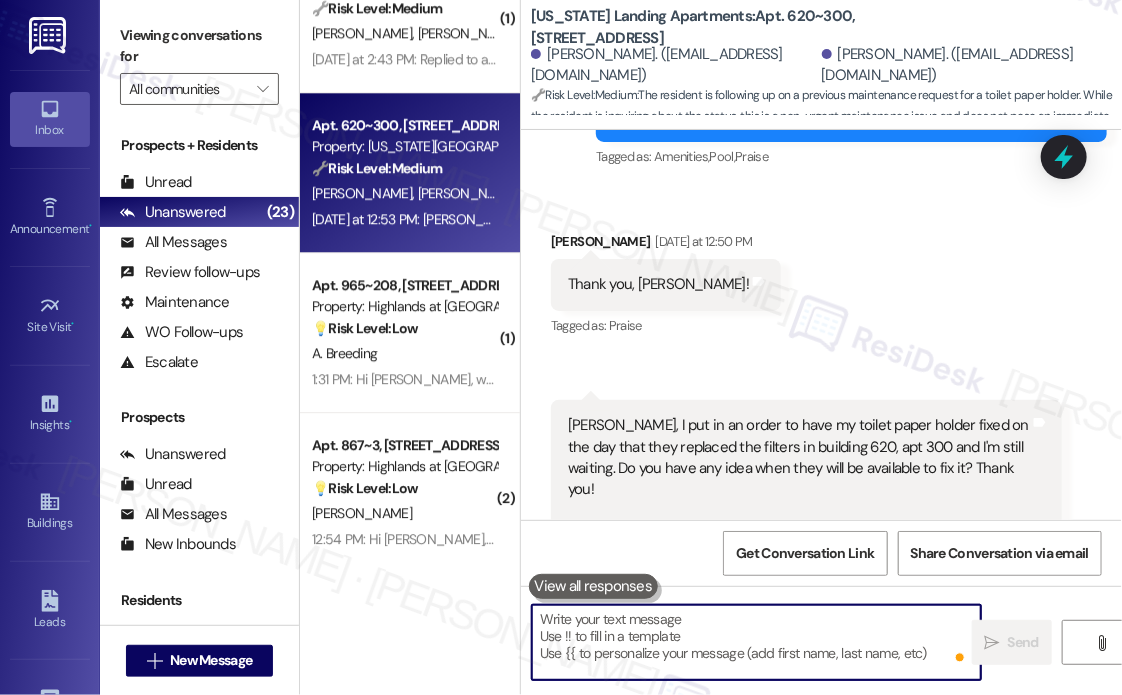 scroll, scrollTop: 912, scrollLeft: 0, axis: vertical 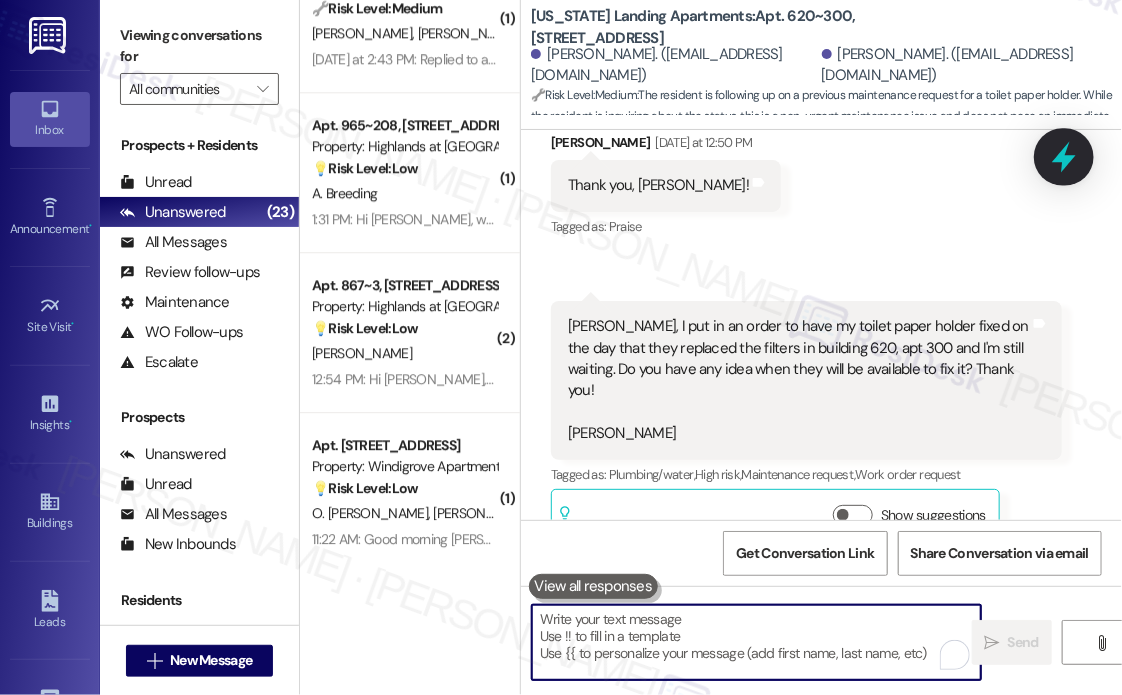 type 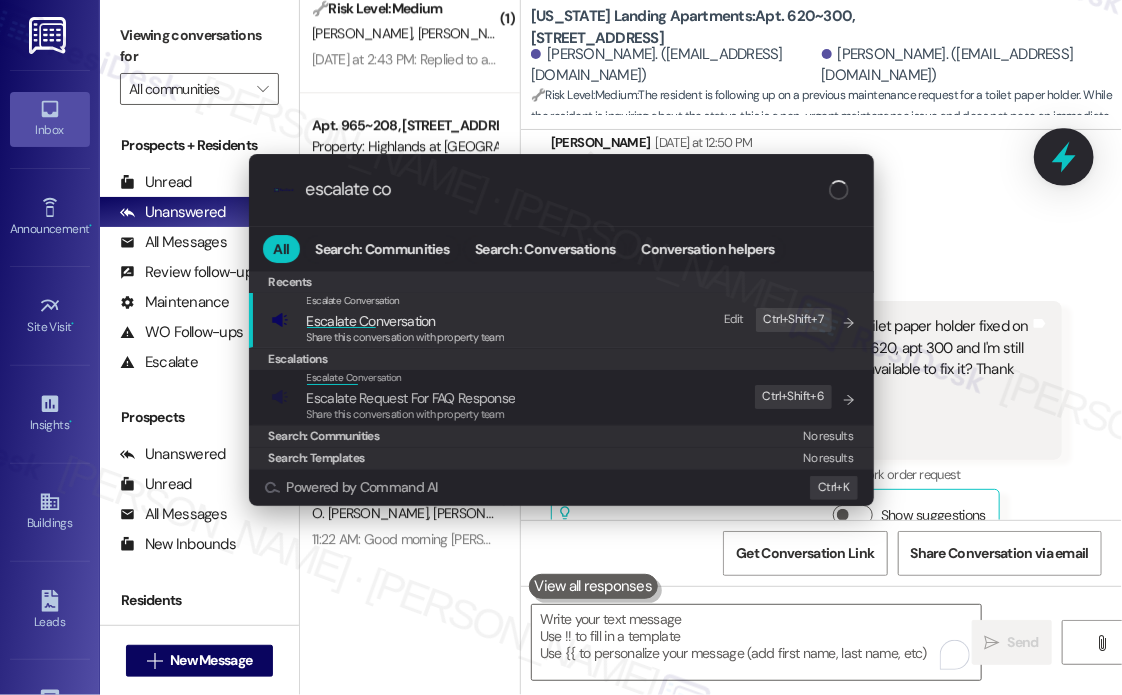type on "escalate con" 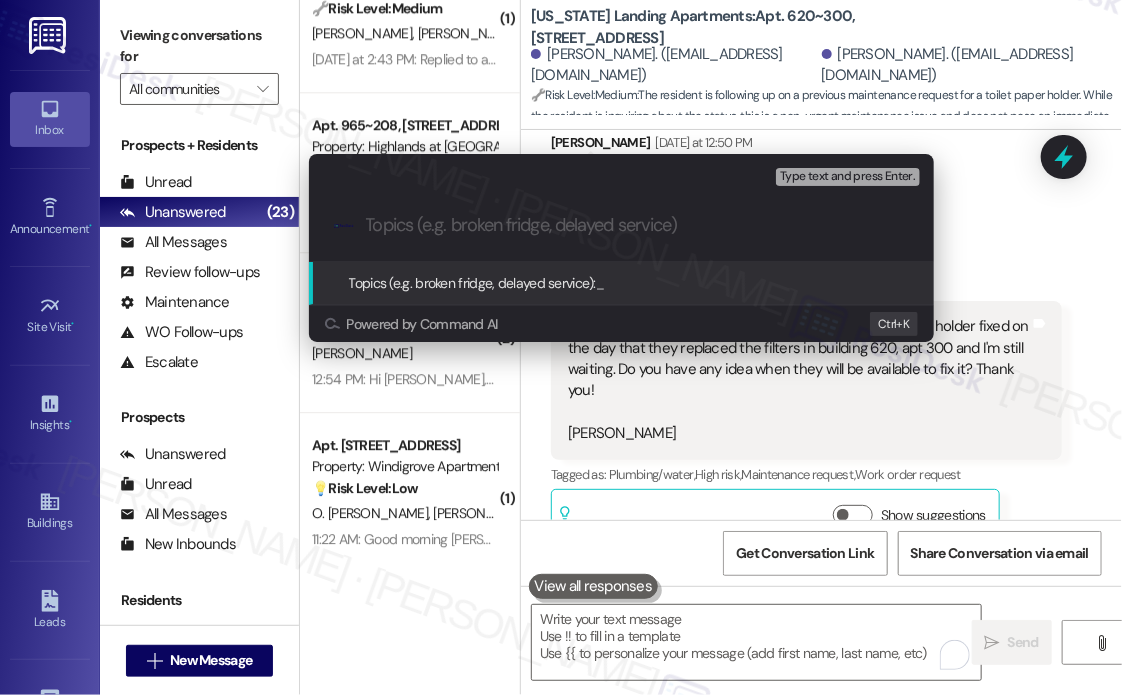 paste on "Follow-Up on Toilet Paper Holder Repair Request" 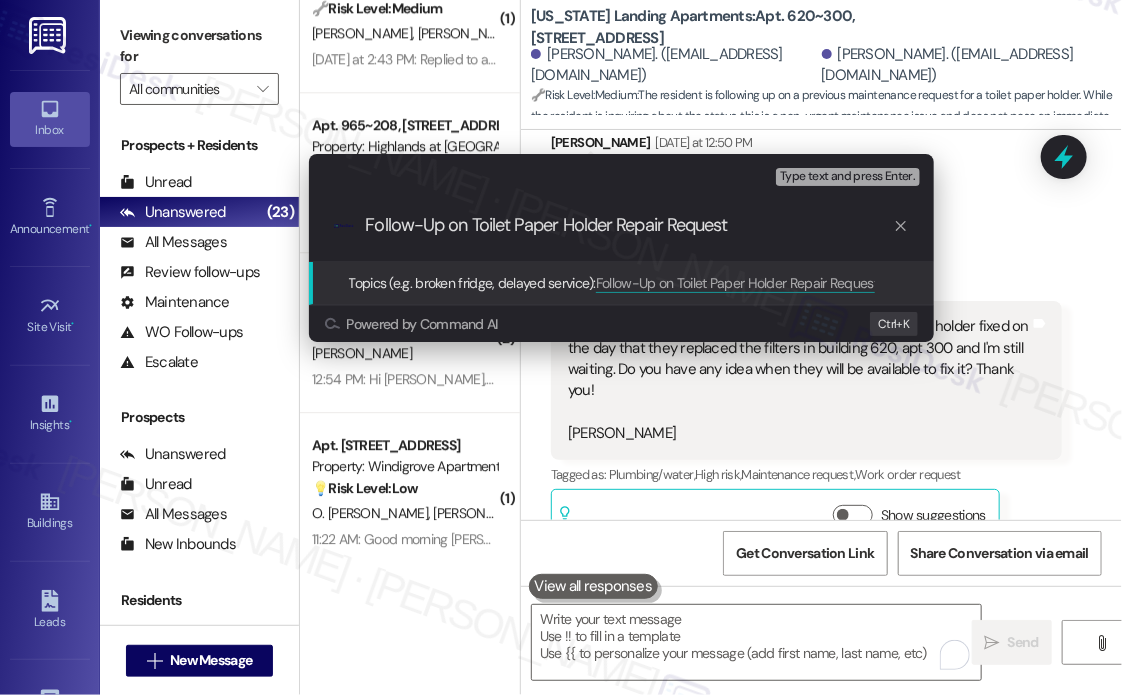 type 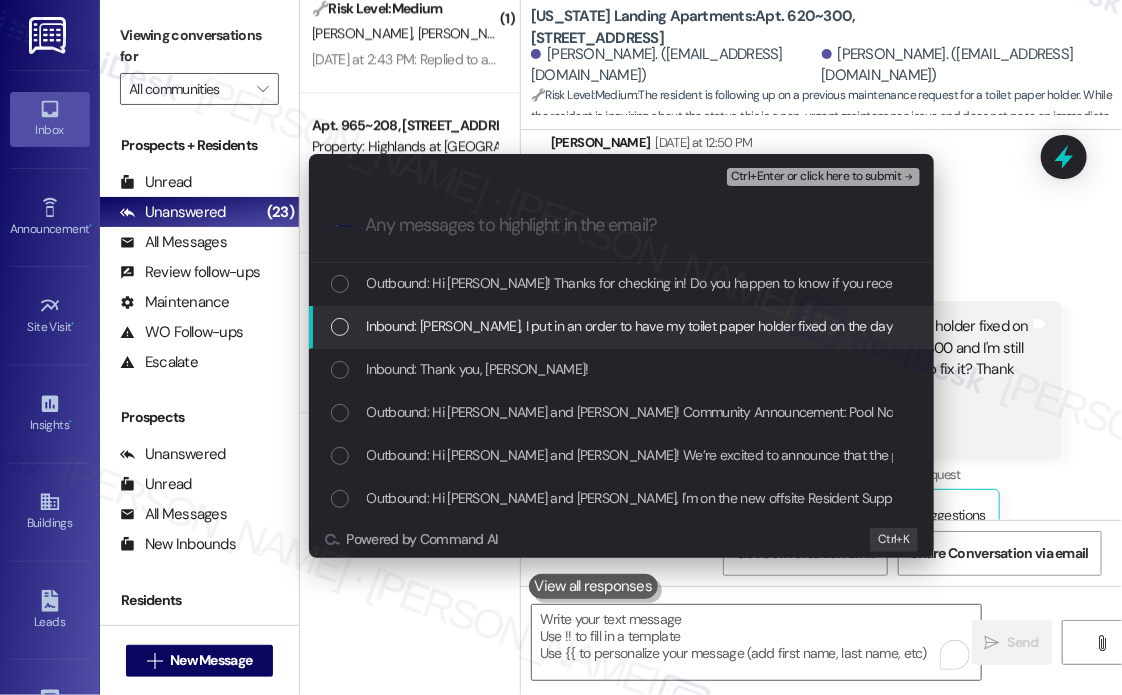 click on "Inbound: [PERSON_NAME], I put in an order to have my toilet paper holder fixed on the day that they replaced the filters in building 620, apt 300 and I'm still waiting. Do you have any idea when they will be available to fix it? Thank you!
[PERSON_NAME]" at bounding box center [1095, 326] 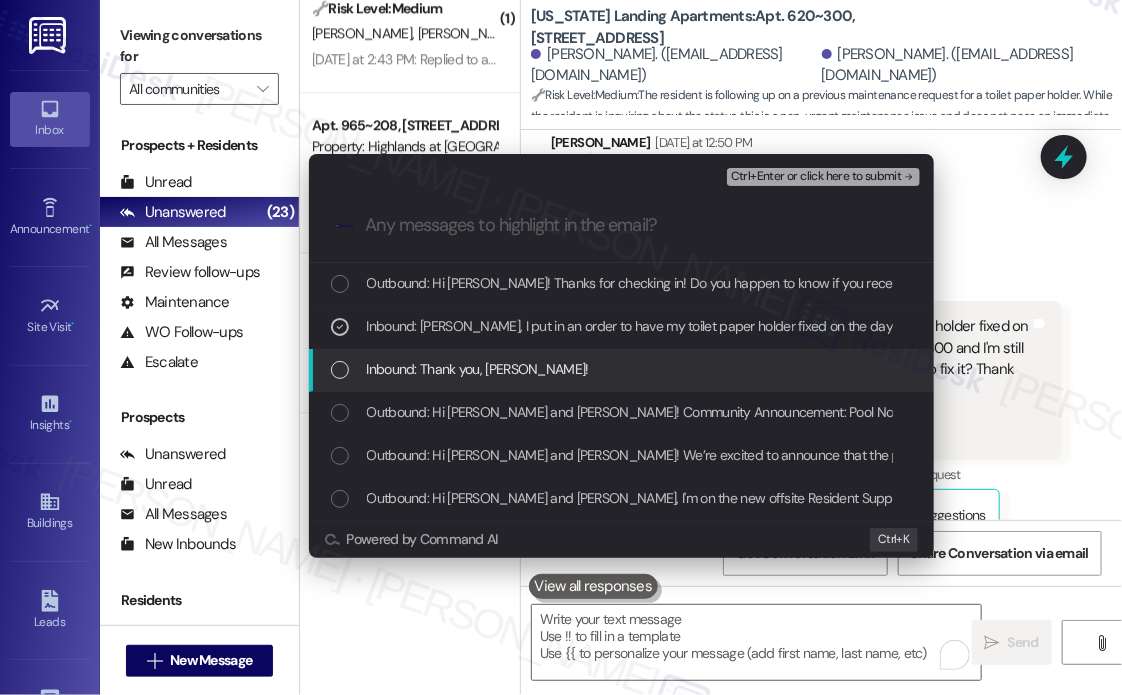 click on "Inbound: Thank you, [PERSON_NAME]!" at bounding box center [478, 369] 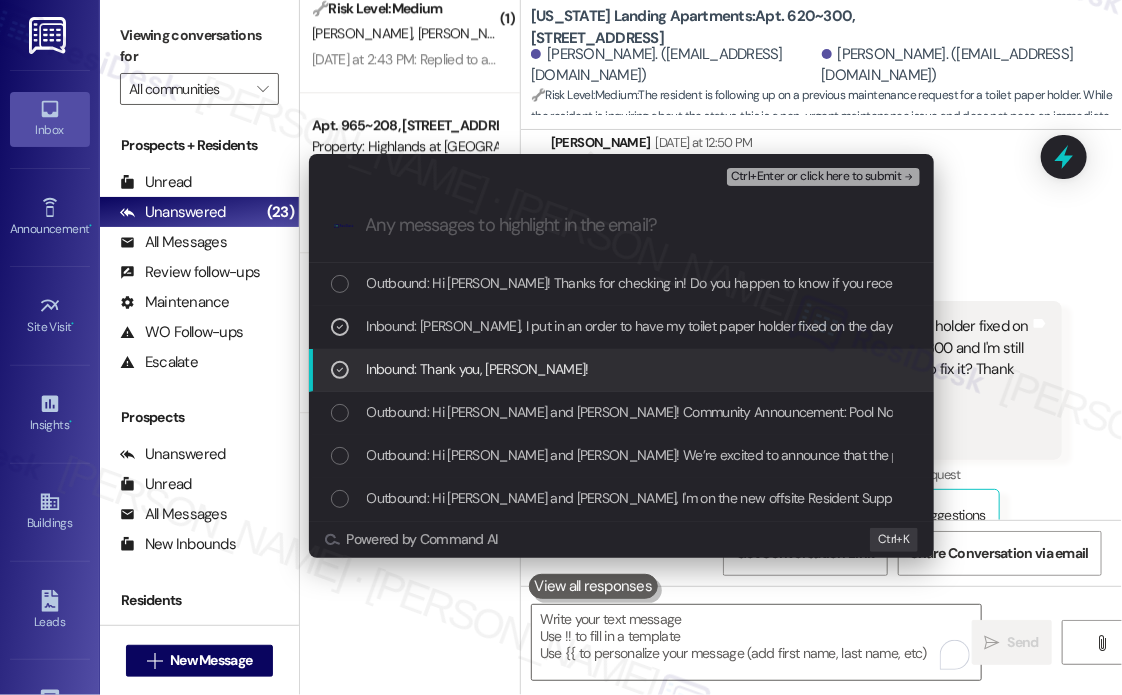 click on "Inbound: Thank you, [PERSON_NAME]!" at bounding box center (478, 369) 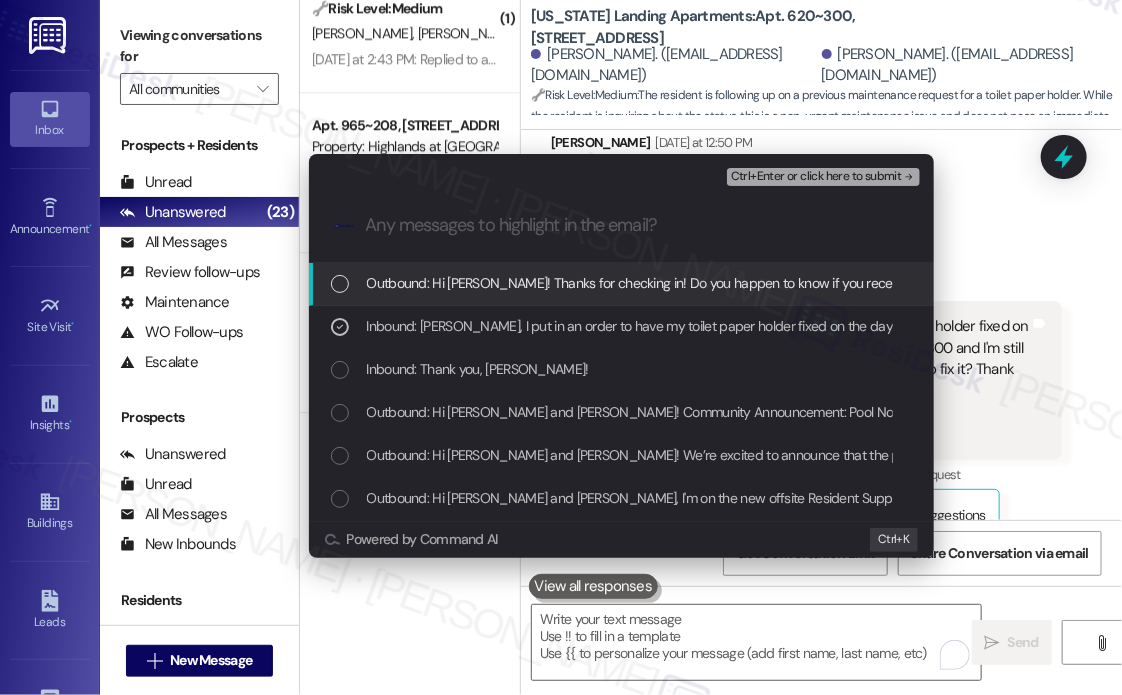 click on "Ctrl+Enter or click here to submit" at bounding box center (816, 177) 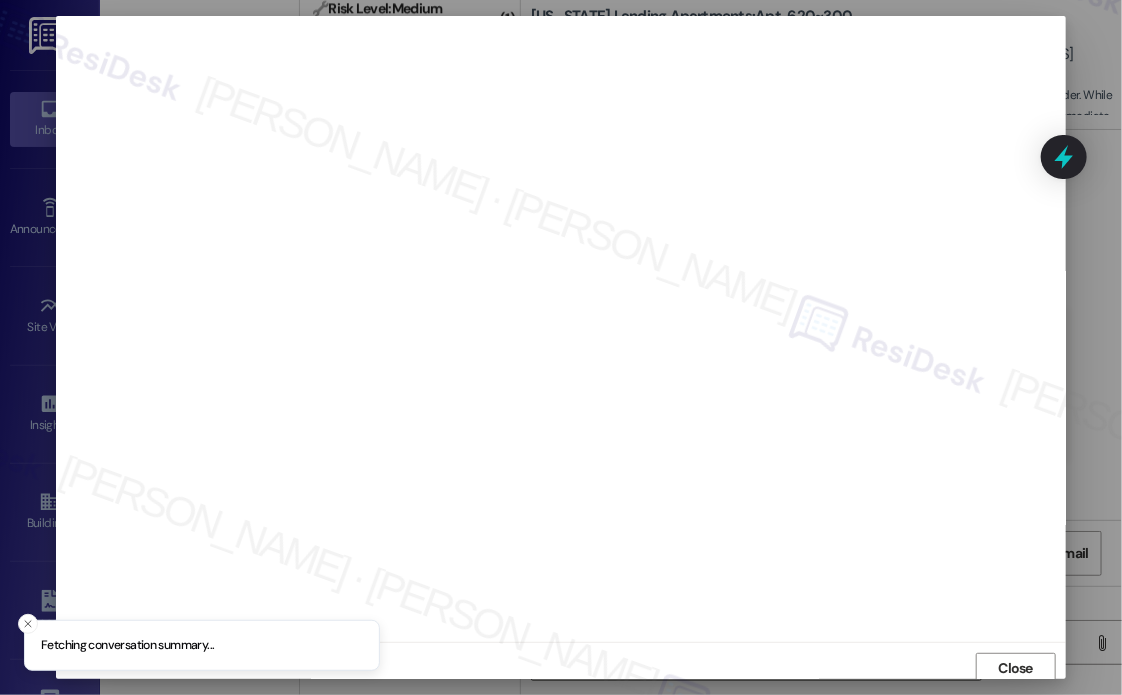 scroll, scrollTop: 5, scrollLeft: 0, axis: vertical 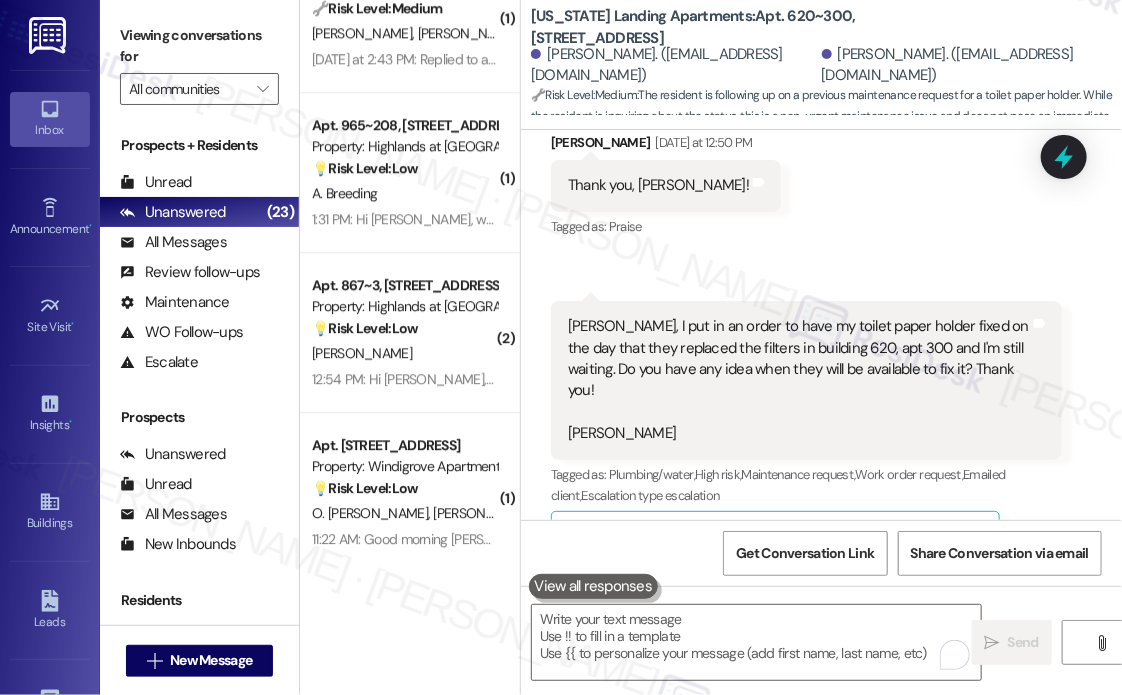 click on "Received via SMS [PERSON_NAME] [DATE] at 12:50 PM Thank you, [PERSON_NAME]! Tags and notes Tagged as:   Praise Click to highlight conversations about Praise Received via SMS 12:53 PM [PERSON_NAME] [DATE] at 12:53 PM [PERSON_NAME], I put in an order to have my toilet paper holder fixed on the day that they replaced the filters in building 620, apt 300 and I'm still waiting. Do you have any idea when they will be available to fix it? Thank you!
[PERSON_NAME]  Tags and notes Tagged as:   Plumbing/water ,  Click to highlight conversations about Plumbing/water High risk ,  Click to highlight conversations about High risk Maintenance request ,  Click to highlight conversations about Maintenance request Work order request ,  Click to highlight conversations about Work order request Emailed client ,  Click to highlight conversations about Emailed client Escalation type escalation Click to highlight conversations about Escalation type escalation  Related guidelines Show suggestions" at bounding box center [821, 336] 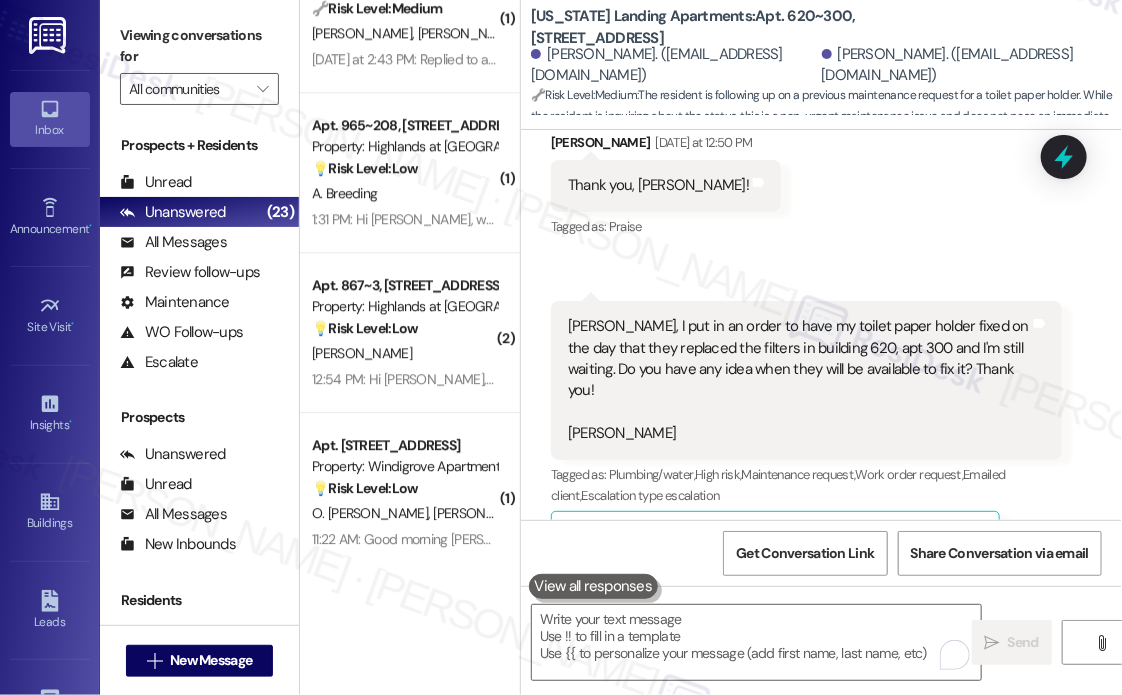 click on "Received via SMS [PERSON_NAME] [DATE] at 12:50 PM Thank you, [PERSON_NAME]! Tags and notes Tagged as:   Praise Click to highlight conversations about Praise Received via SMS 12:53 PM [PERSON_NAME] [DATE] at 12:53 PM [PERSON_NAME], I put in an order to have my toilet paper holder fixed on the day that they replaced the filters in building 620, apt 300 and I'm still waiting. Do you have any idea when they will be available to fix it? Thank you!
[PERSON_NAME]  Tags and notes Tagged as:   Plumbing/water ,  Click to highlight conversations about Plumbing/water High risk ,  Click to highlight conversations about High risk Maintenance request ,  Click to highlight conversations about Maintenance request Work order request ,  Click to highlight conversations about Work order request Emailed client ,  Click to highlight conversations about Emailed client Escalation type escalation Click to highlight conversations about Escalation type escalation  Related guidelines Show suggestions" at bounding box center [821, 336] 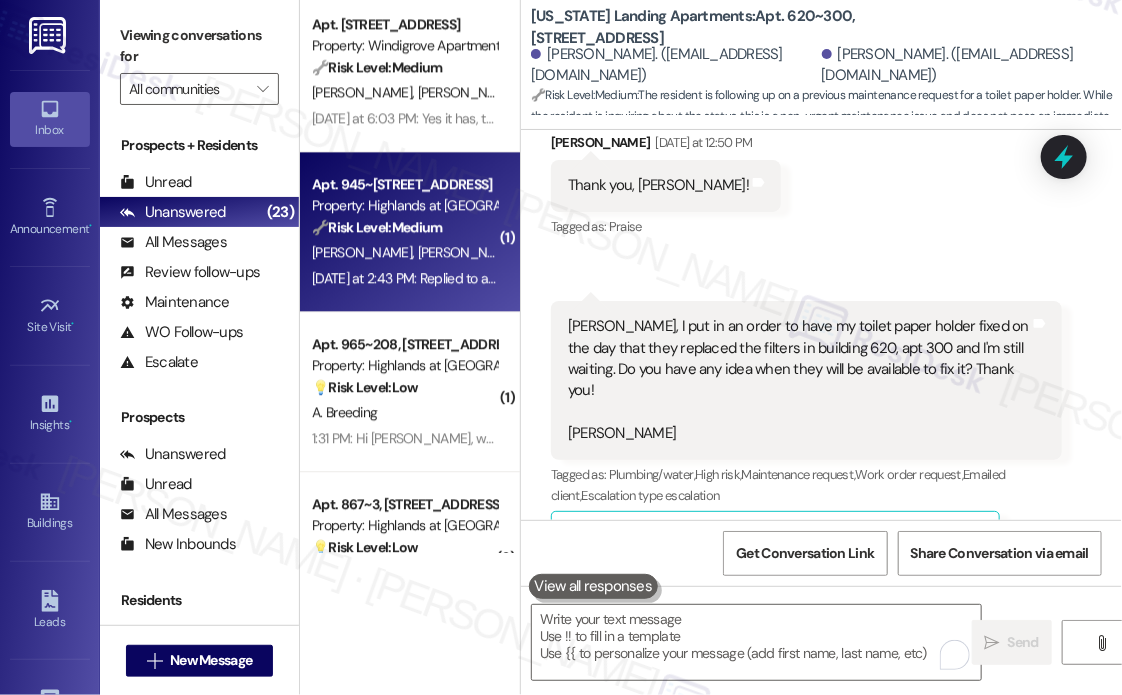 scroll, scrollTop: 1787, scrollLeft: 0, axis: vertical 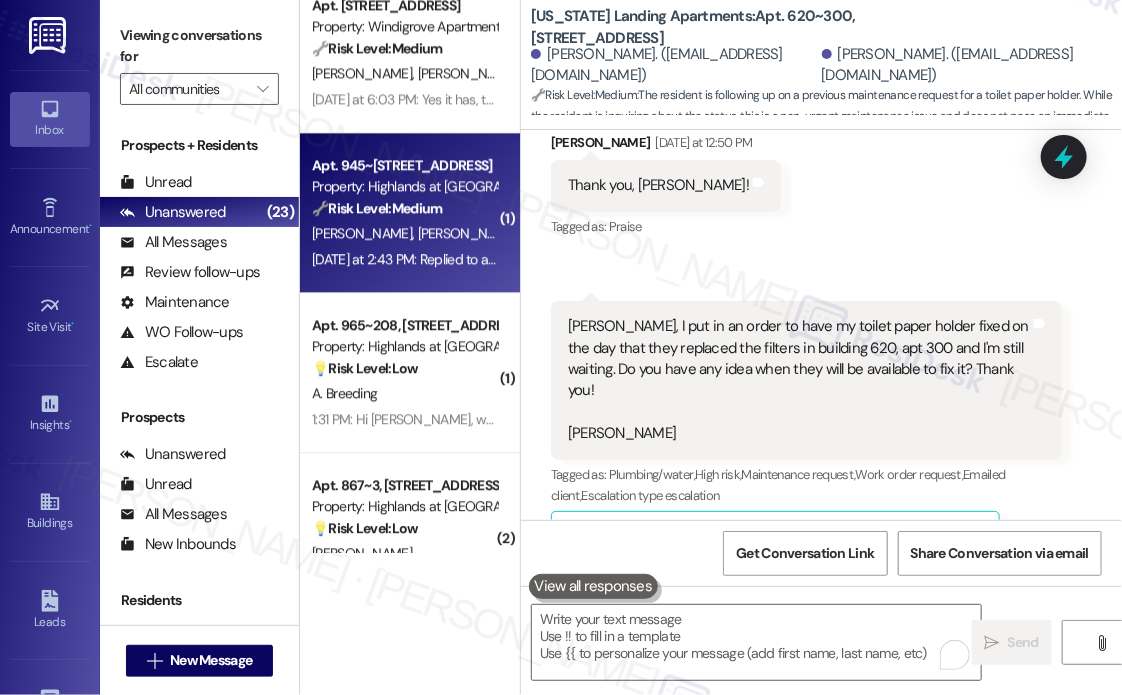 click on "[DATE] at 2:43 PM: Replied to a message:People park in our reserved spot every day. We are blocked in several times a week. It's frustrating, especially since we pay a lot for the space. [DATE] at 2:43 PM: Replied to a message:People park in our reserved spot every day. We are blocked in several times a week. It's frustrating, especially since we pay a lot for the space." at bounding box center (840, 259) 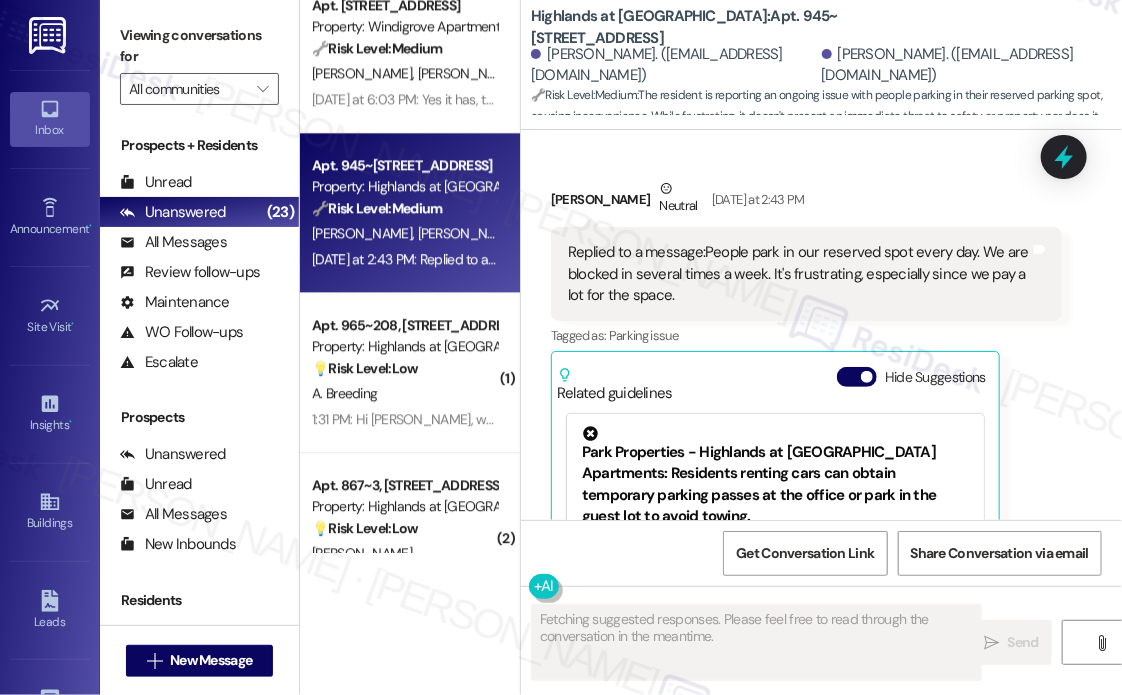 scroll, scrollTop: 50355, scrollLeft: 0, axis: vertical 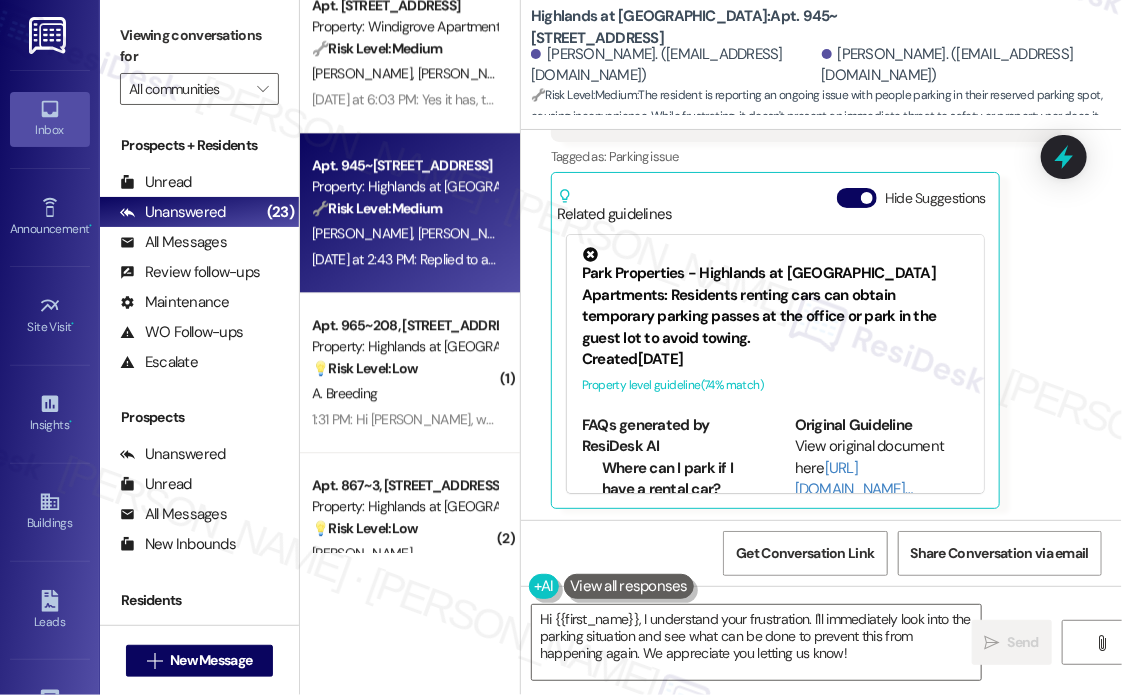 click on "Lease started [DATE] 8:00 PM Survey, sent via SMS Residesk Automated Survey [DATE] 12:20 PM Hi [PERSON_NAME] and [PERSON_NAME], I'm on the new offsite Resident Support Team for Highlands at [GEOGRAPHIC_DATA]! My job is to work with your on-site management team to improve your experience at the property. Text us here at any time for assistance or questions. We will also reach out periodically for feedback. (Standard text messaging rates may apply) (You can always reply STOP to opt out of future messages) Tags and notes Tagged as:   Property launch Click to highlight conversations about Property launch Announcement, sent via SMS [PERSON_NAME]   (ResiDesk) [DATE] 3:50 PM Hi [PERSON_NAME] and [PERSON_NAME]!
As a precaution, pink tags were placed on vehicles without parking passes stating, “Please pick up parking passes as towing starts [DATE].” These tags were printed prior to the decision to move enforcement to [DATE], which may have caused some confusion among residents.
Thank you!   ,  ," at bounding box center [821, 325] 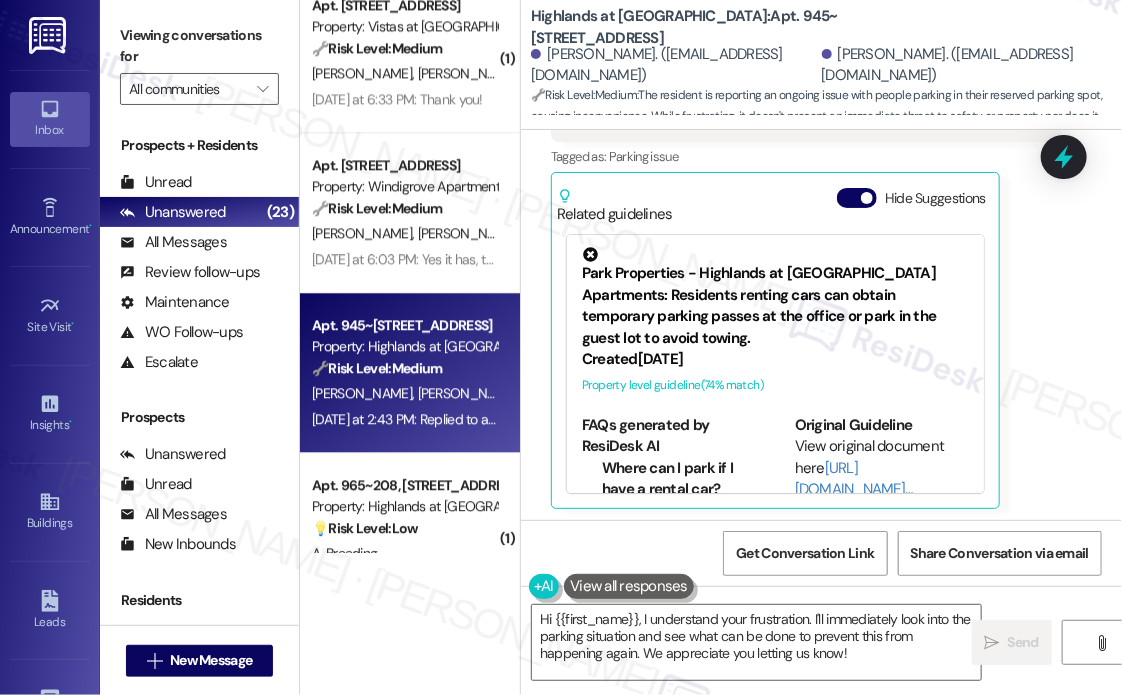 click on "Collections Status 10:09 AM [PERSON_NAME] has an outstanding balance of $57.74 for Highlands at [GEOGRAPHIC_DATA]  (as of [DATE]) Click to show details" at bounding box center (806, 652) 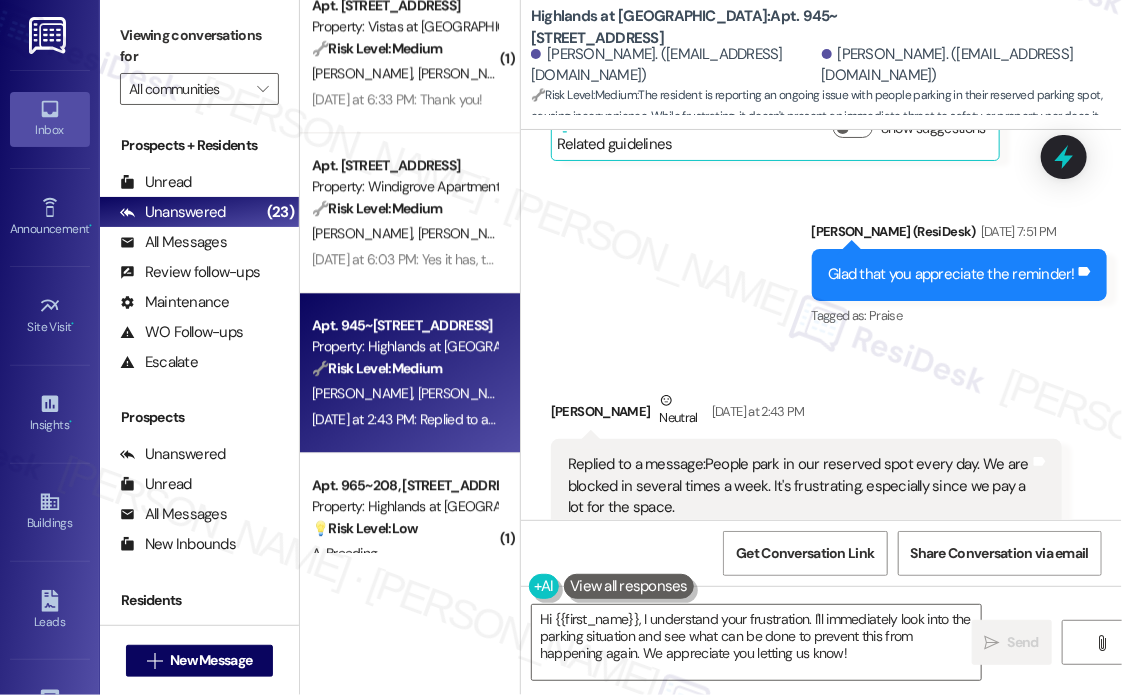 scroll, scrollTop: 49955, scrollLeft: 0, axis: vertical 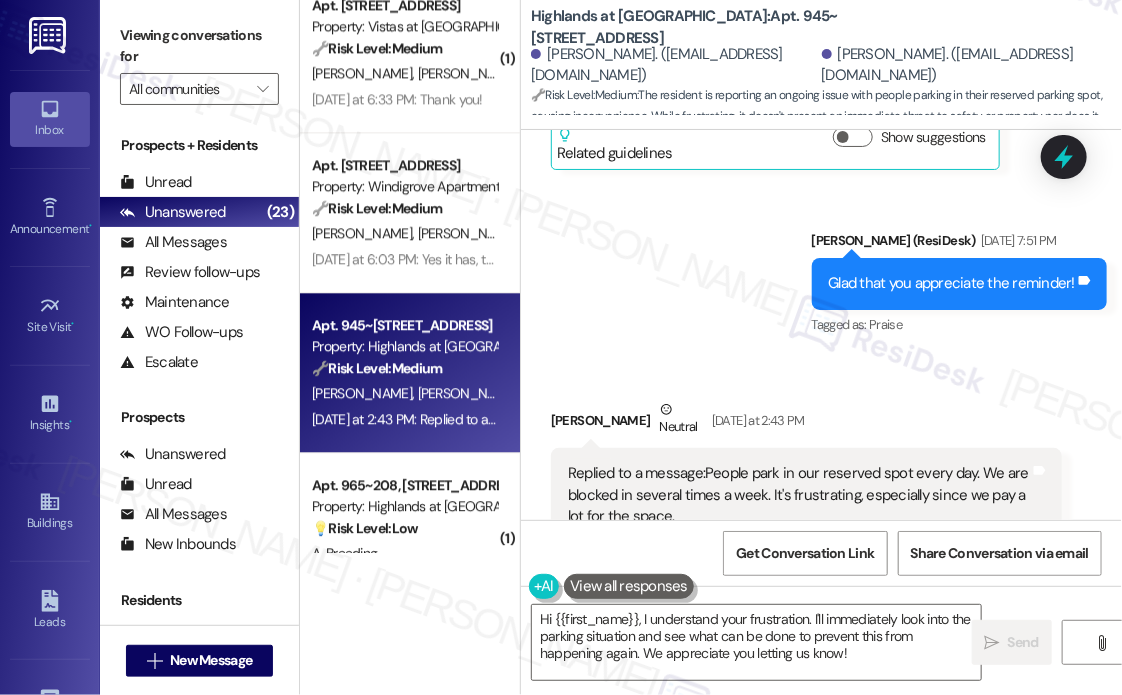 click on "Received via SMS [PERSON_NAME]   Neutral [DATE] at 2:43 PM Replied to a message:People park in our reserved spot every day. We are blocked in several times a week. It's frustrating, especially since we pay a lot for the space. Tags and notes Tagged as:   Parking issue Click to highlight conversations about Parking issue  Related guidelines Hide Suggestions Park Properties - Highlands at [GEOGRAPHIC_DATA] Apartments: Residents renting cars can obtain temporary parking passes at the office or park in the guest lot to avoid towing.
Created  [DATE] Property level guideline  ( 74 % match) FAQs generated by ResiDesk AI Where can I park if I have a rental car? Residents with rental cars can park in the guest parking lot or obtain a temporary pass from the office. How do I get a temporary parking pass for my rental car? You can come to the office to receive a temporary parking pass for your rental car. Is there a risk of my rental car being towed? Can I use the guest parking lot for my rental car? Created" at bounding box center [806, 654] 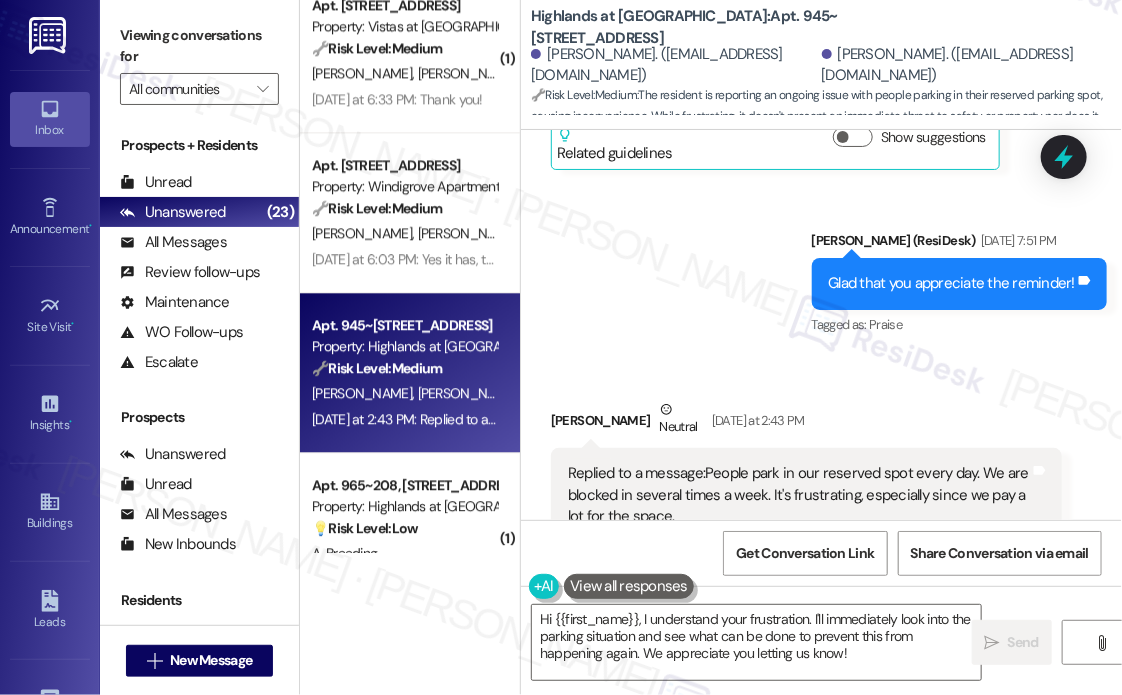 click on "Received via SMS [PERSON_NAME]   Neutral [DATE] at 2:43 PM Replied to a message:People park in our reserved spot every day. We are blocked in several times a week. It's frustrating, especially since we pay a lot for the space. Tags and notes Tagged as:   Parking issue Click to highlight conversations about Parking issue  Related guidelines Hide Suggestions Park Properties - Highlands at [GEOGRAPHIC_DATA] Apartments: Residents renting cars can obtain temporary parking passes at the office or park in the guest lot to avoid towing.
Created  [DATE] Property level guideline  ( 74 % match) FAQs generated by ResiDesk AI Where can I park if I have a rental car? Residents with rental cars can park in the guest parking lot or obtain a temporary pass from the office. How do I get a temporary parking pass for my rental car? You can come to the office to receive a temporary parking pass for your rental car. Is there a risk of my rental car being towed? Can I use the guest parking lot for my rental car? Created" at bounding box center (821, 639) 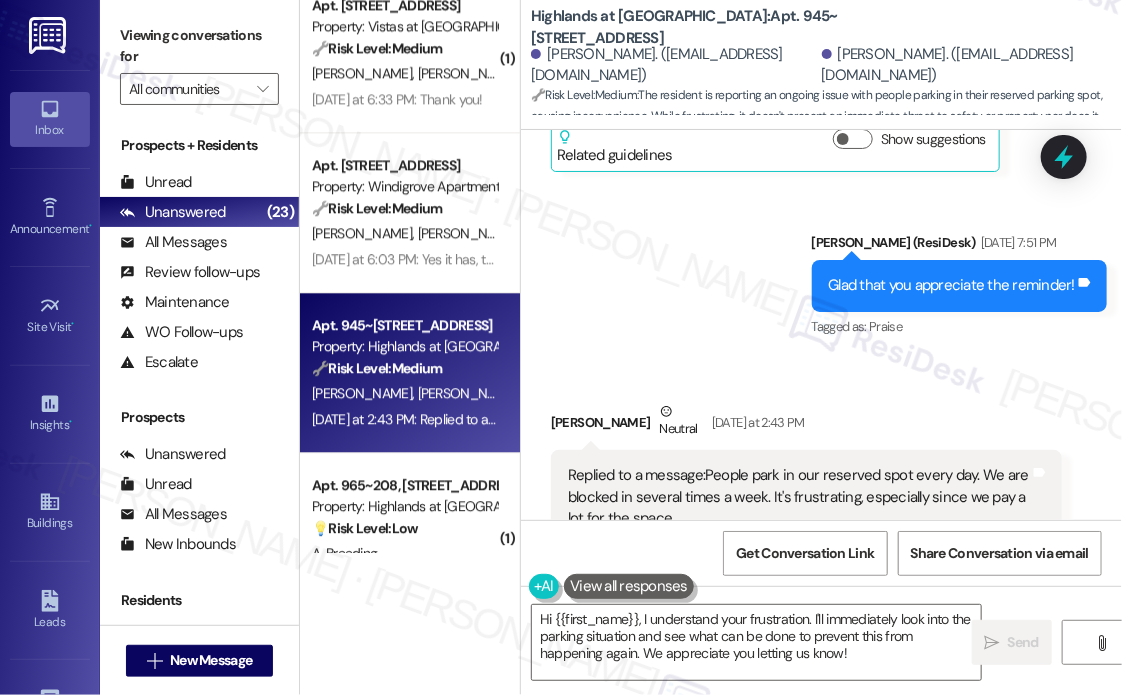 scroll, scrollTop: 49955, scrollLeft: 0, axis: vertical 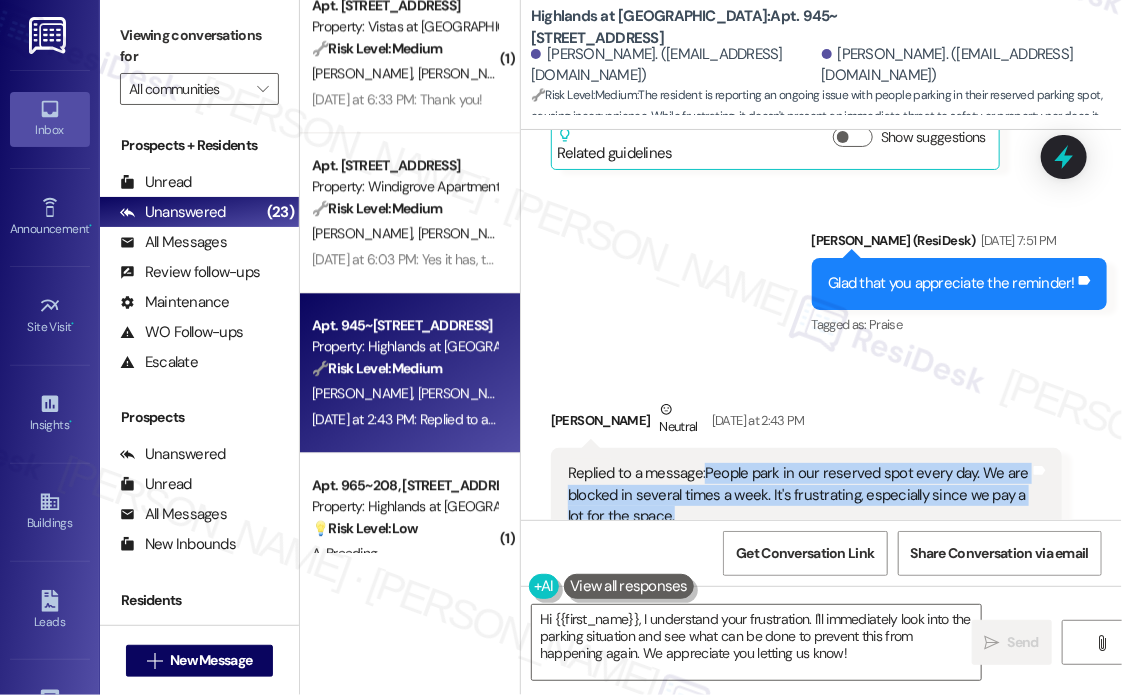drag, startPoint x: 732, startPoint y: 279, endPoint x: 702, endPoint y: 234, distance: 54.08327 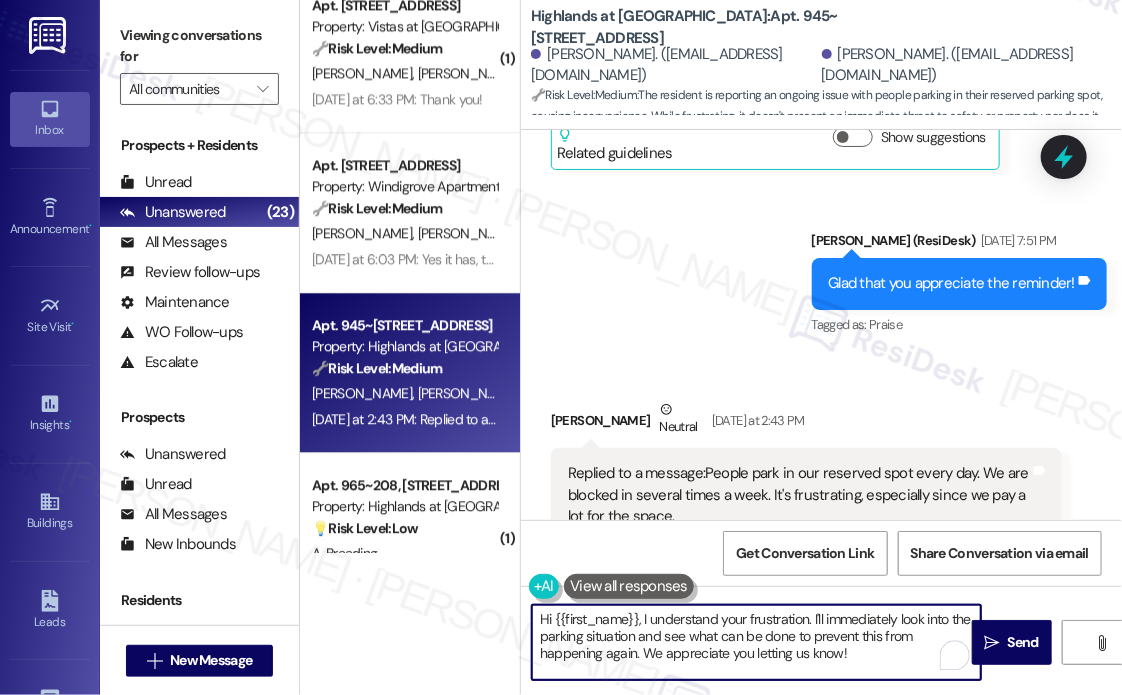 drag, startPoint x: 900, startPoint y: 663, endPoint x: 664, endPoint y: 626, distance: 238.88281 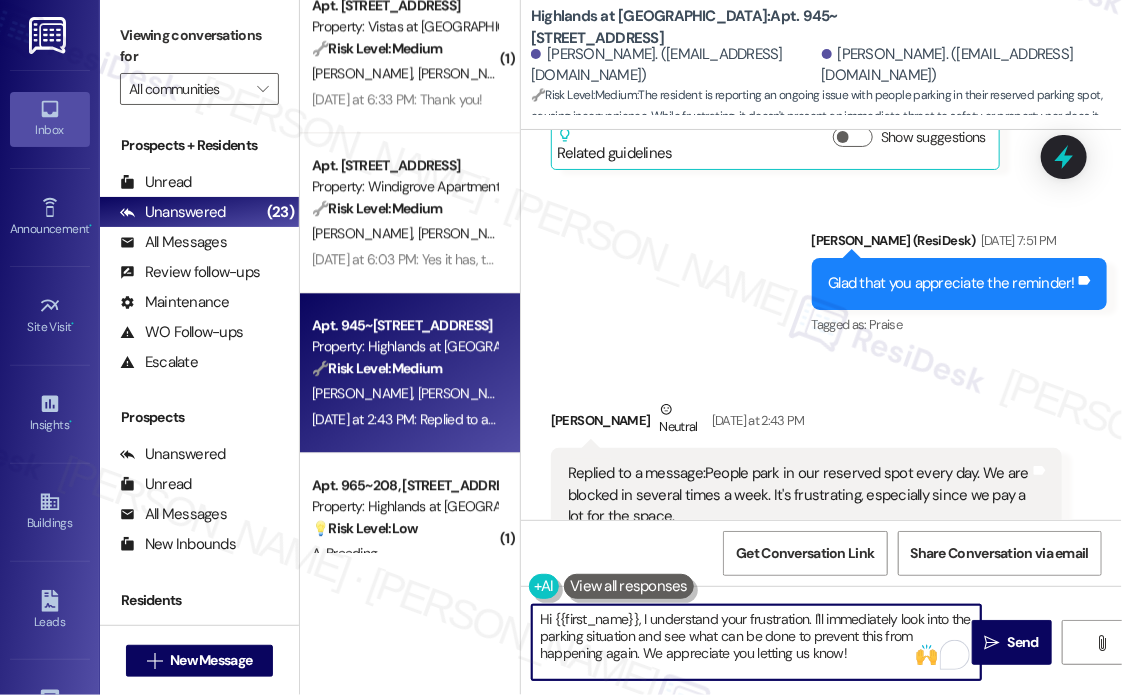 click on "Hi {{first_name}}, I understand your frustration. I'll immediately look into the parking situation and see what can be done to prevent this from happening again. We appreciate you letting us know!" at bounding box center (756, 642) 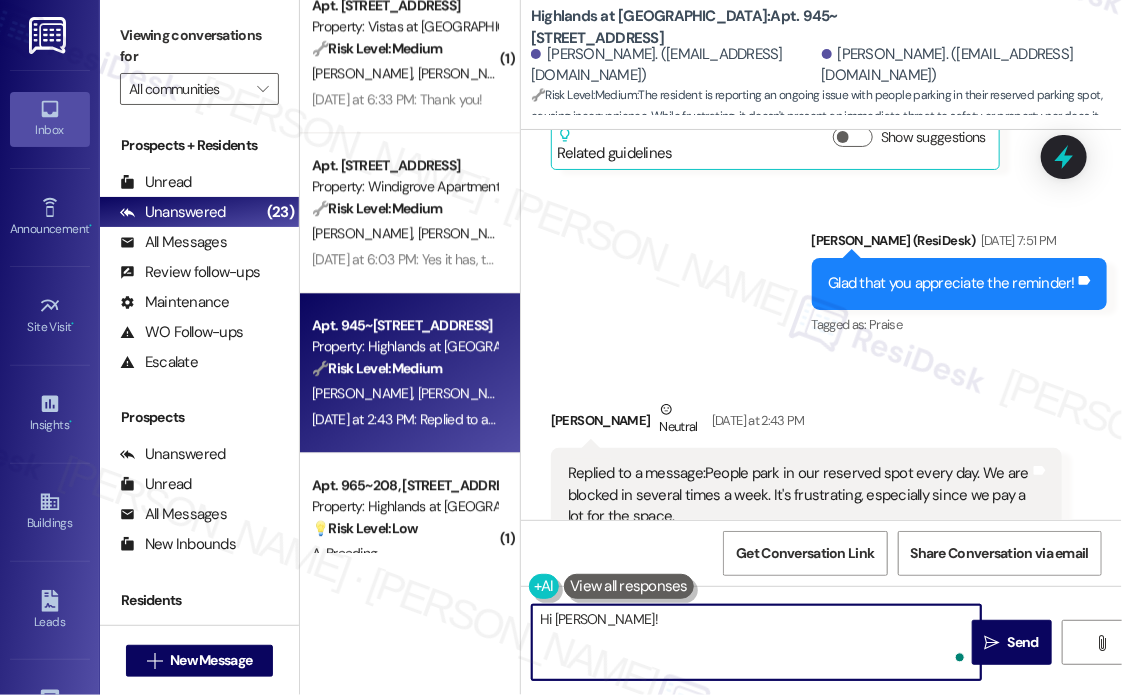 paste on "Thanks for reaching out—sorry you’ve been dealing with this so often. Has this been happening at specific times of day or with the same vehicles, or does it vary? Any details you can share will help us address it more effectively." 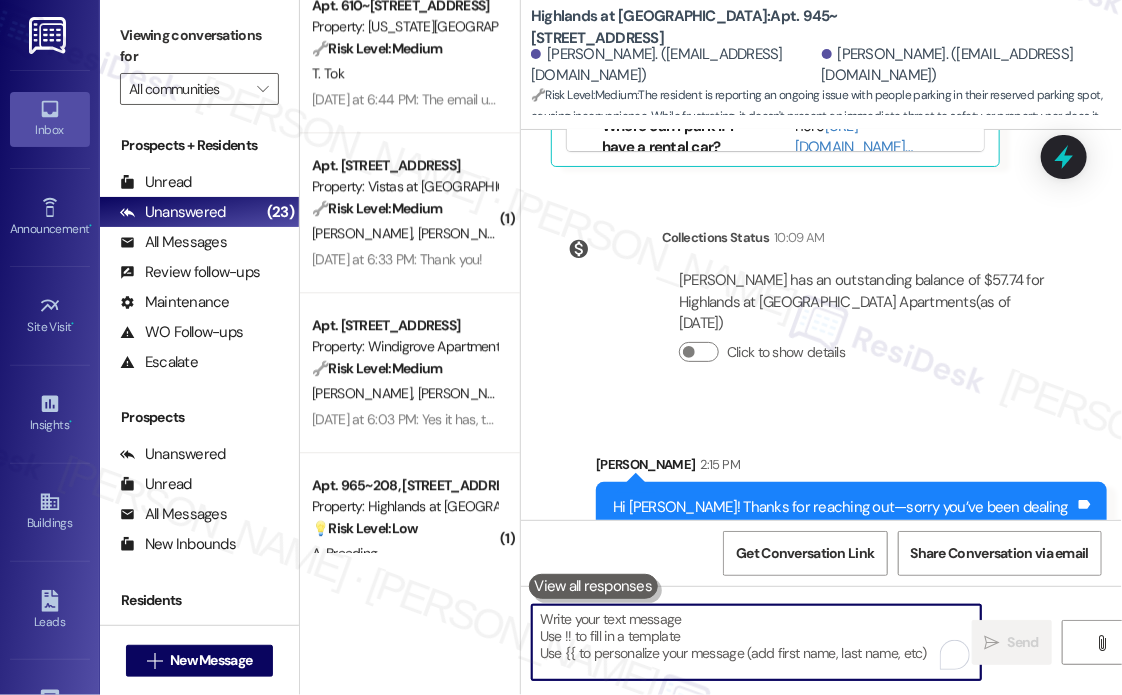 scroll, scrollTop: 50698, scrollLeft: 0, axis: vertical 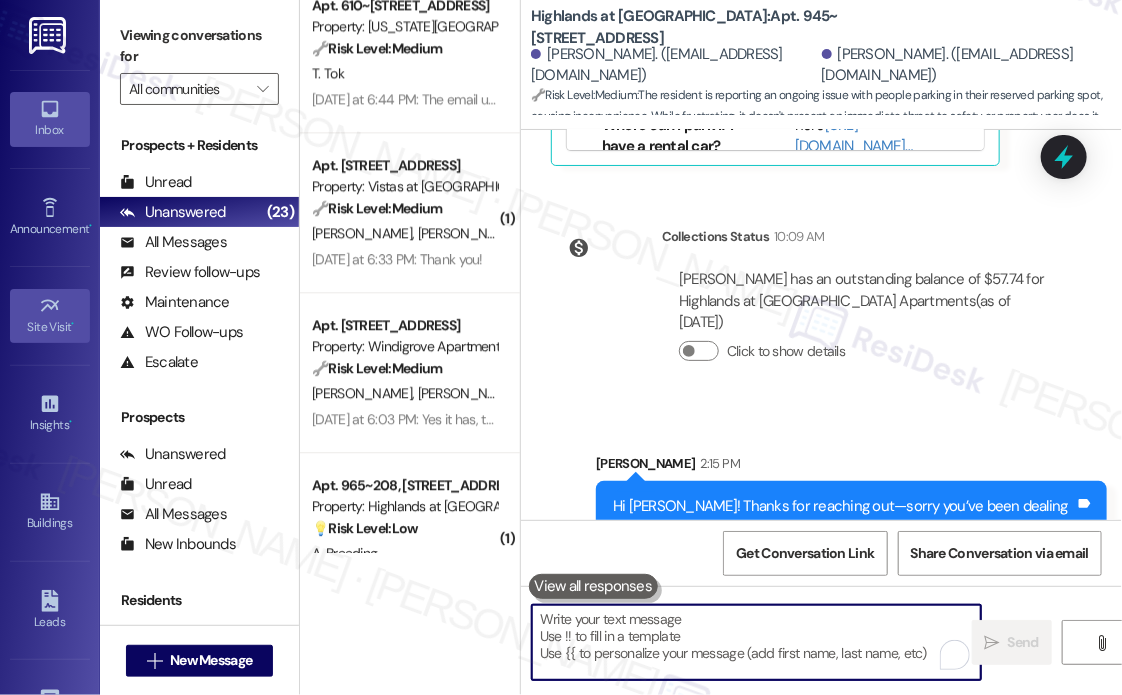 type 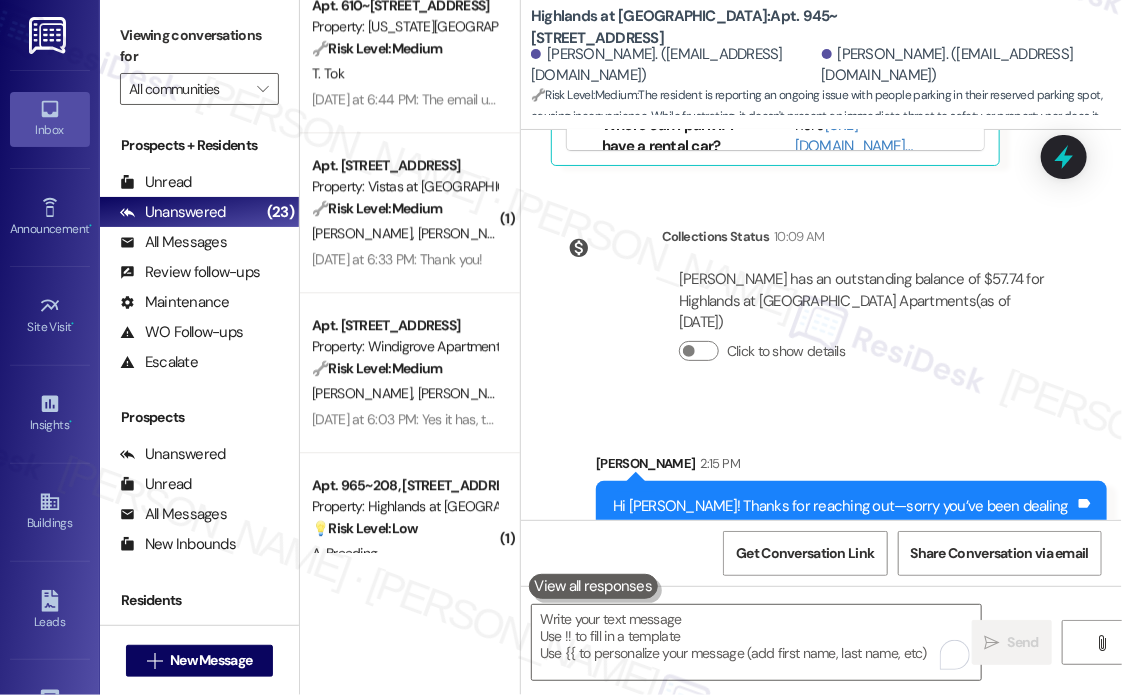click on "[PERSON_NAME] has an outstanding balance of $57.74 for Highlands at [GEOGRAPHIC_DATA]  (as of [DATE]) Click to show details" at bounding box center [862, 323] 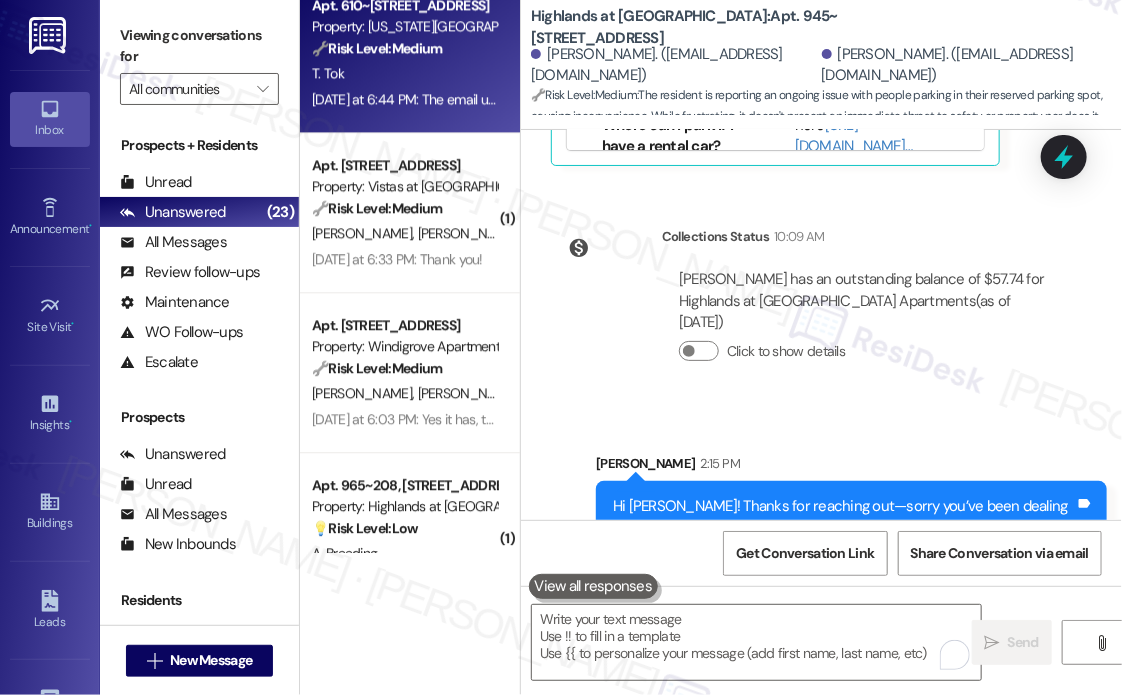 click on "T. Tok" at bounding box center [404, 73] 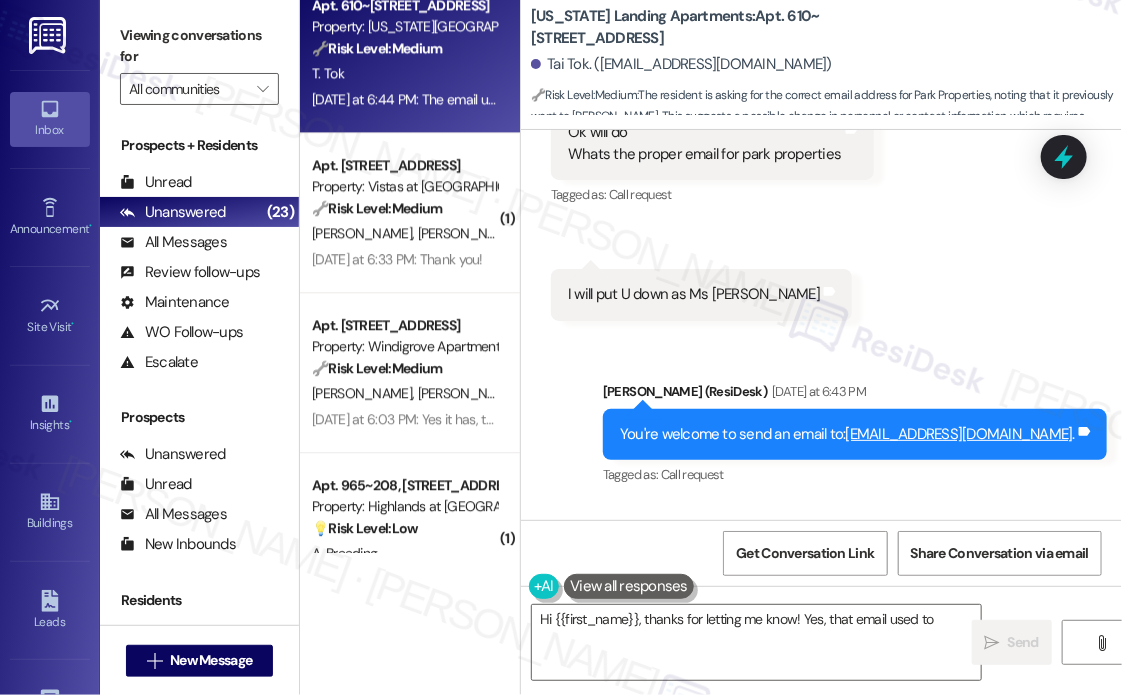 scroll, scrollTop: 21040, scrollLeft: 0, axis: vertical 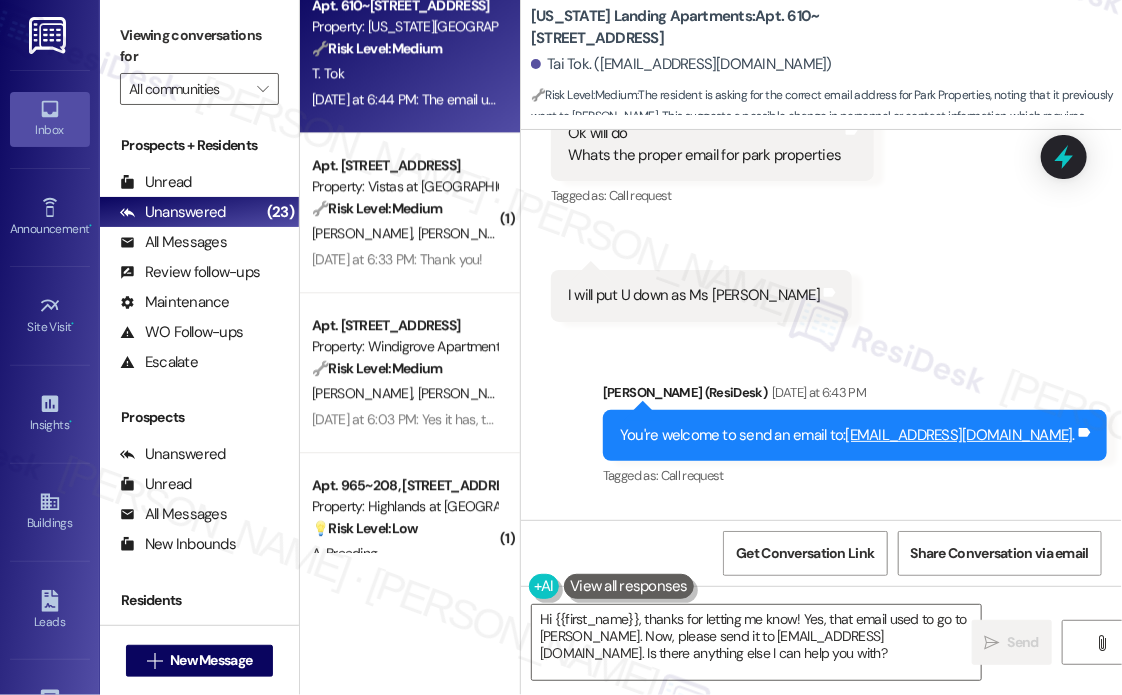 click on "Received via SMS Tai Tok [DATE] at 6:44 PM The email used 2 go n to [PERSON_NAME] Tags and notes Tagged as:   Bad communication Click to highlight conversations about Bad communication" at bounding box center (821, 590) 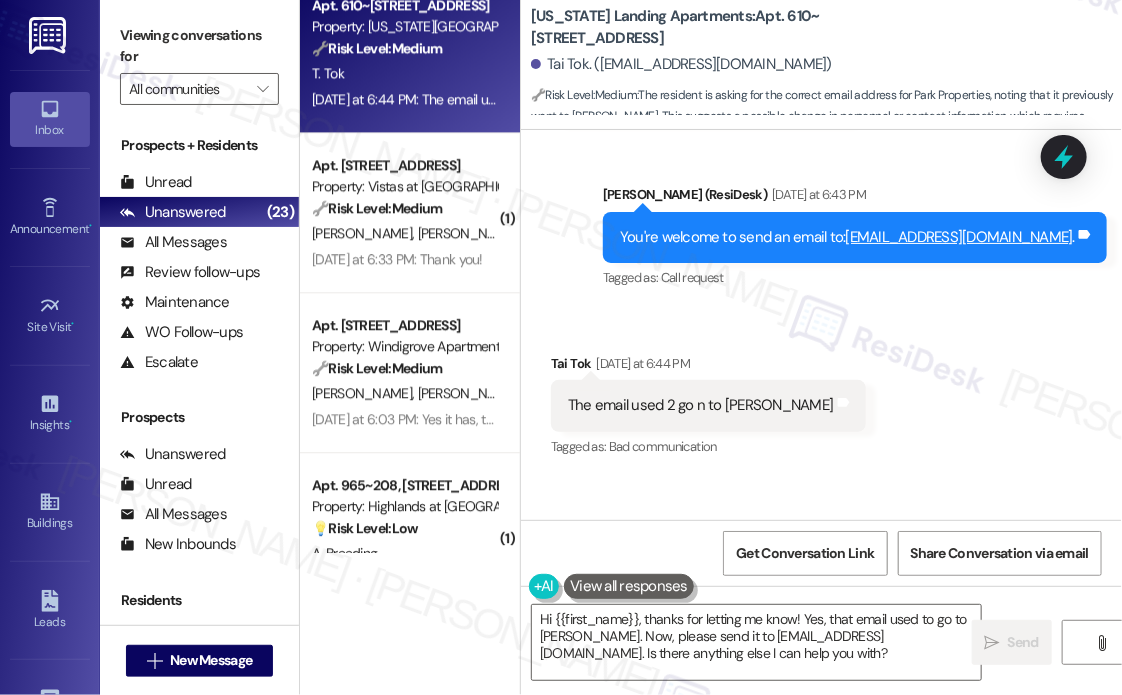 scroll, scrollTop: 21246, scrollLeft: 0, axis: vertical 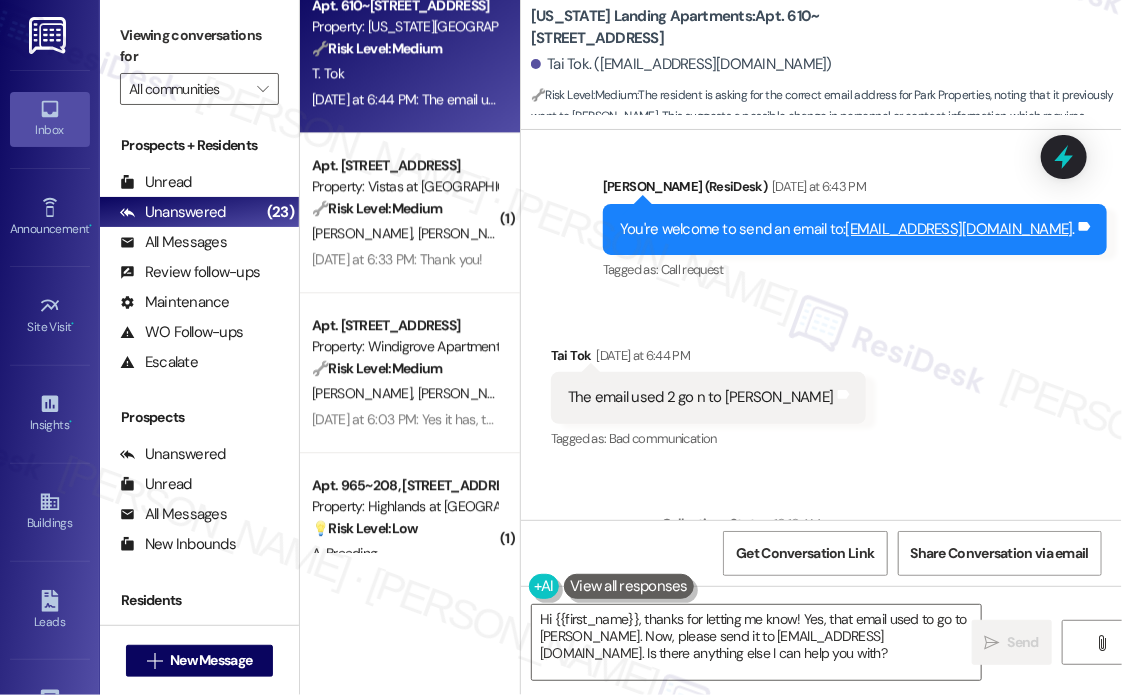 click on "The email used 2 go n to [PERSON_NAME]" at bounding box center [701, 397] 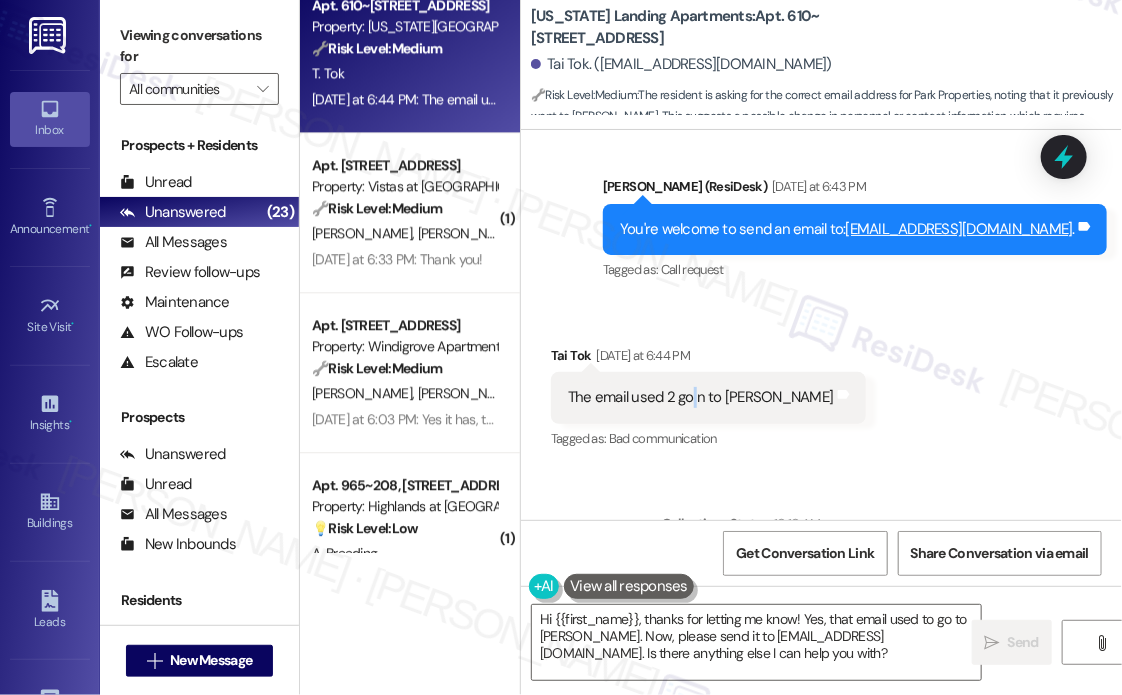 click on "The email used 2 go n to [PERSON_NAME]" at bounding box center (701, 397) 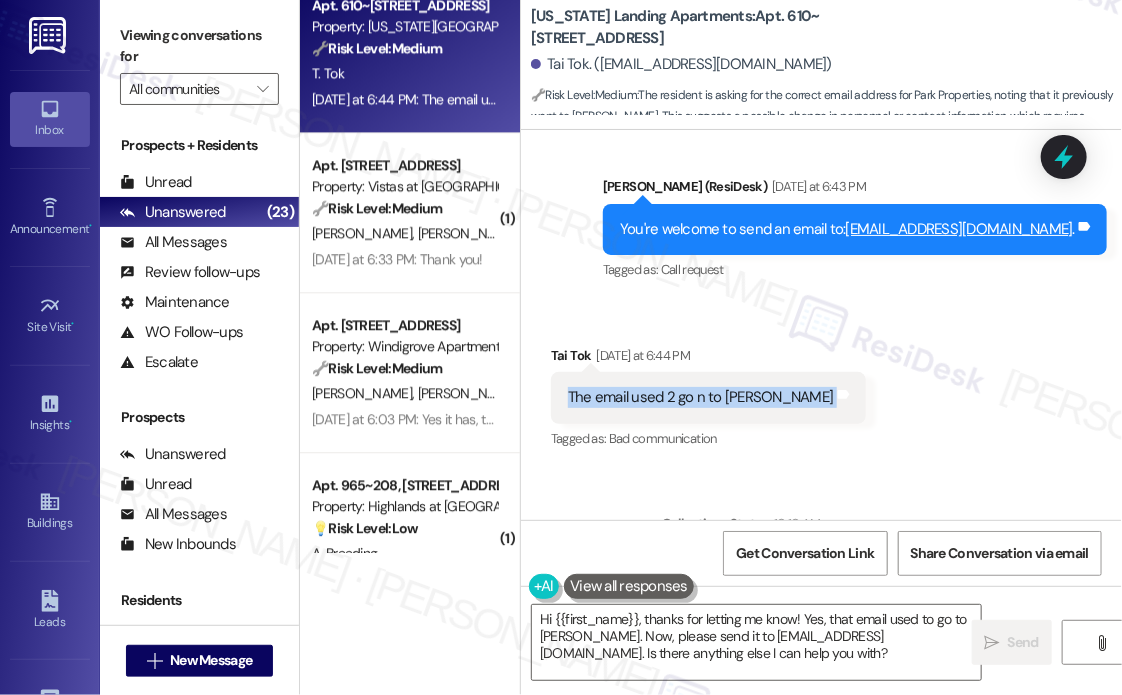 click on "The email used 2 go n to [PERSON_NAME]" at bounding box center [701, 397] 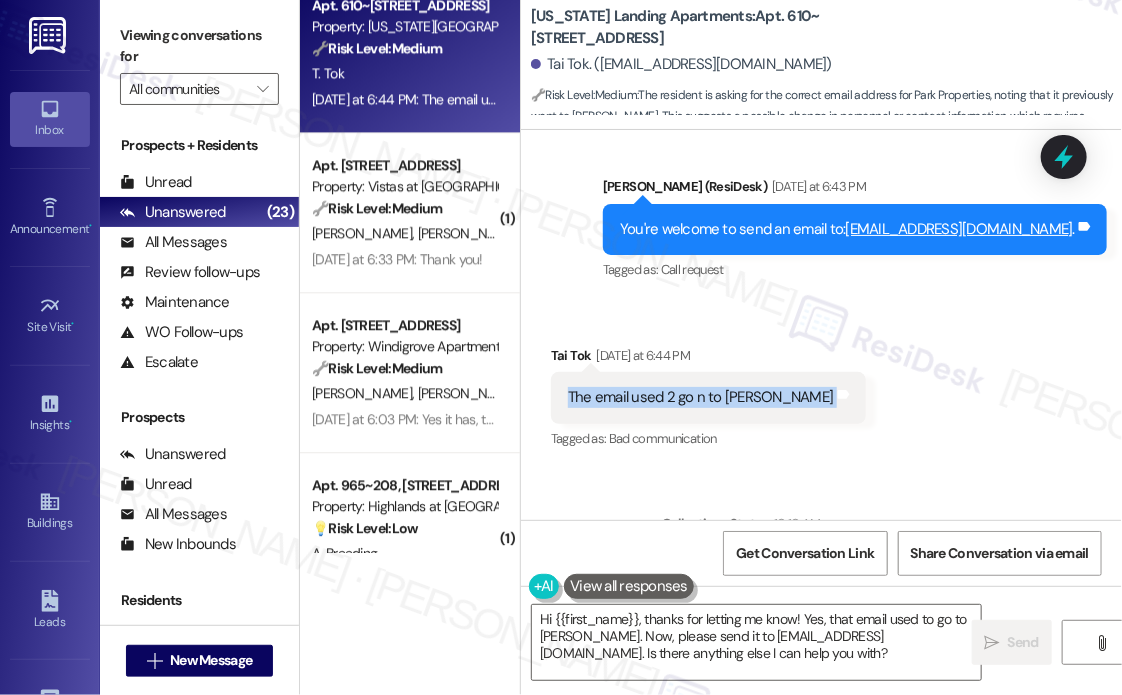 copy on "The email used 2 go n to [PERSON_NAME] Tags and notes" 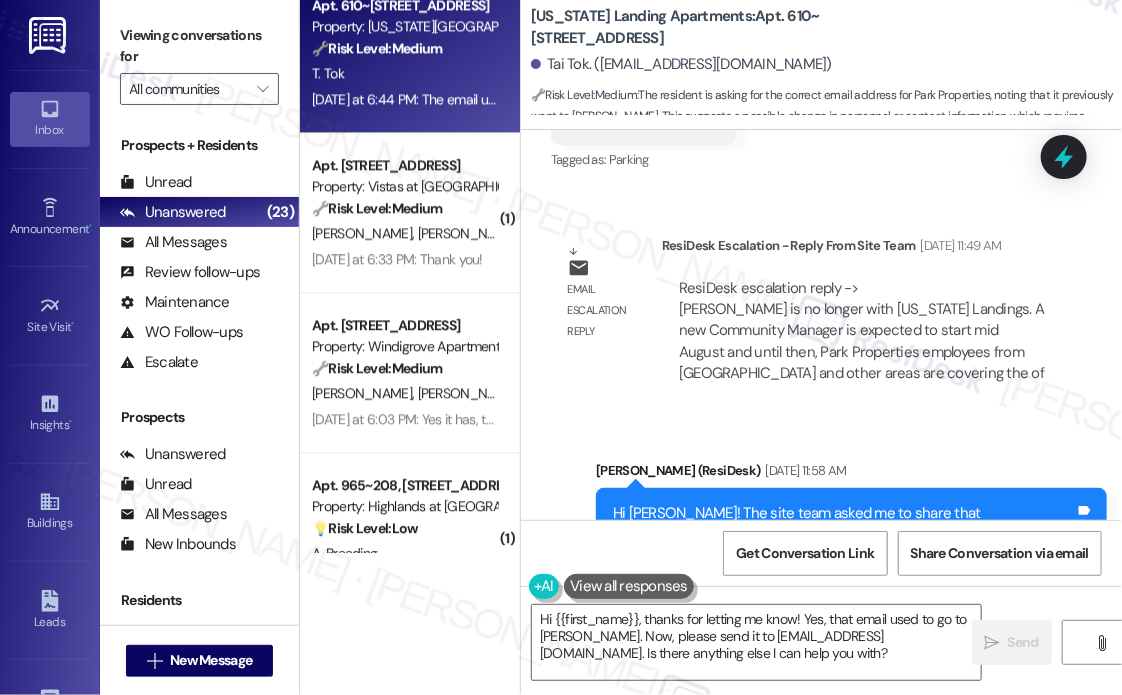 scroll, scrollTop: 15346, scrollLeft: 0, axis: vertical 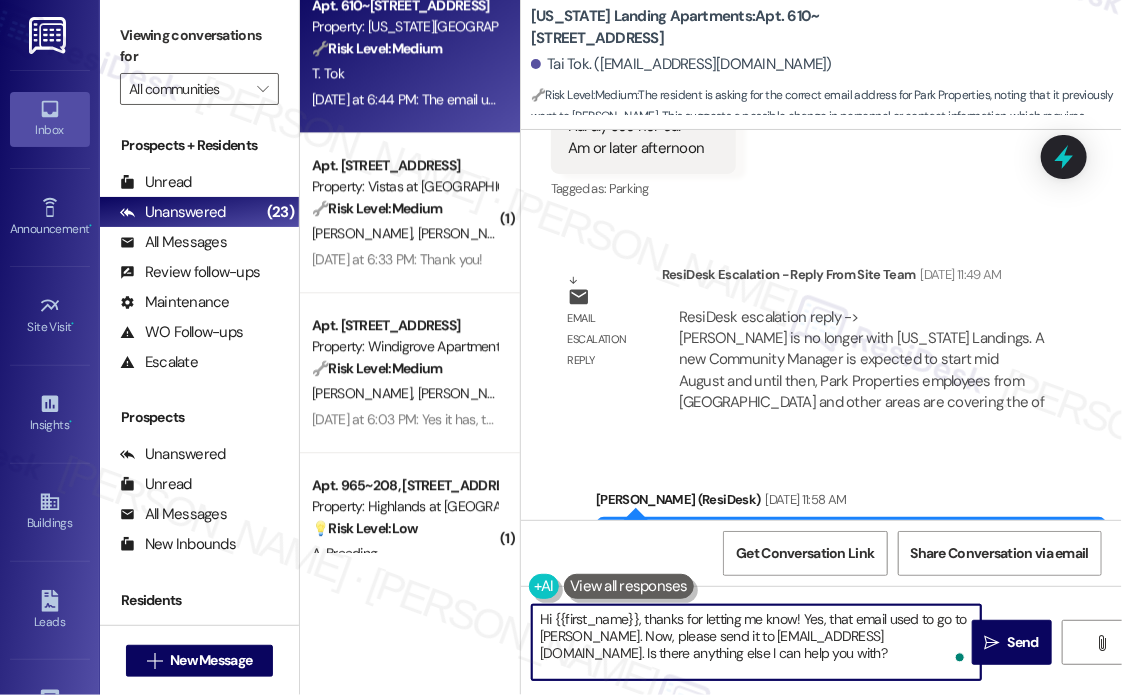 drag, startPoint x: 790, startPoint y: 656, endPoint x: 507, endPoint y: 624, distance: 284.80344 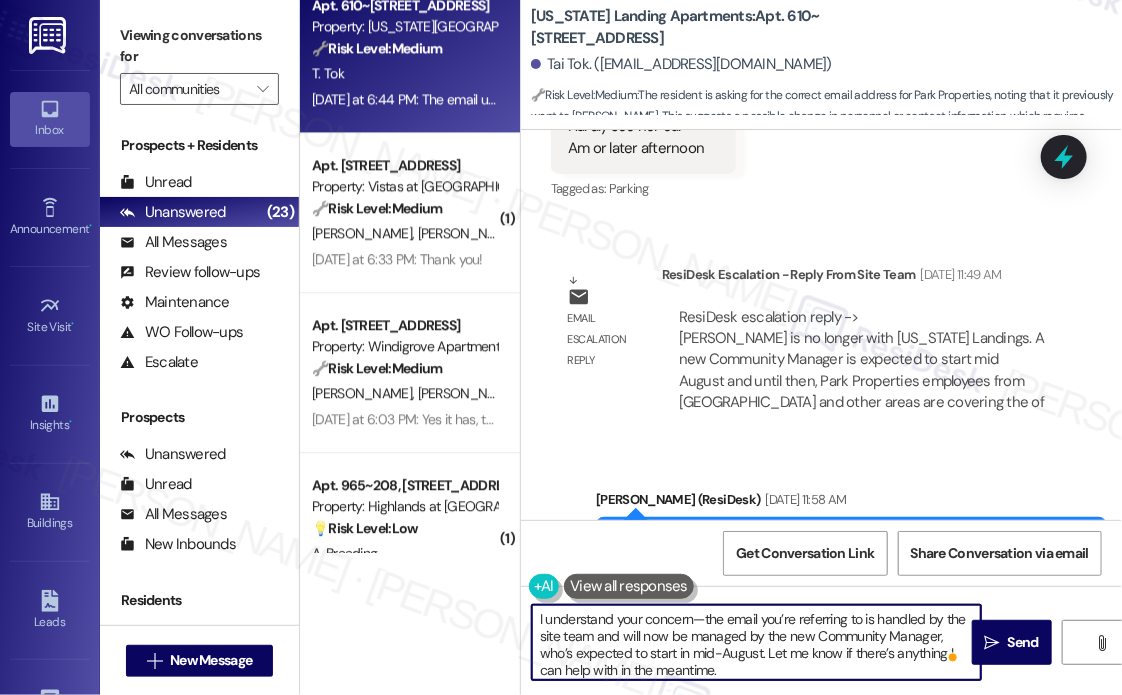 click on "I understand your concern—the email you’re referring to is handled by the site team and will now be managed by the new Community Manager, who’s expected to start in mid-August. Let me know if there’s anything I can help with in the meantime." at bounding box center [756, 642] 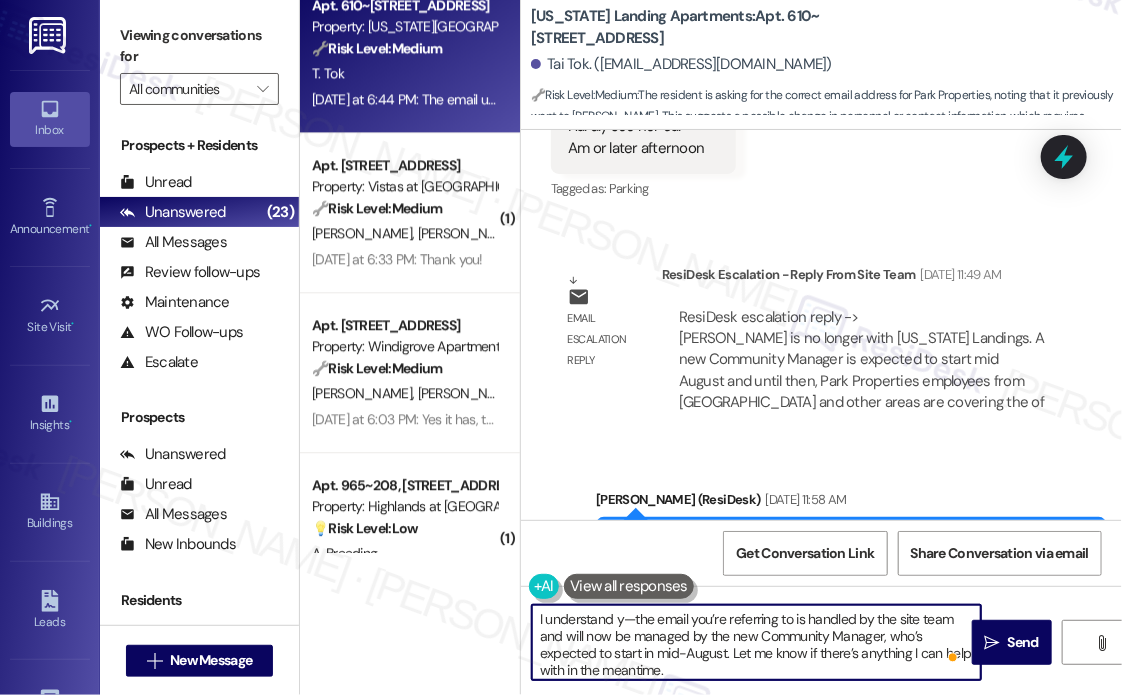 type on "I understand —the email you’re referring to is handled by the site team and will now be managed by the new Community Manager, who’s expected to start in mid-August. Let me know if there’s anything I can help with in the meantime." 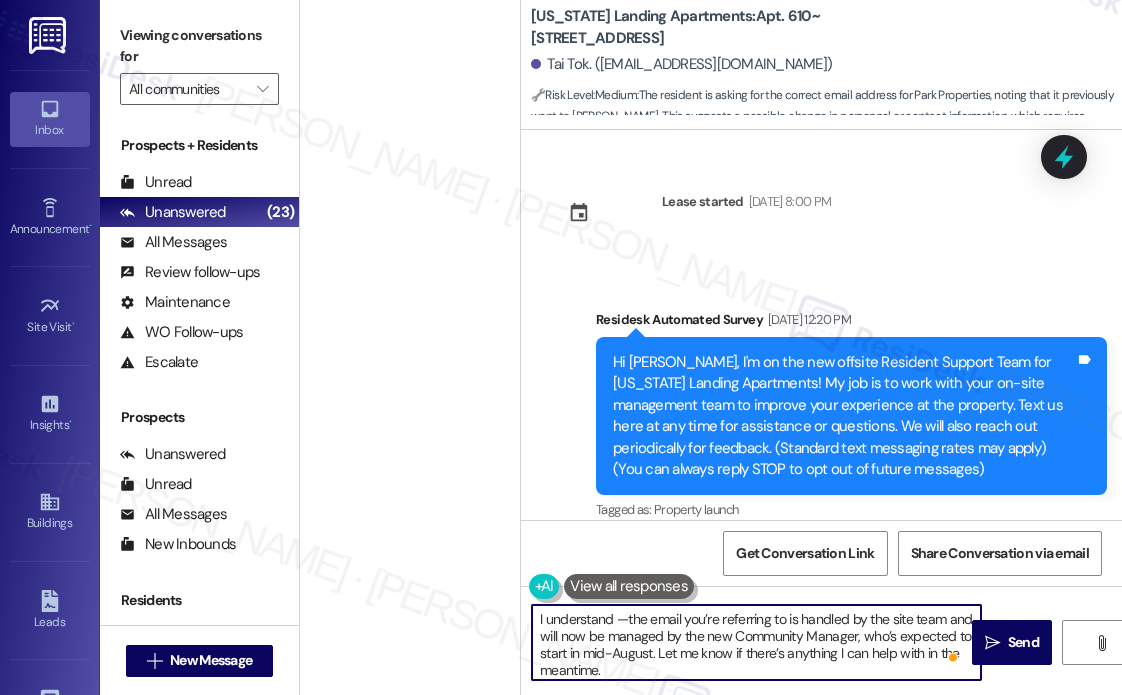 scroll, scrollTop: 0, scrollLeft: 0, axis: both 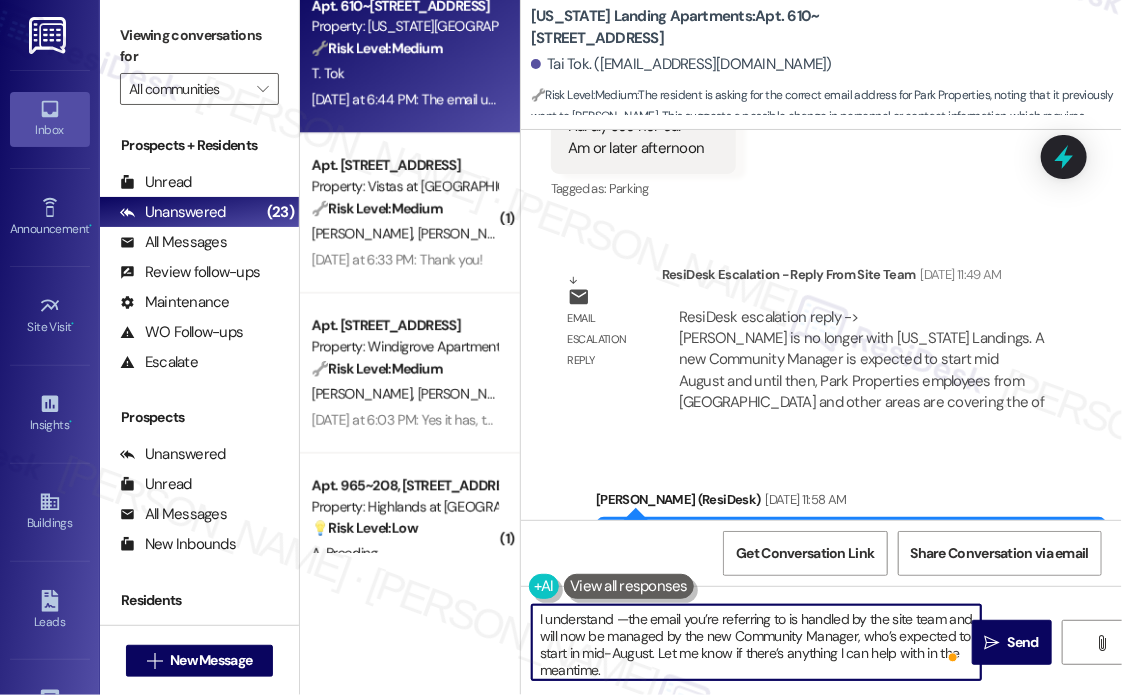 click on "I understand —the email you’re referring to is handled by the site team and will now be managed by the new Community Manager, who’s expected to start in mid-August. Let me know if there’s anything I can help with in the meantime." at bounding box center (756, 642) 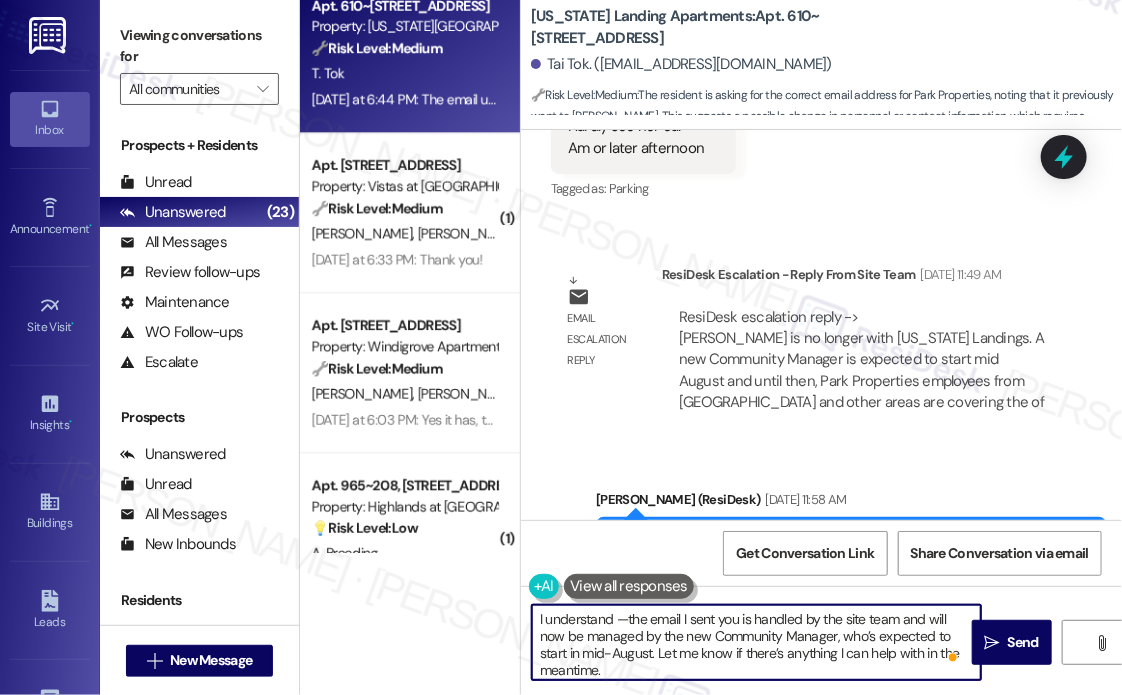 click on "I understand —the email I sent you is handled by the site team and will now be managed by the new Community Manager, who’s expected to start in mid-August. Let me know if there’s anything I can help with in the meantime." at bounding box center (756, 642) 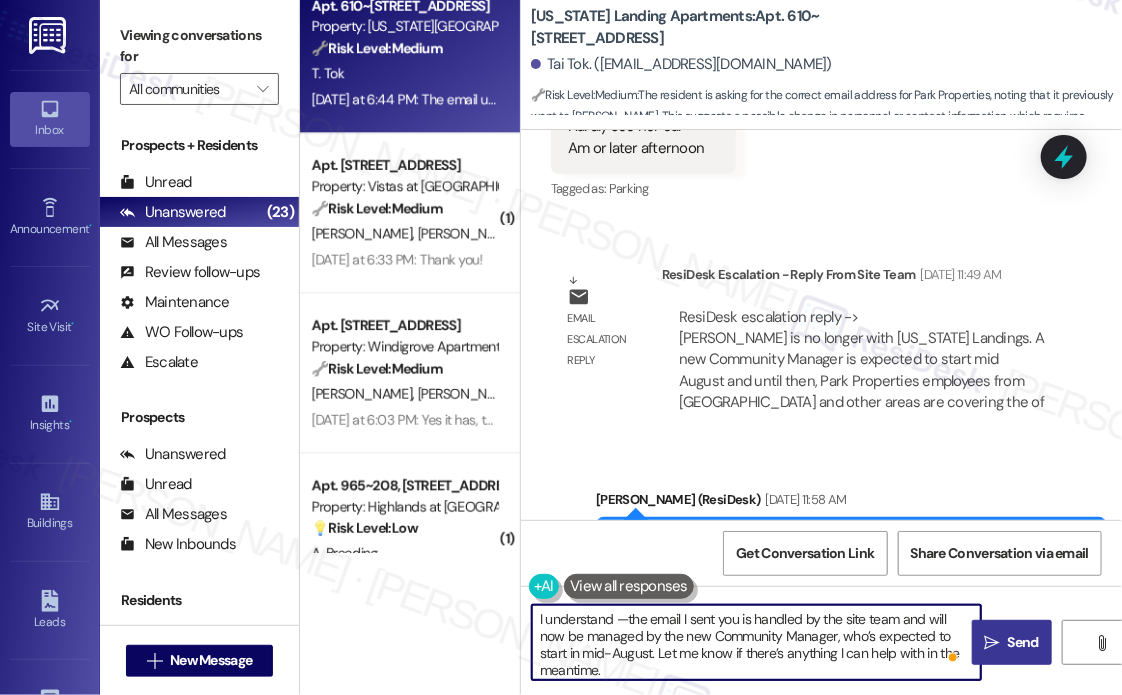 type on "I understand —the email I sent you is handled by the site team and will now be managed by the new Community Manager, who’s expected to start in mid-August. Let me know if there’s anything I can help with in the meantime." 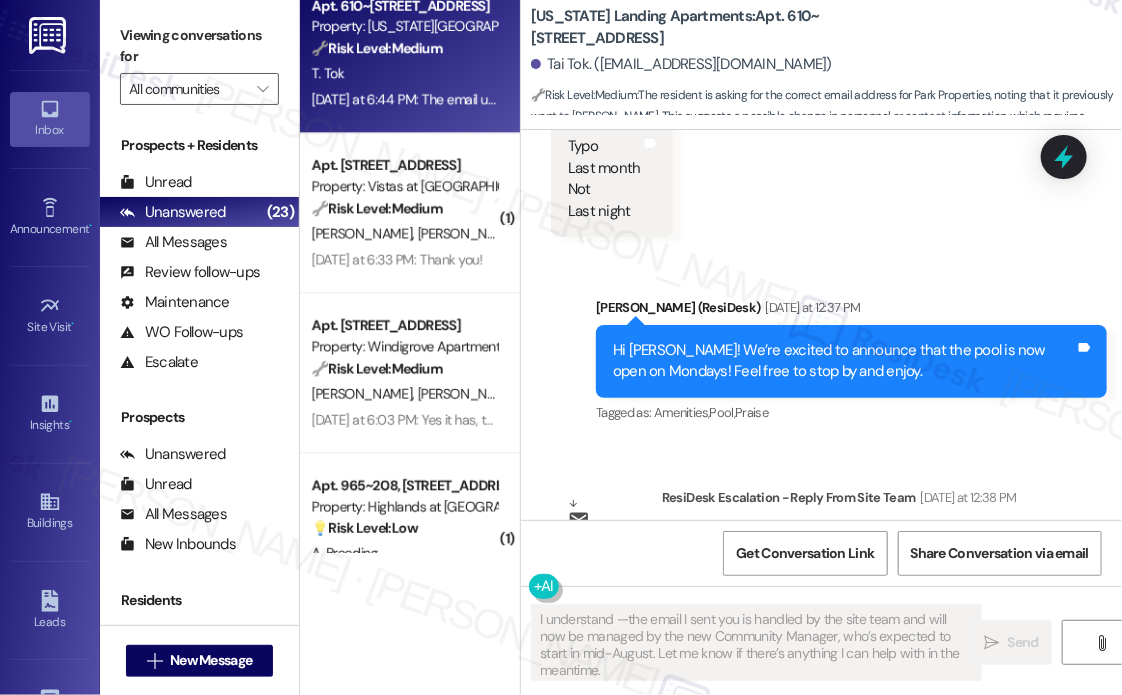click on "Yesterday at 6:33 PM: Thank you! Yesterday at 6:33 PM: Thank you!" at bounding box center (397, 259) 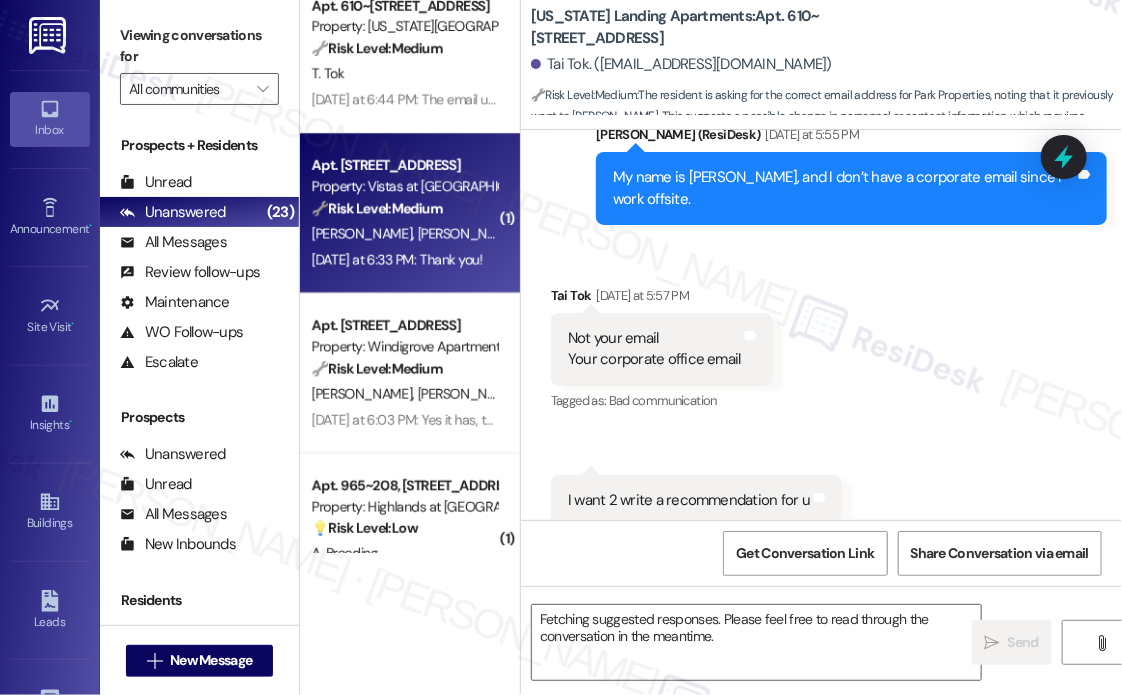 scroll, scrollTop: 21040, scrollLeft: 0, axis: vertical 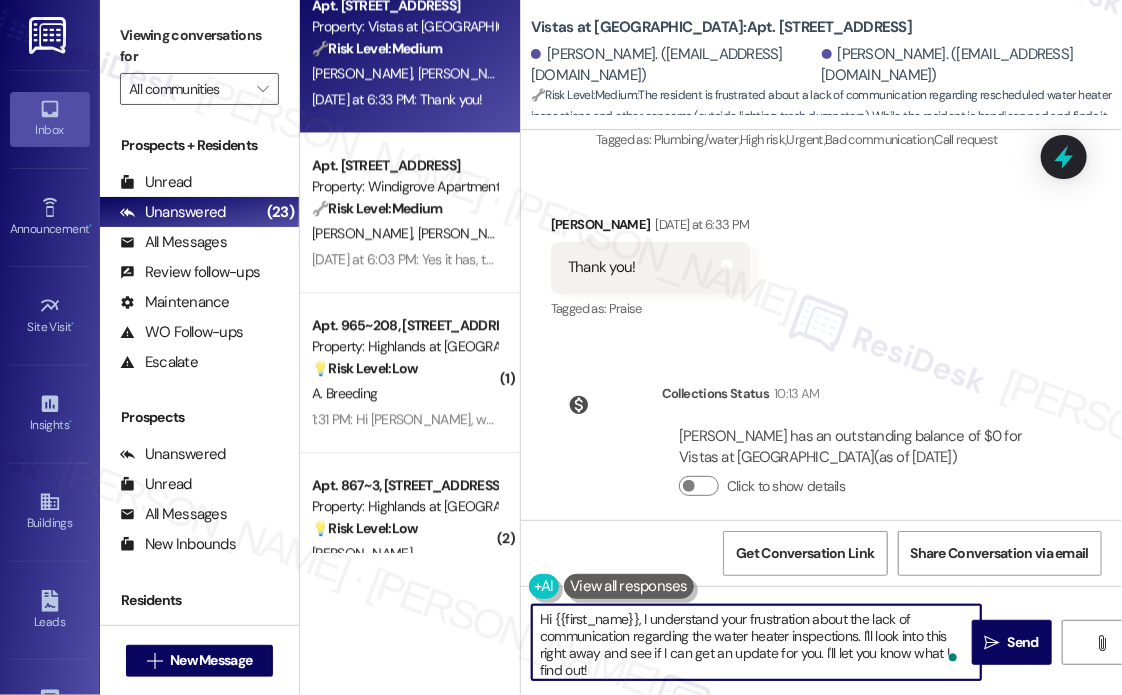 drag, startPoint x: 698, startPoint y: 675, endPoint x: 478, endPoint y: 615, distance: 228.03508 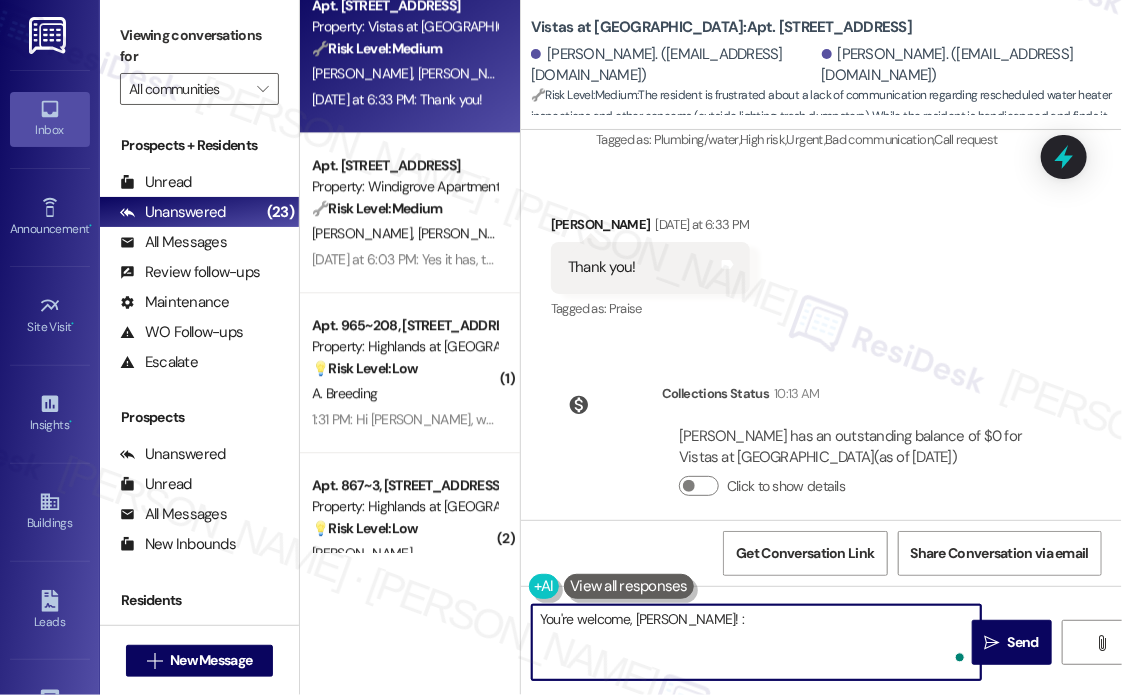 type on "You're welcome, Rebecca! :)" 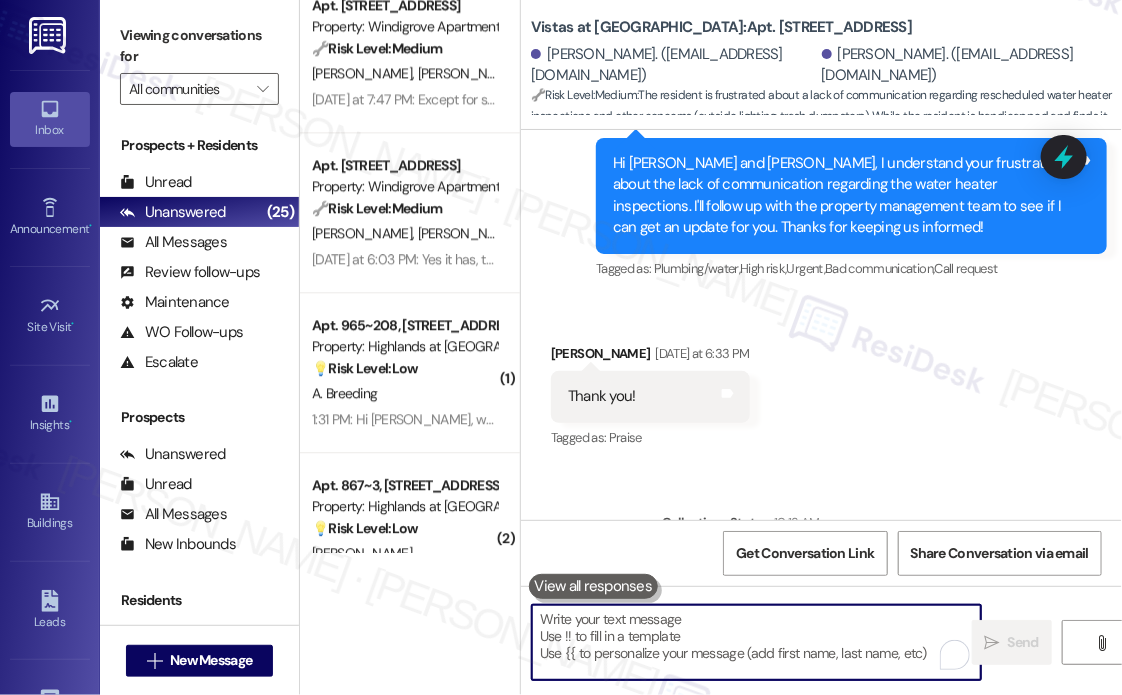 scroll, scrollTop: 7969, scrollLeft: 0, axis: vertical 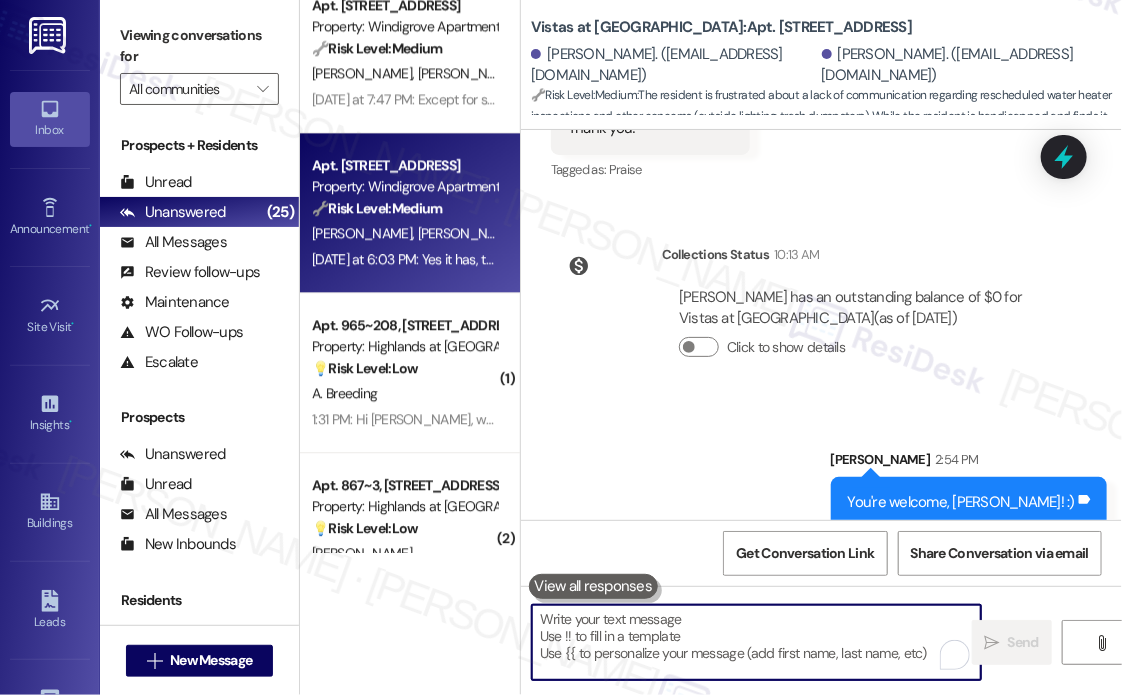 type 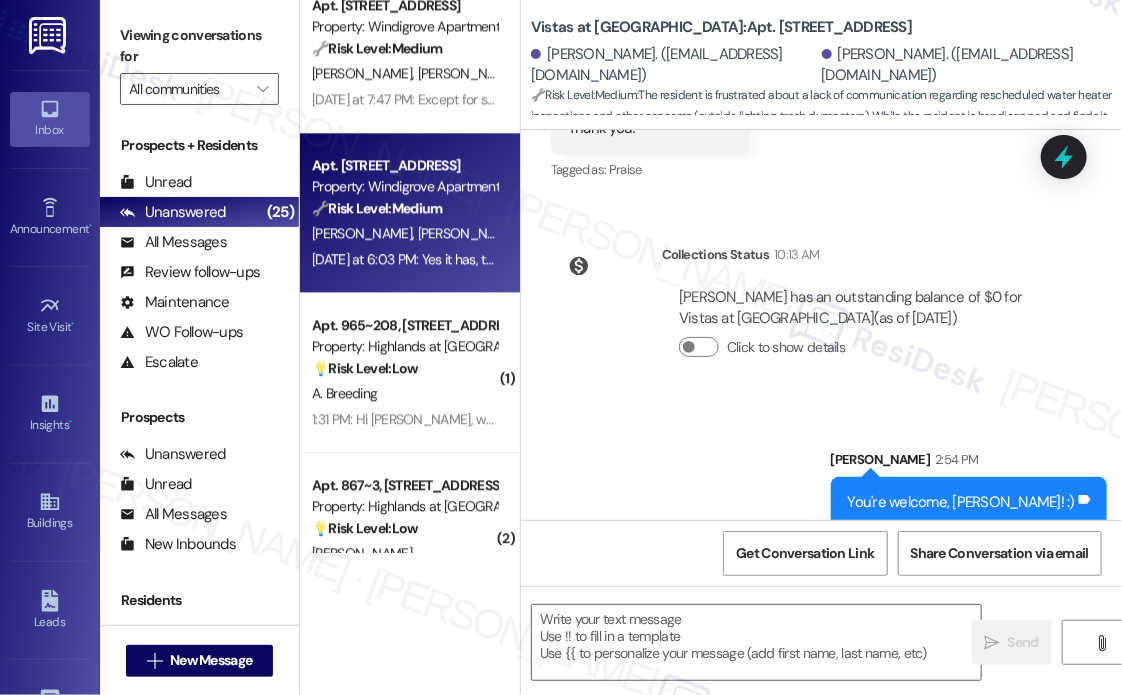 type on "Fetching suggested responses. Please feel free to read through the conversation in the meantime." 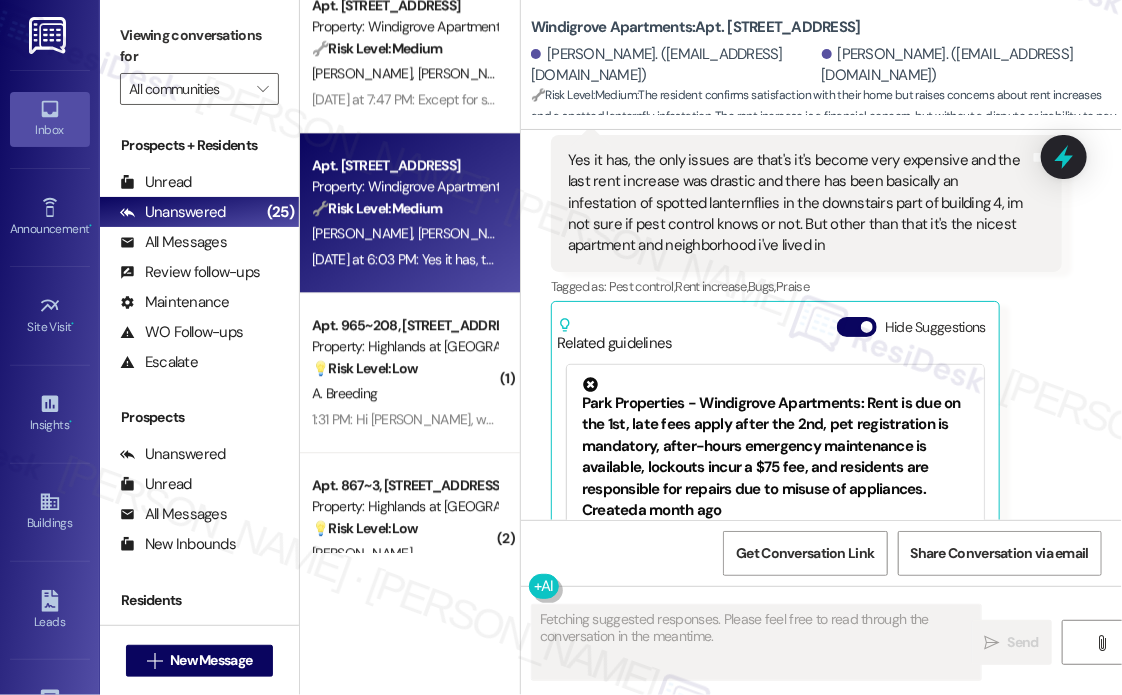 scroll, scrollTop: 1181, scrollLeft: 0, axis: vertical 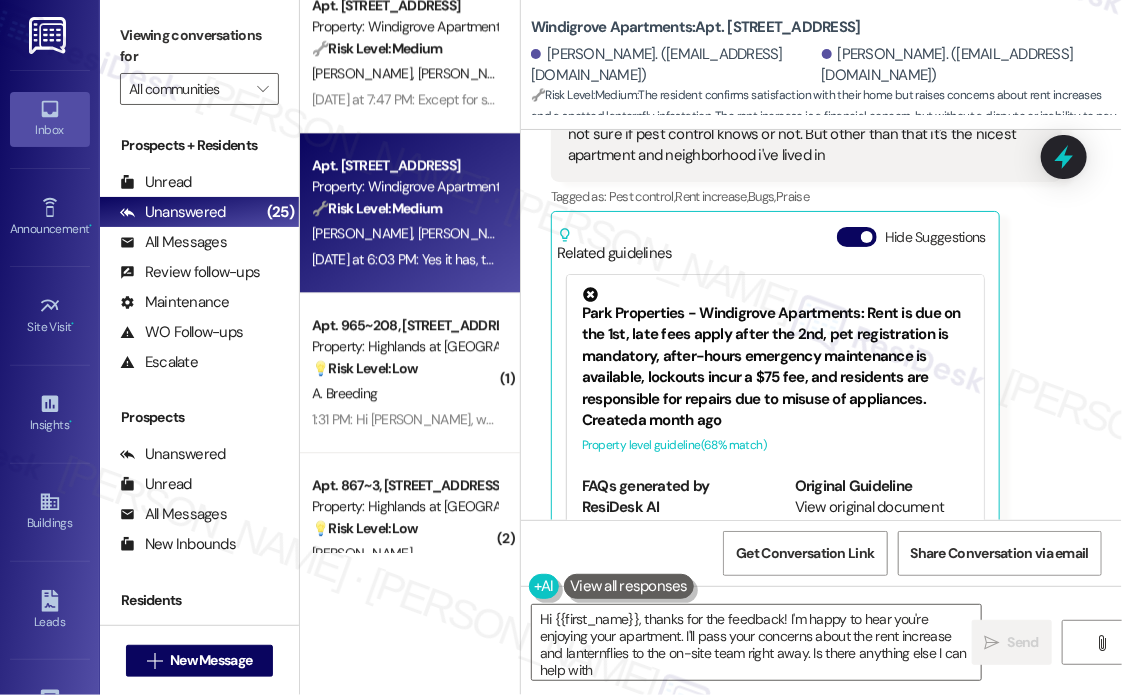 type on "Hi {{first_name}}, thanks for the feedback! I'm happy to hear you're enjoying your apartment. I'll pass your concerns about the rent increase and lanternflies to the on-site team right away. Is there anything else I can help with?" 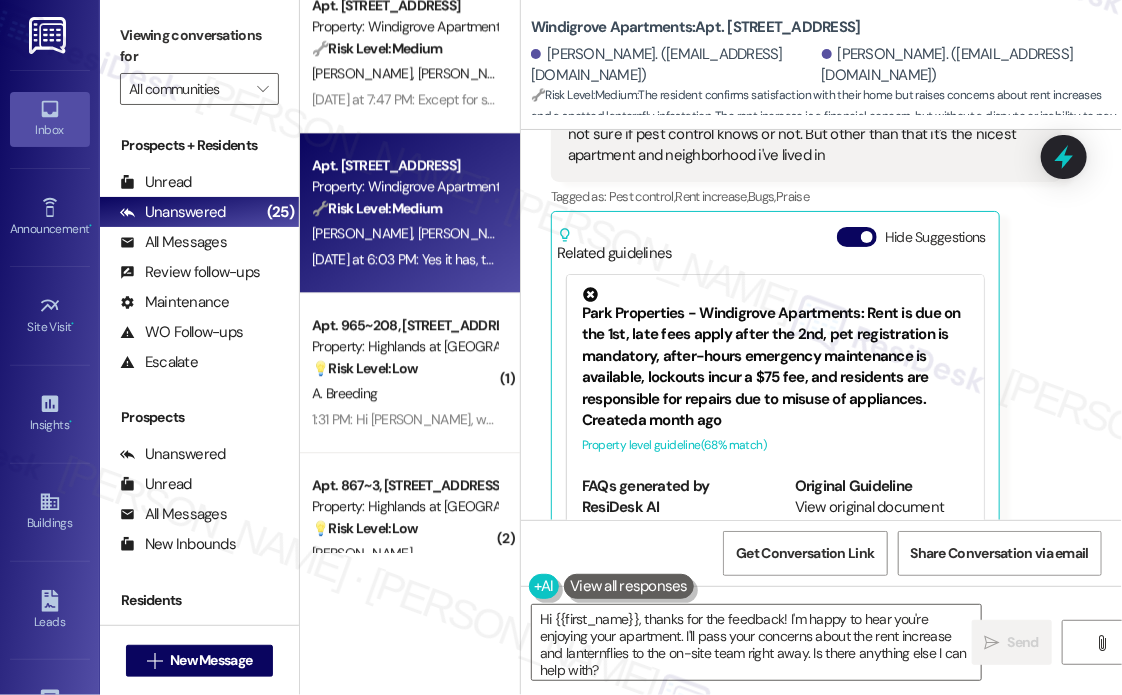 click on "Received via SMS David Loomis   Neutral Yesterday at 6:03 PM Yes it has, the only issues are that's it's become very expensive and the last rent increase was drastic and there has been basically an infestation of spotted lanternflies in the downstairs part of building 4, im not sure if pest control knows or not. But other than that it's the nicest apartment and neighborhood i've lived in Tags and notes Tagged as:   Pest control ,  Click to highlight conversations about Pest control Rent increase ,  Click to highlight conversations about Rent increase Bugs ,  Click to highlight conversations about Bugs Praise Click to highlight conversations about Praise  Related guidelines Hide Suggestions Park Properties - Windigrove Apartments: Rent is due on the 1st, late fees apply after the 2nd,  pet registration is mandatory,  after-hours emergency maintenance is available, lockouts incur a $75 fee, and residents are responsible for repairs due to misuse of appliances.
Created  a month ago Property level guideline  (" at bounding box center (806, 272) 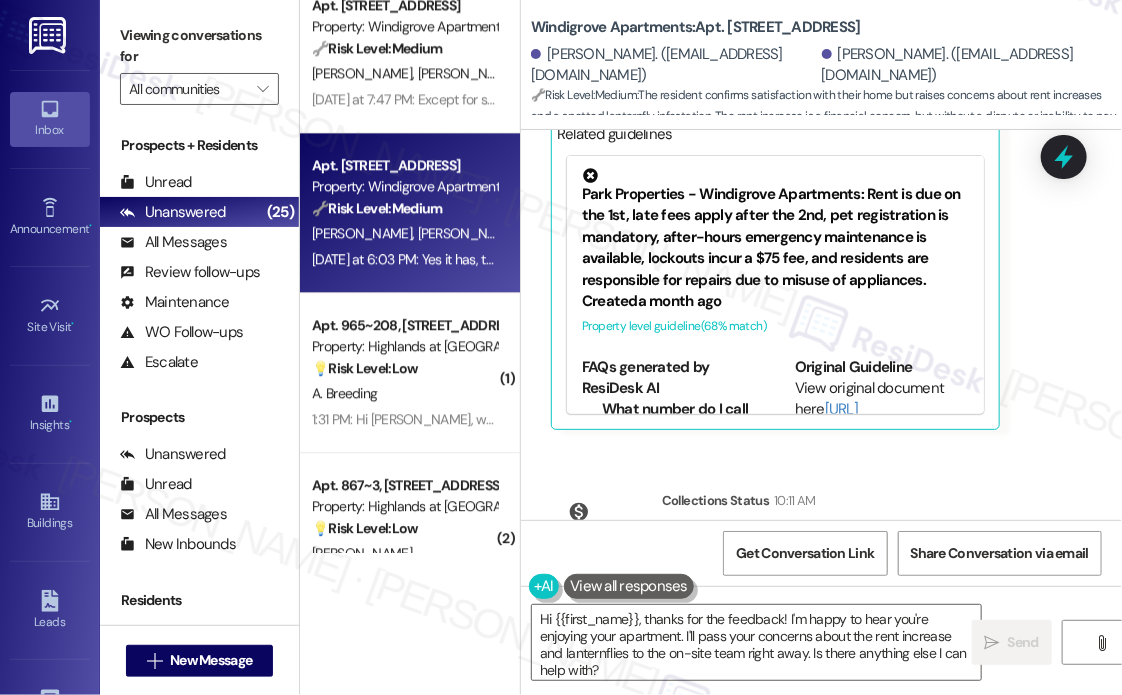 scroll, scrollTop: 1387, scrollLeft: 0, axis: vertical 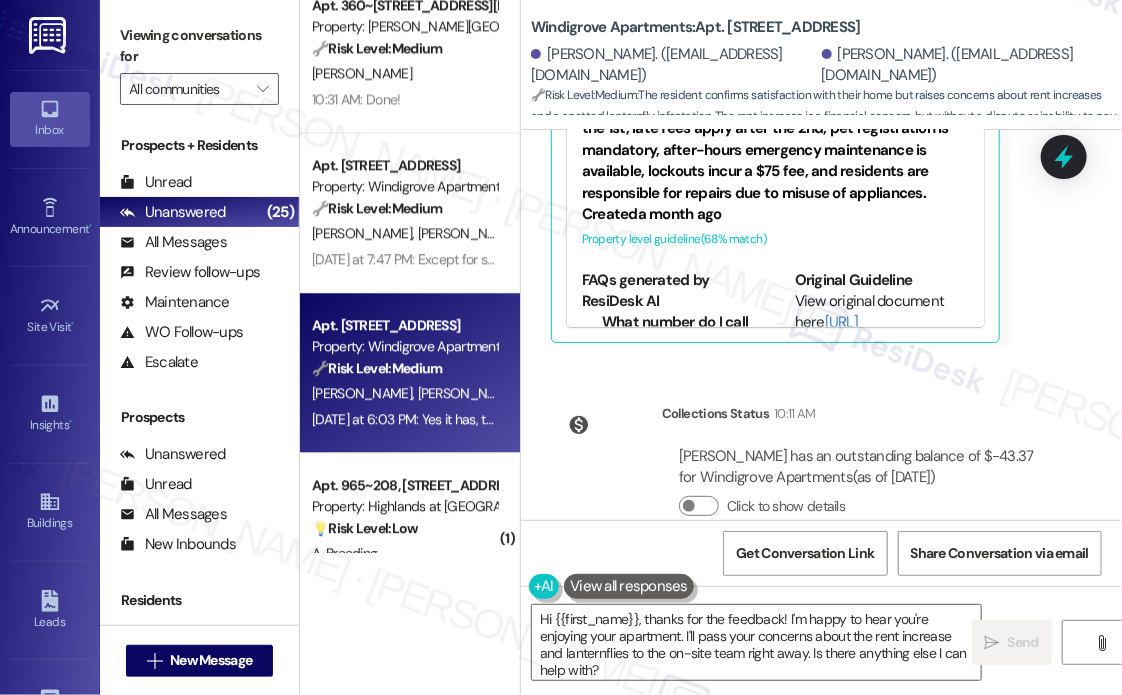 click on "Lease started May 31, 2025 at 8:00 PM Survey, sent via SMS Residesk Automated Survey Jun 25, 2025 at 12:28 PM Hi David and Faith, I'm on the new offsite Resident Support Team for Windigrove Apartments! My job is to work with your on-site management team to improve your experience at the property. Text us here at any time for assistance or questions. We will also reach out periodically for feedback. (Standard text messaging rates may apply) (You can always reply STOP to opt out of future messages) Tags and notes Tagged as:   Property launch Click to highlight conversations about Property launch Survey, sent via SMS Residesk Automated Survey Yesterday at 12:19 PM Hi there David and Faith! I just wanted to check in and ask if you are happy with your home.  Feel free to answer with a quick (y/n) Tags and notes Tagged as:   Quarterly check-in Click to highlight conversations about Quarterly check-in Received via SMS David Loomis Yesterday at 1:07 PM Y Tags and notes Tagged as:   Positive response Sent via SMS" at bounding box center (821, 325) 